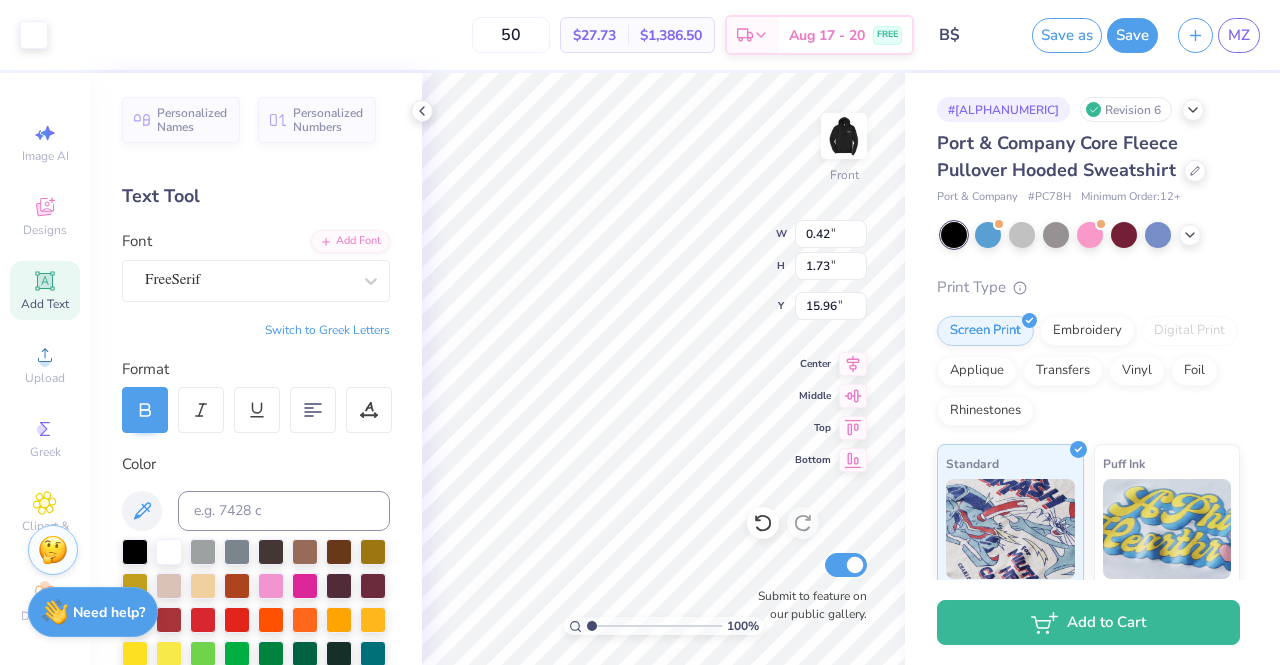 scroll, scrollTop: 0, scrollLeft: 0, axis: both 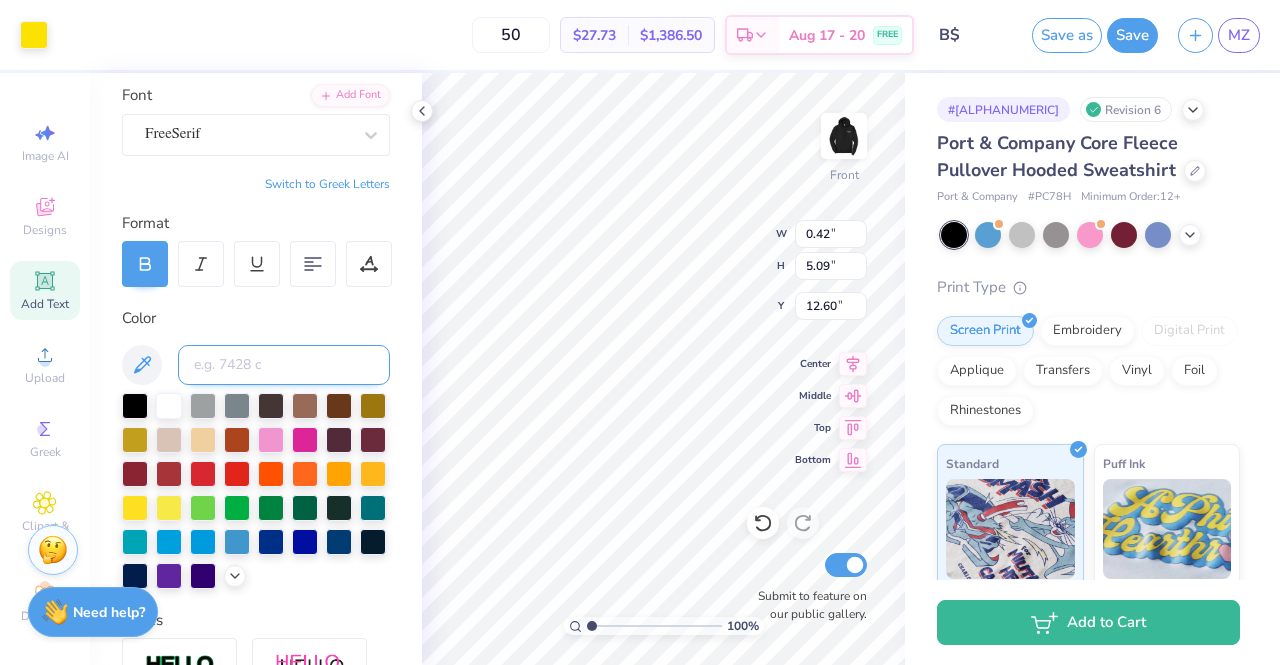 click at bounding box center [284, 365] 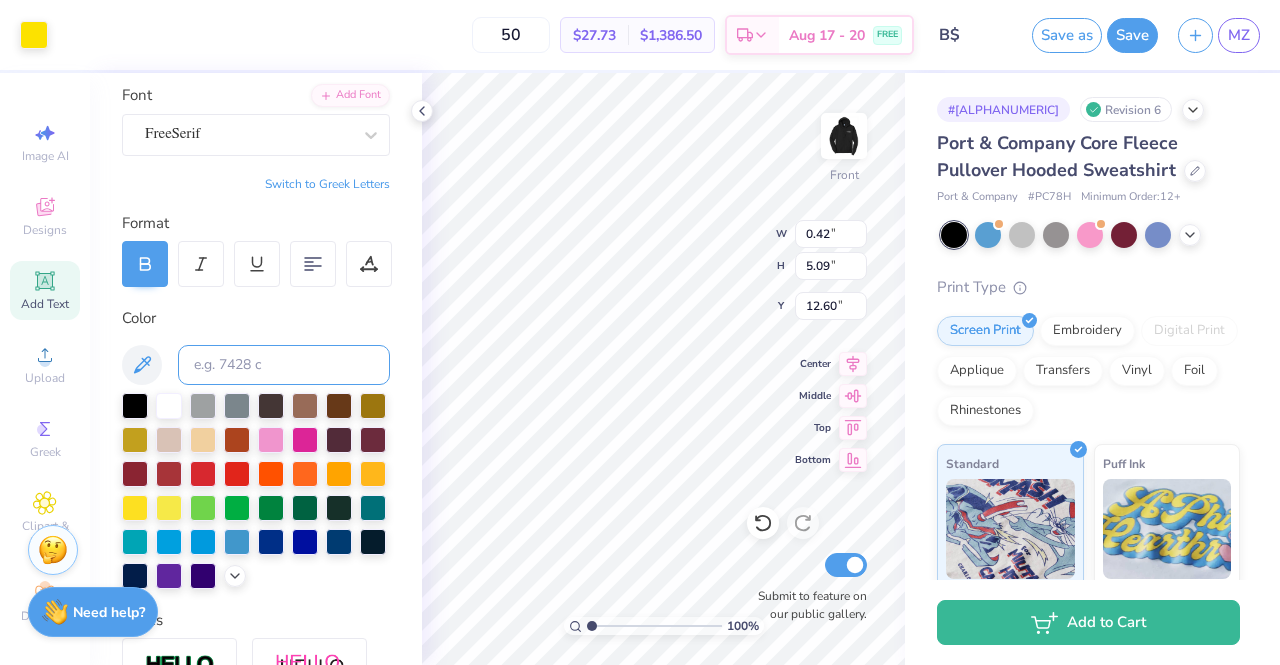 paste on "[ALPHANUMERIC]" 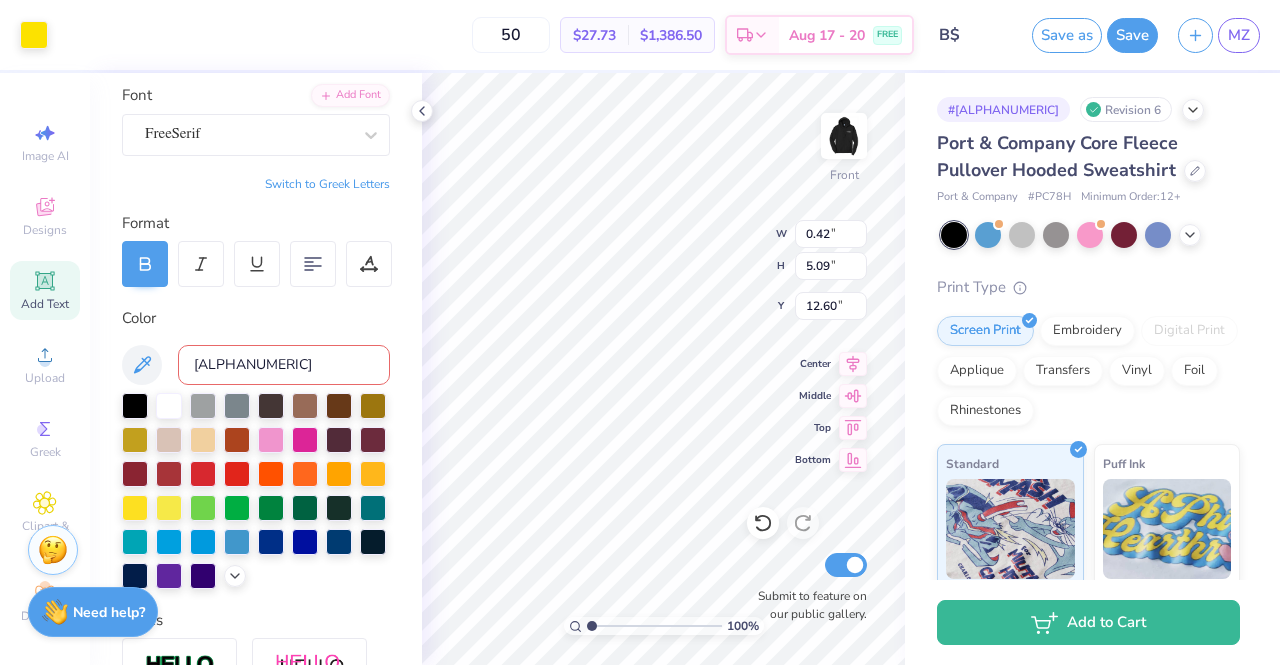 type on "f" 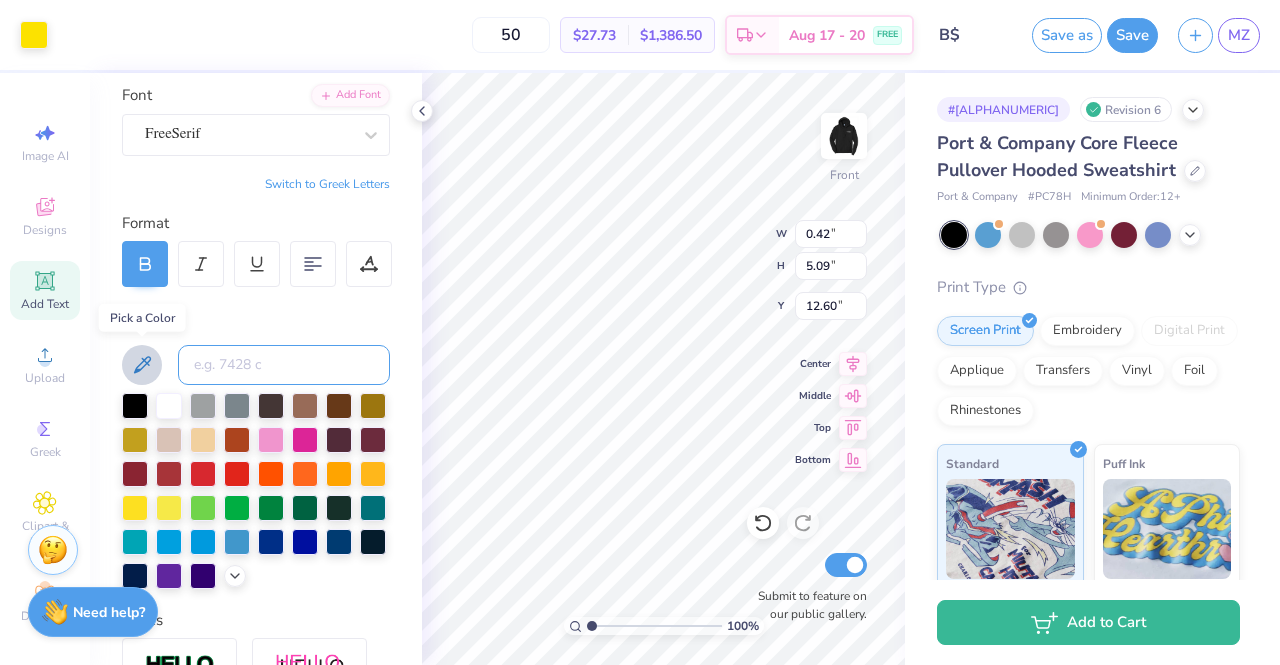 type 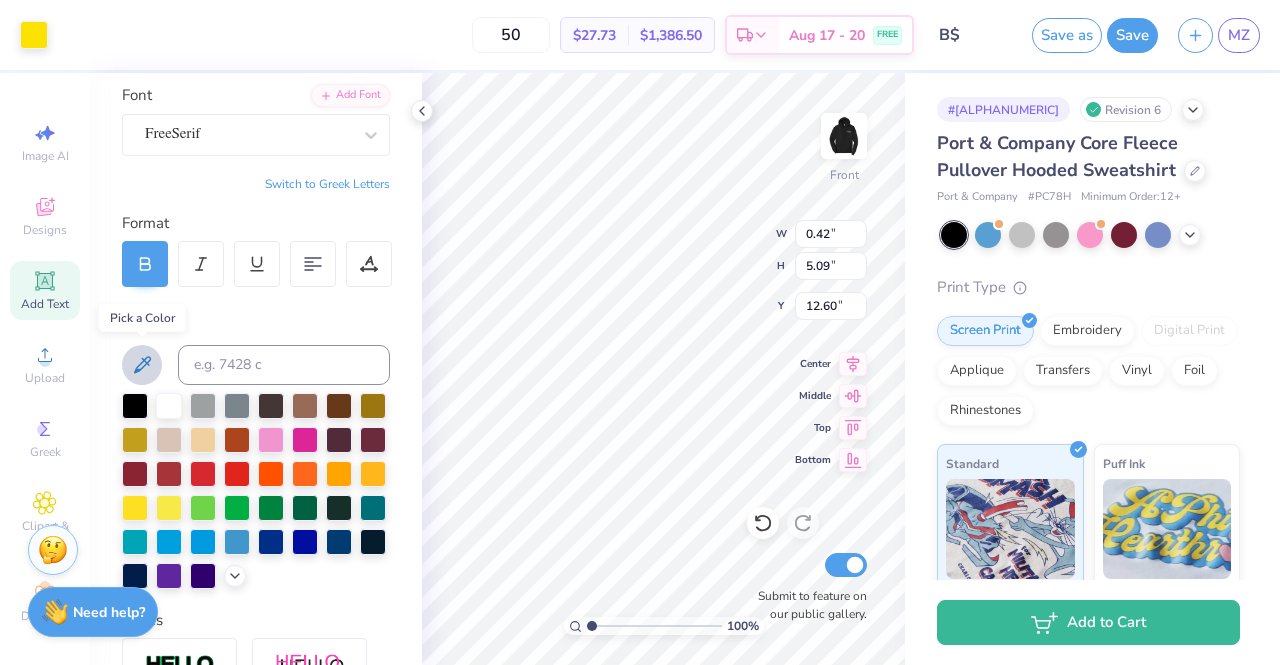 click at bounding box center [142, 365] 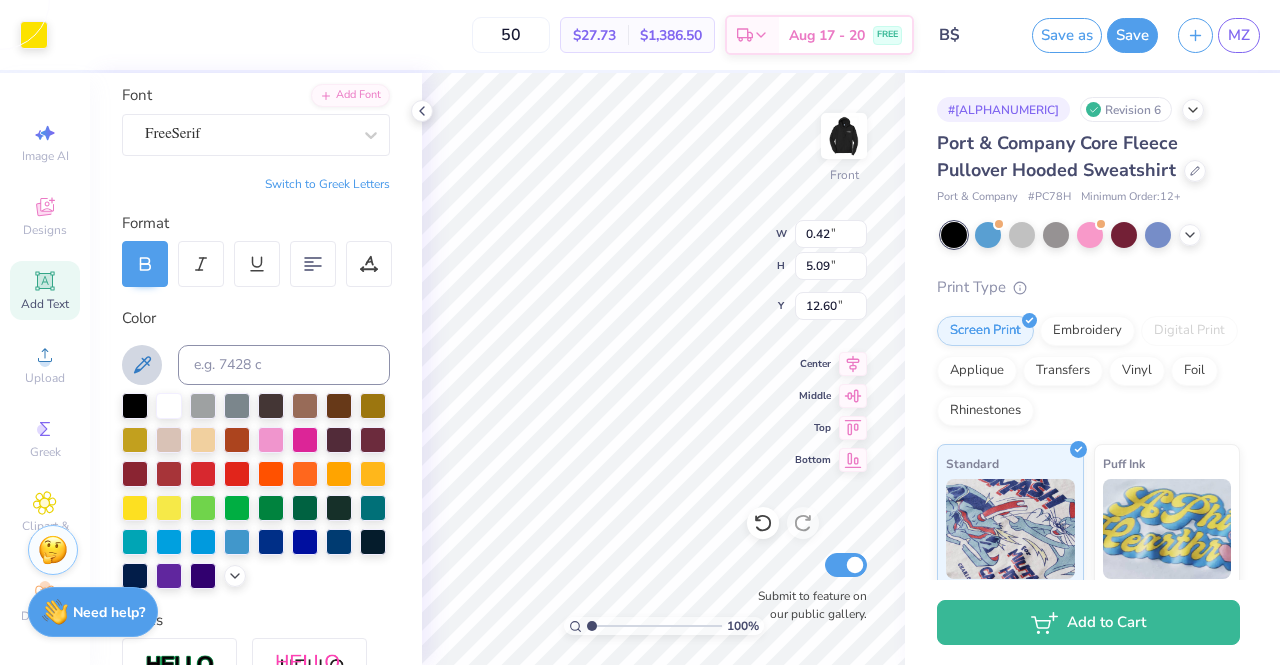 click 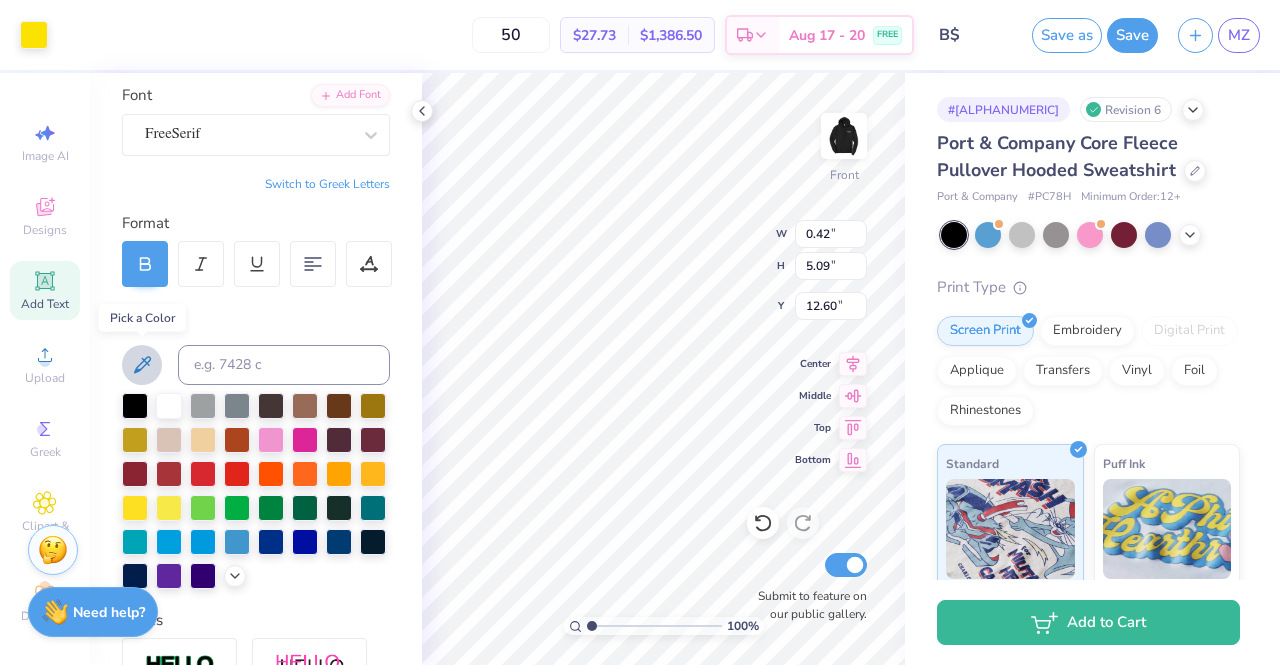 click 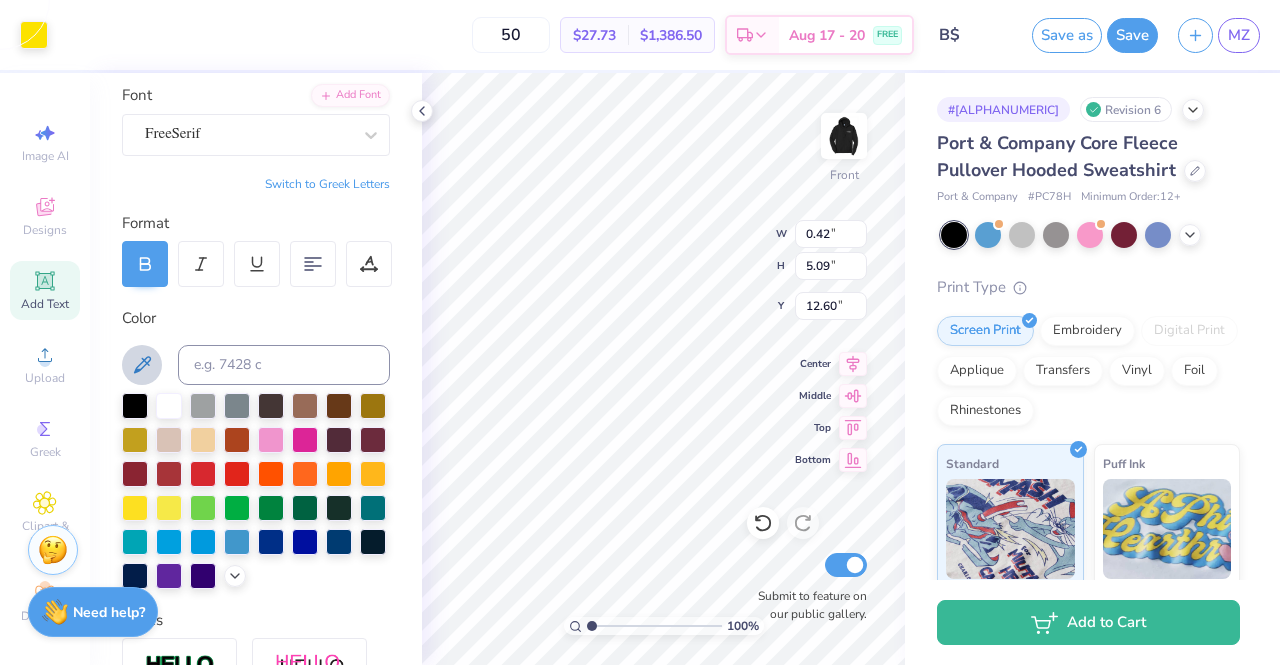 click on "Color" at bounding box center [256, 318] 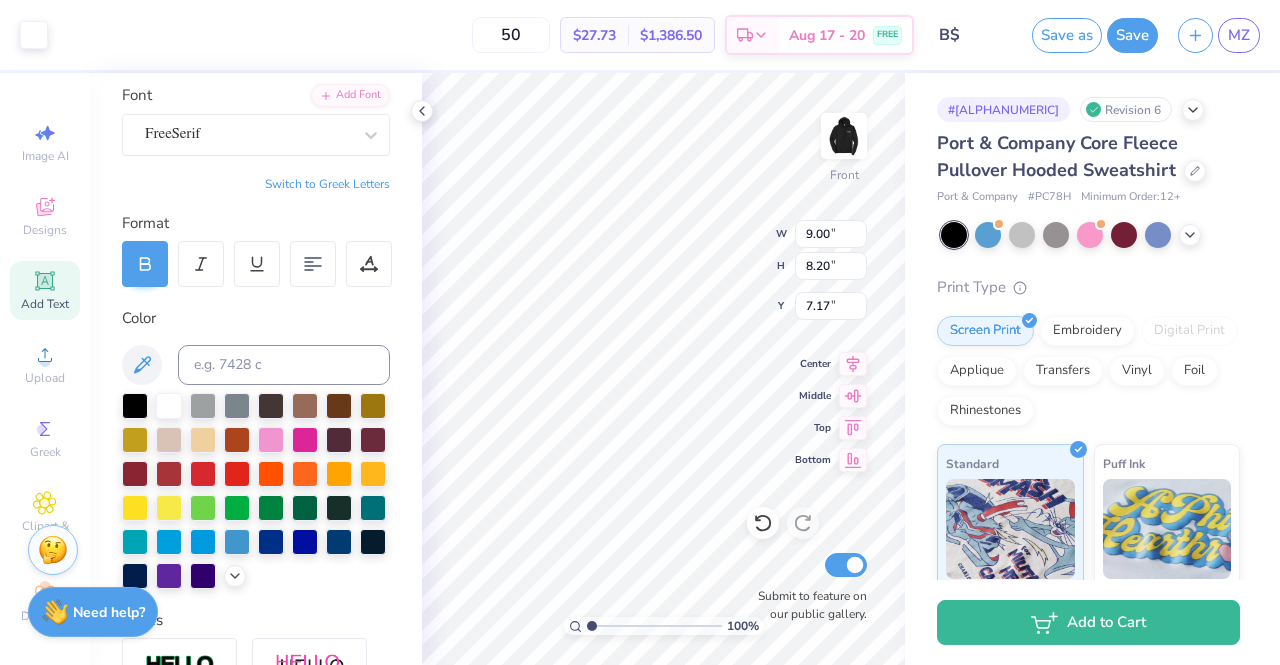 type on "9.00" 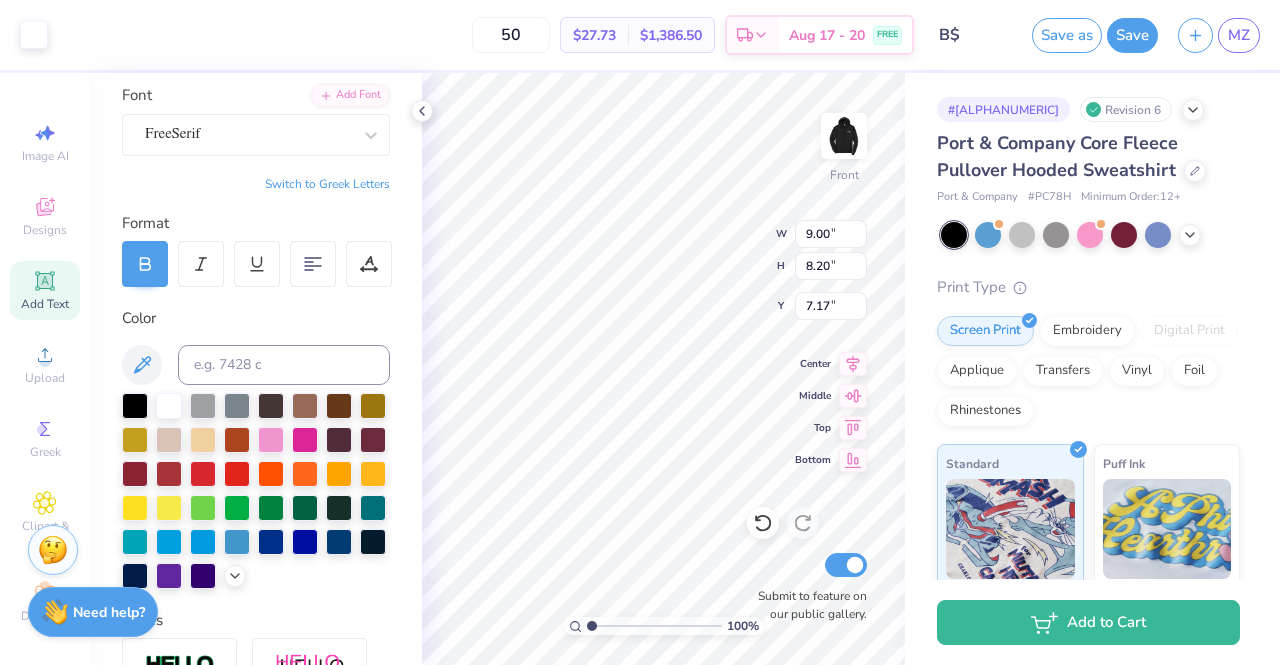 type on "8.20" 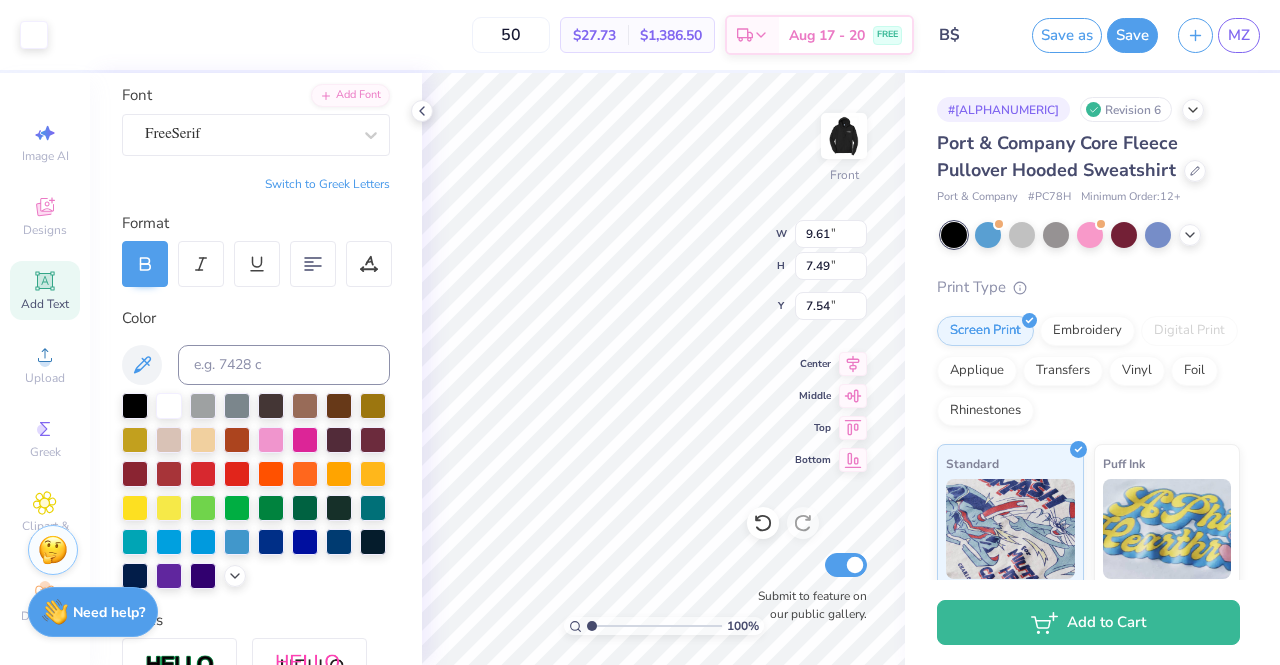 type on "9.61" 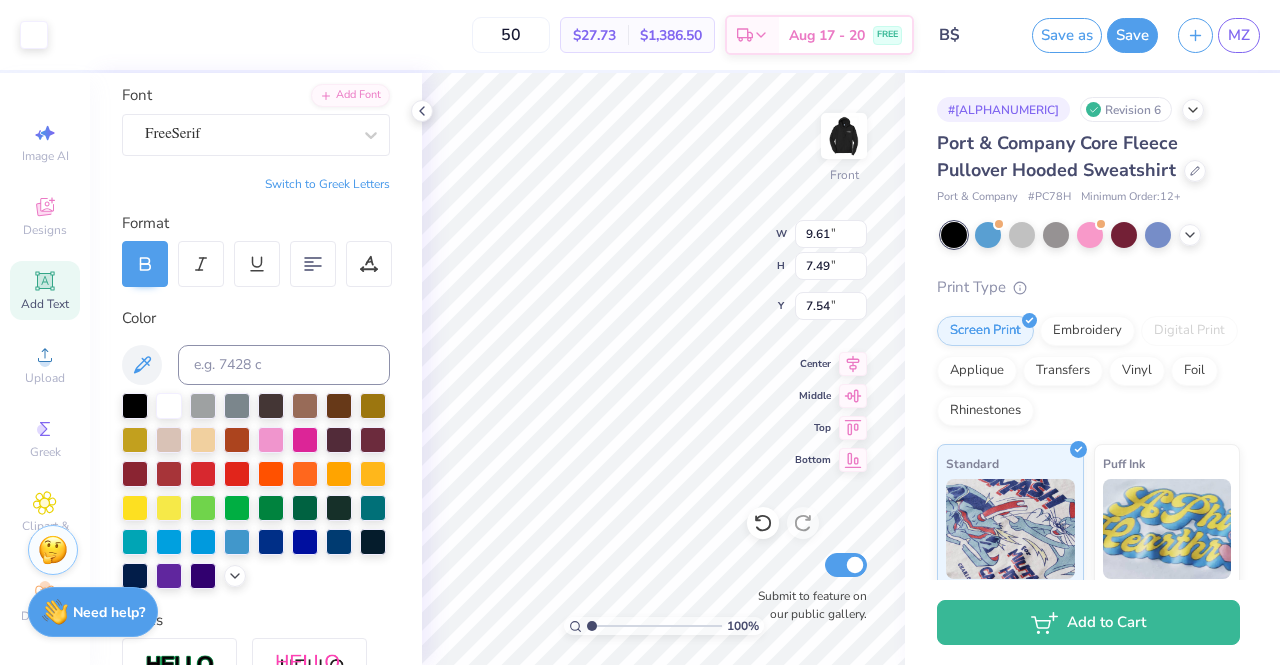 type on "7.49" 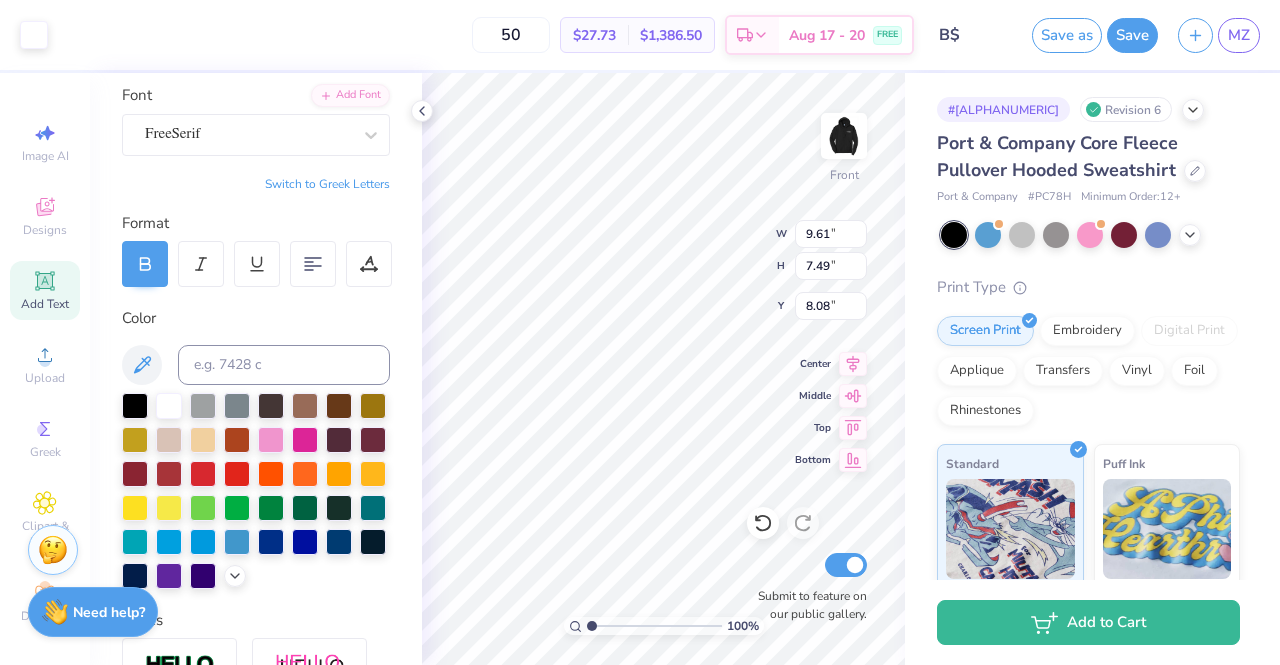 type on "8.08" 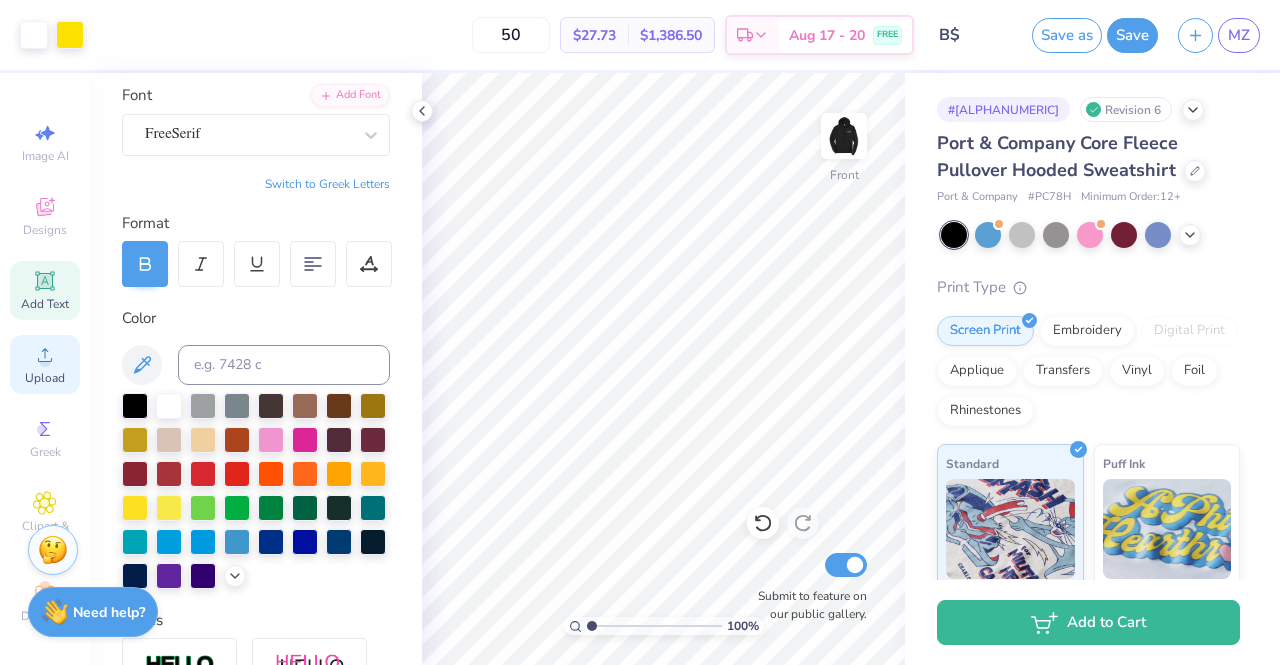 click 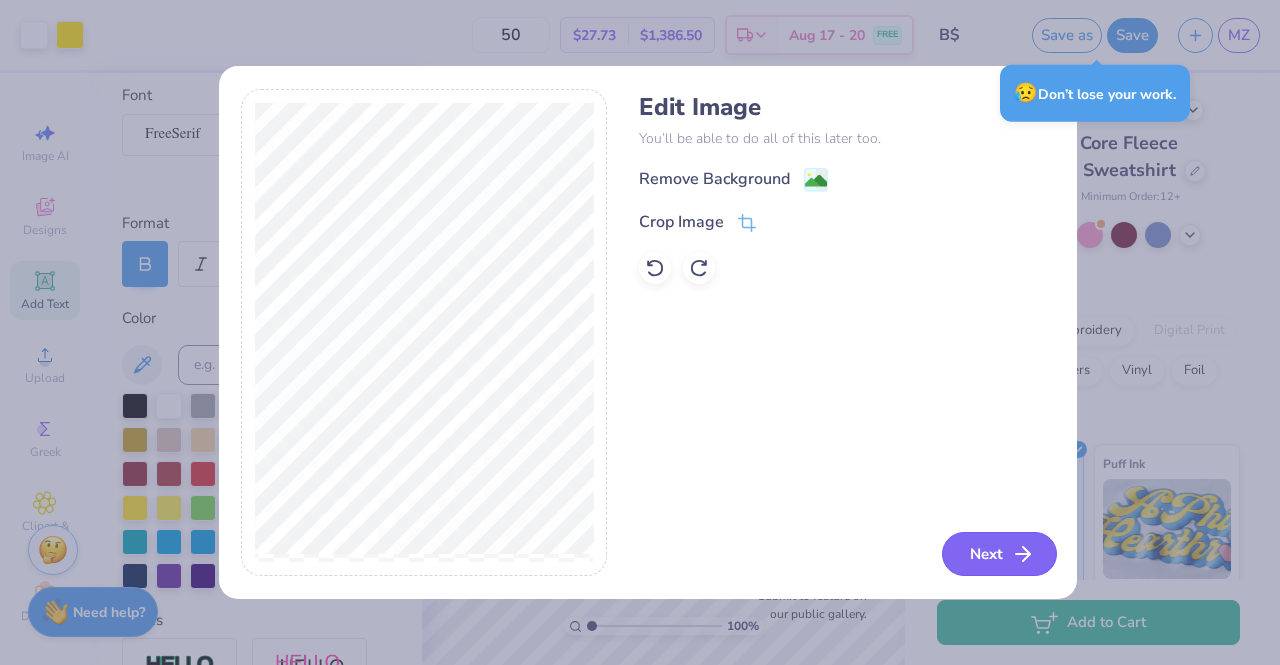click on "Next" at bounding box center (999, 554) 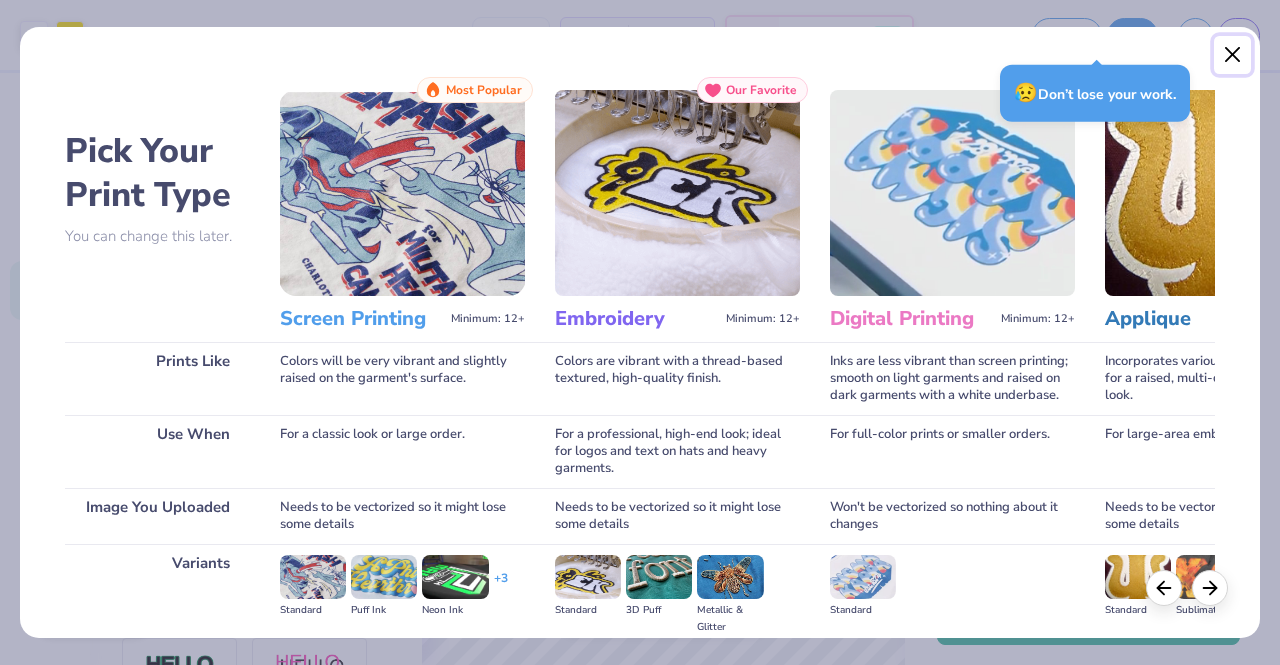 click at bounding box center (1233, 55) 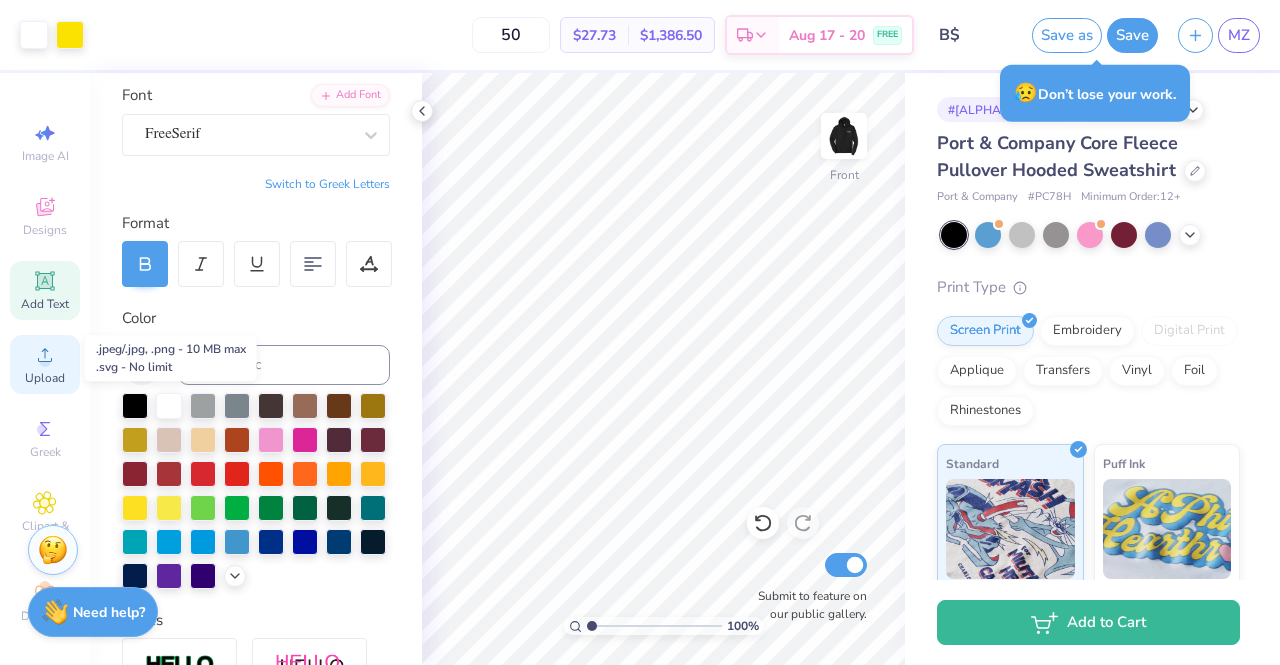 click on "Upload" at bounding box center [45, 378] 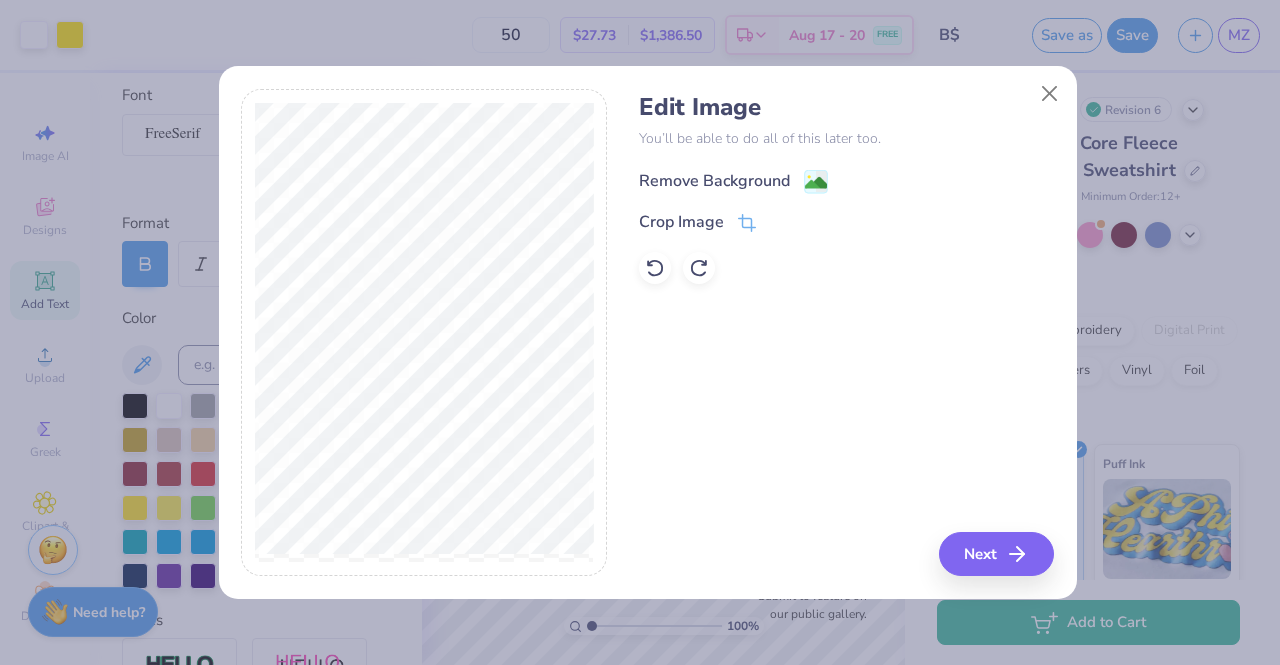 click on "Remove Background" at bounding box center [714, 181] 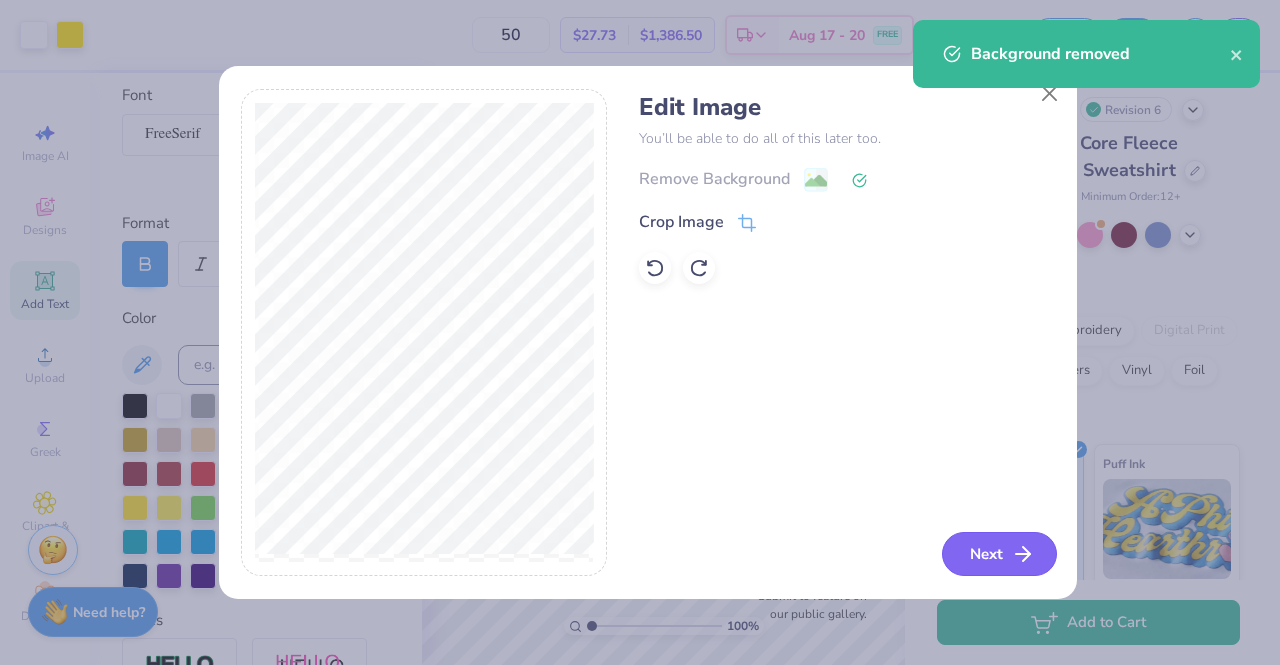 click on "Next" at bounding box center [999, 554] 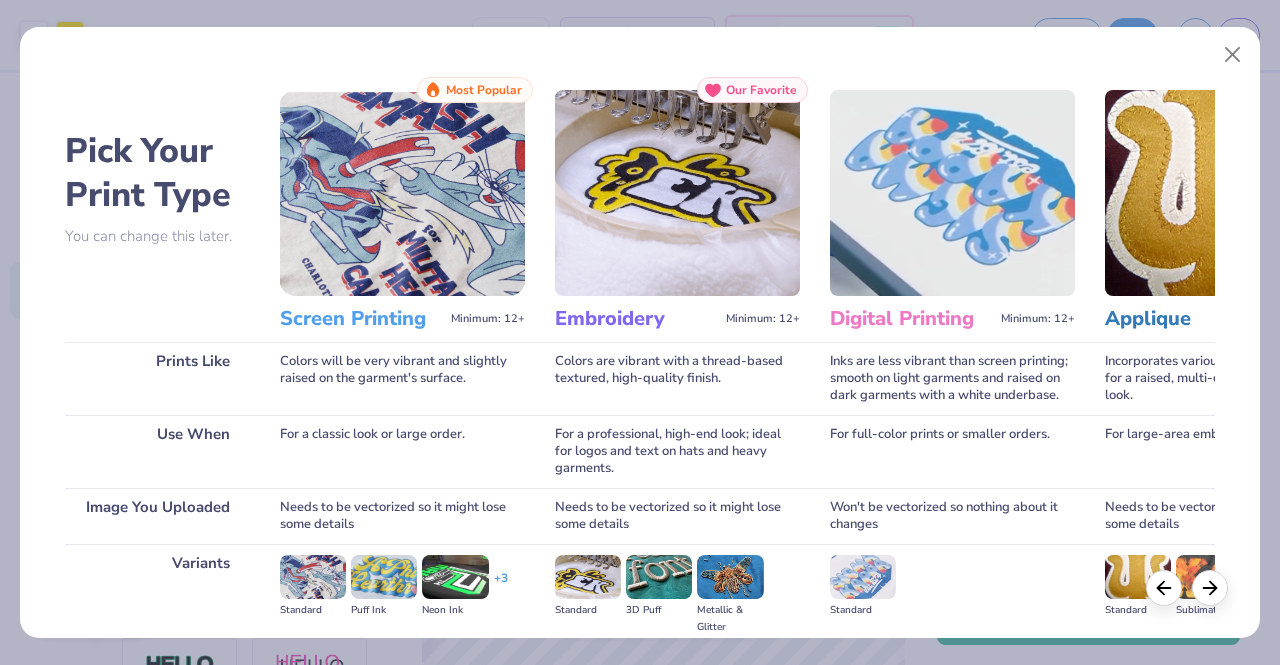 click at bounding box center (402, 193) 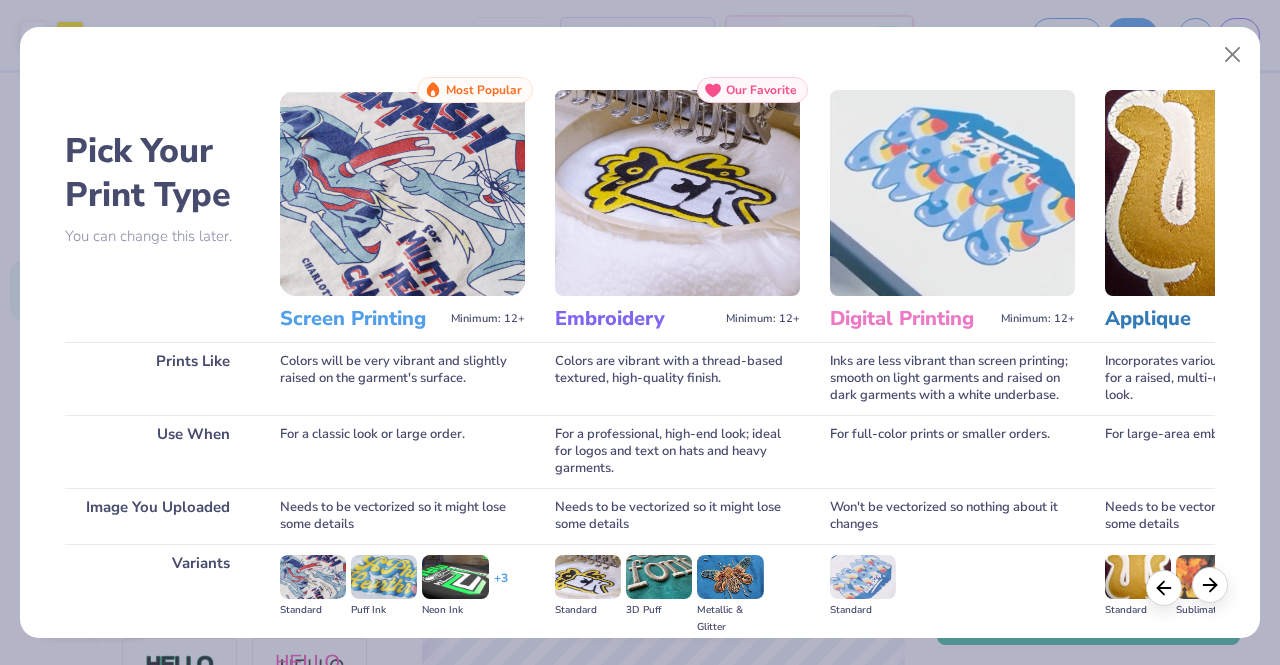 click 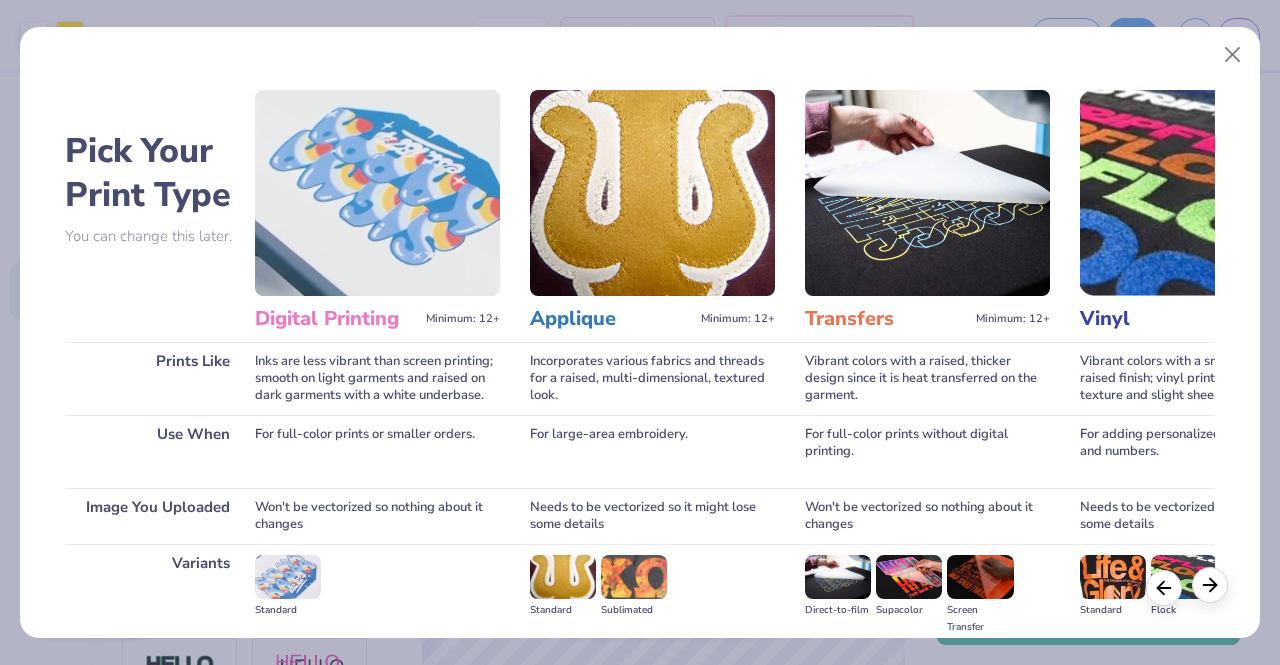 click 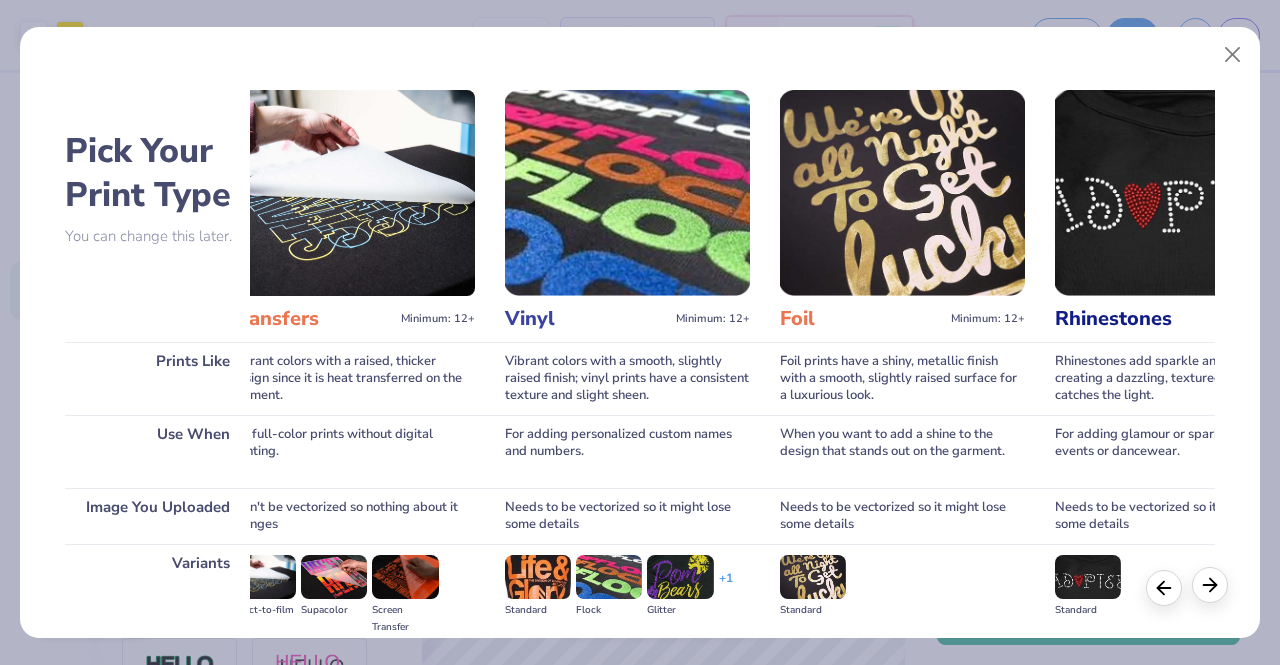 click 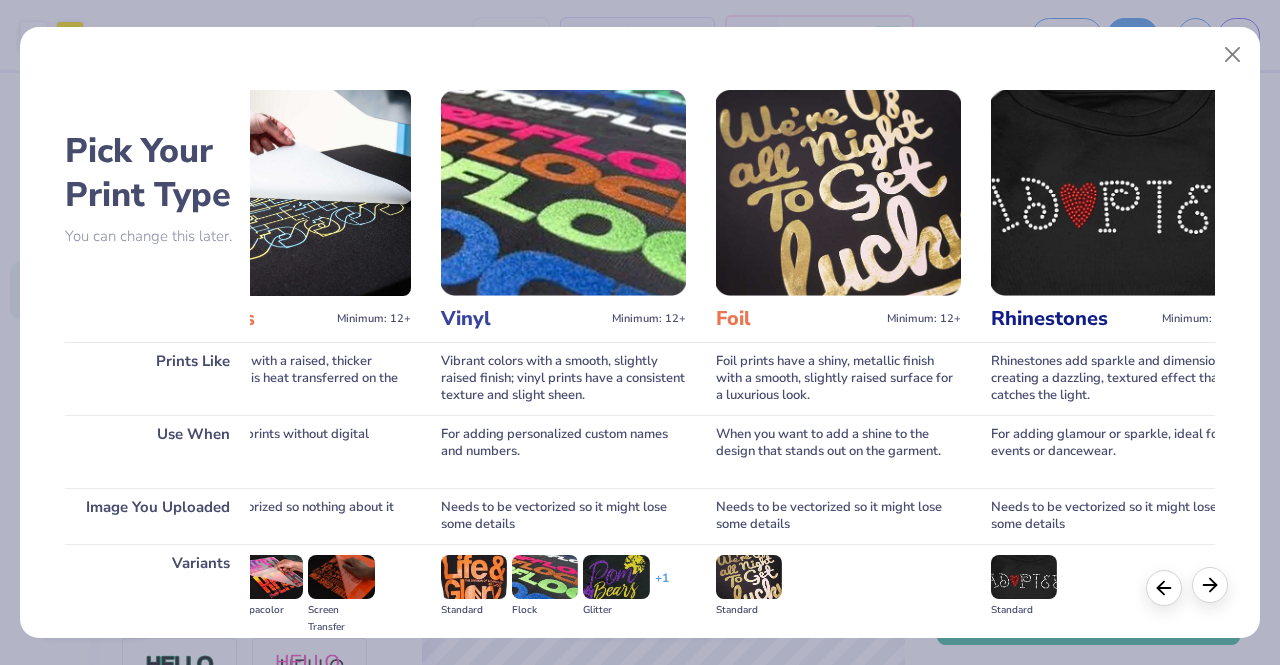scroll, scrollTop: 0, scrollLeft: 1264, axis: horizontal 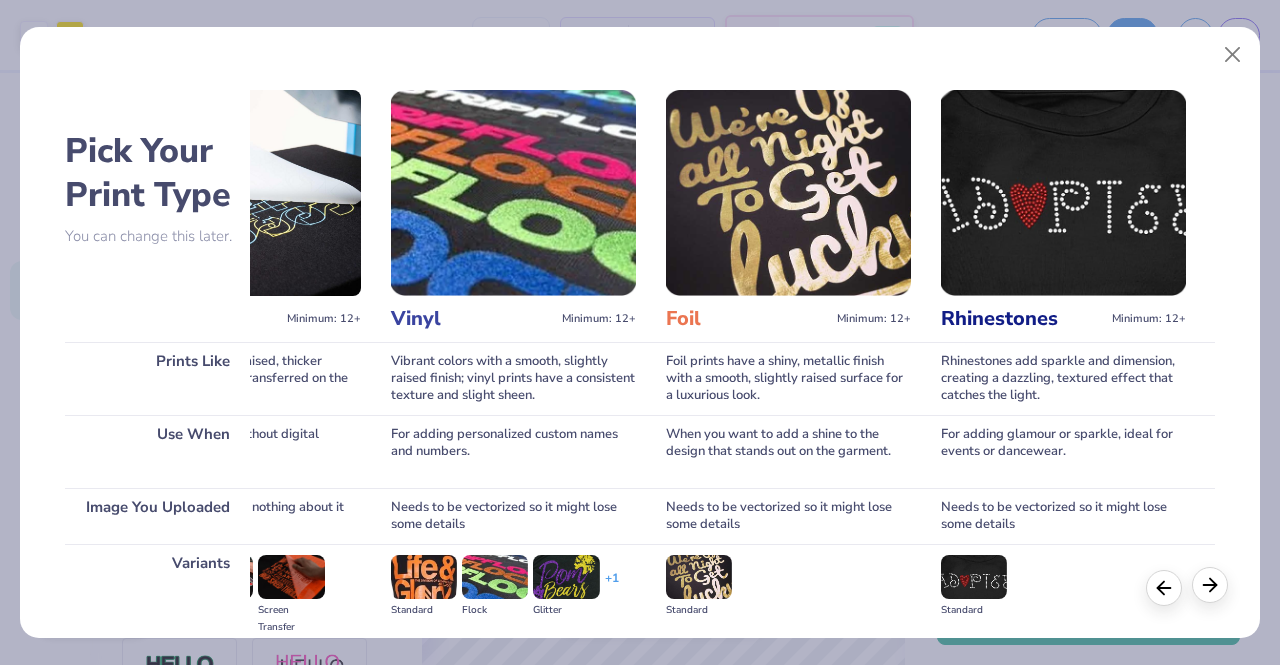 click 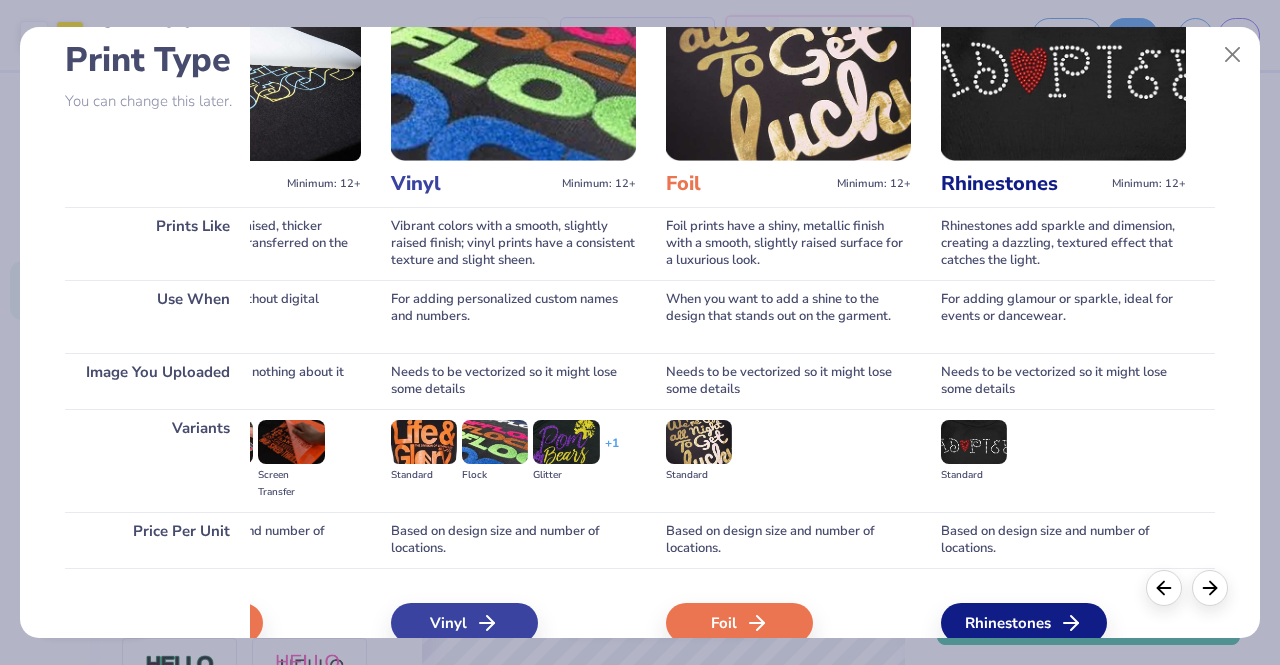 scroll, scrollTop: 136, scrollLeft: 0, axis: vertical 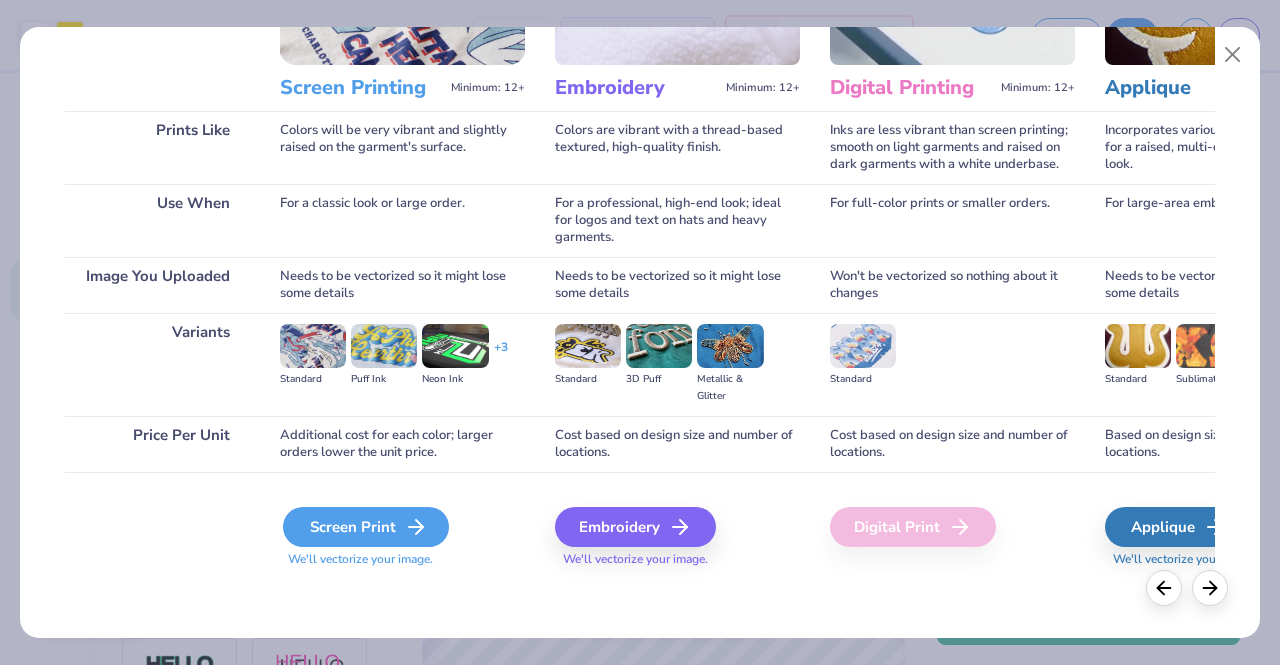 click on "Screen Print" at bounding box center (366, 527) 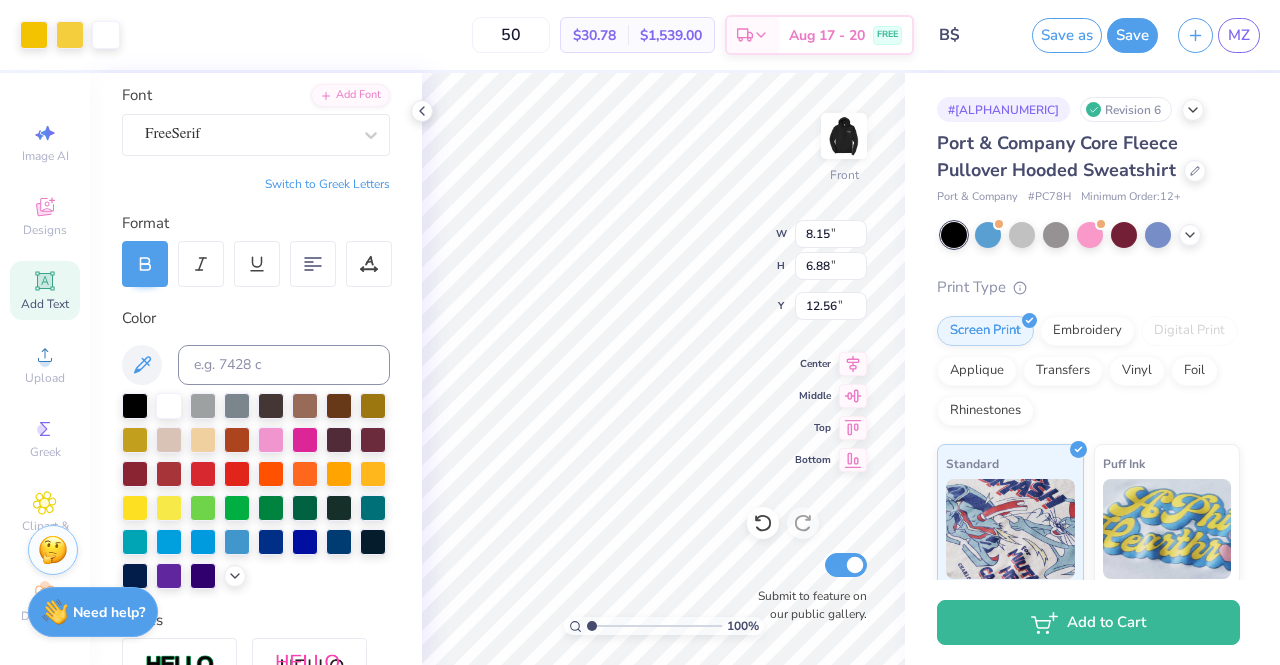 type on "17.69" 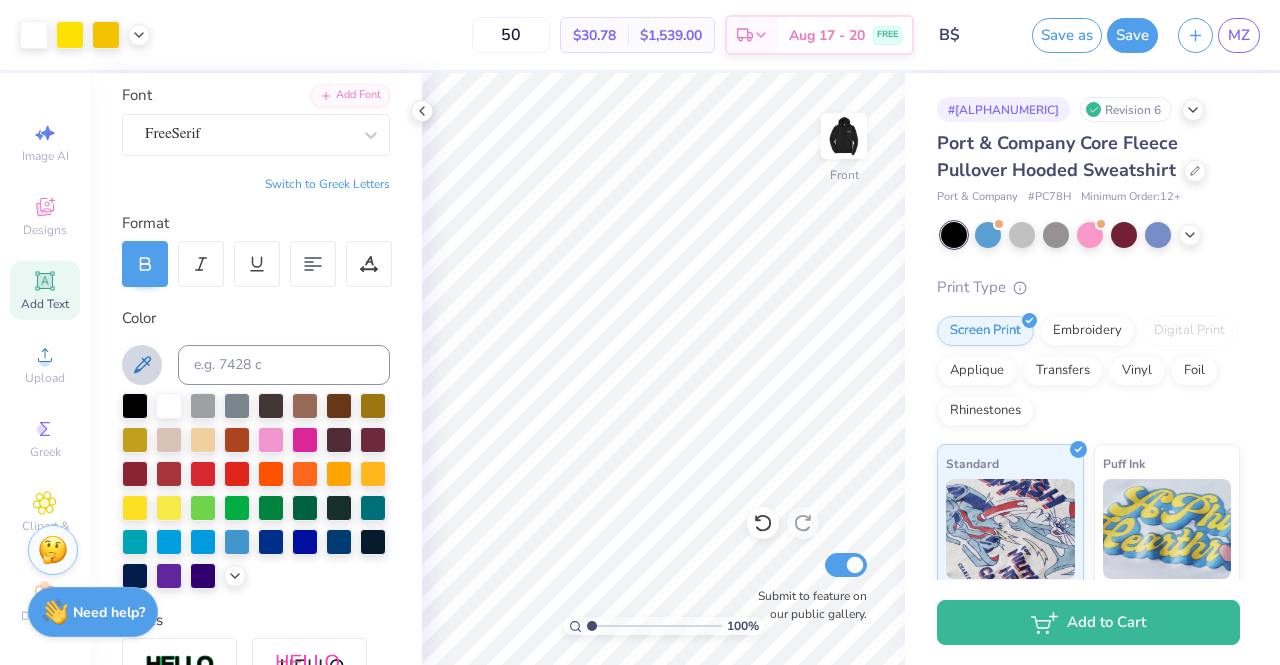 click 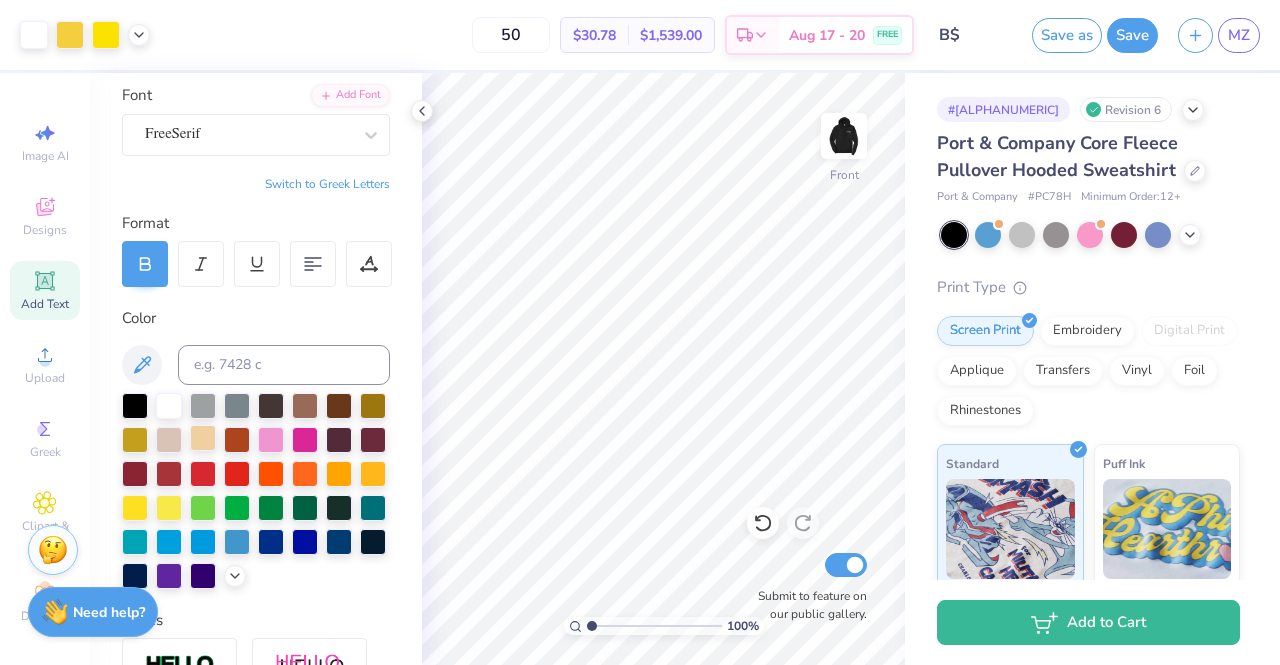 scroll, scrollTop: 276, scrollLeft: 0, axis: vertical 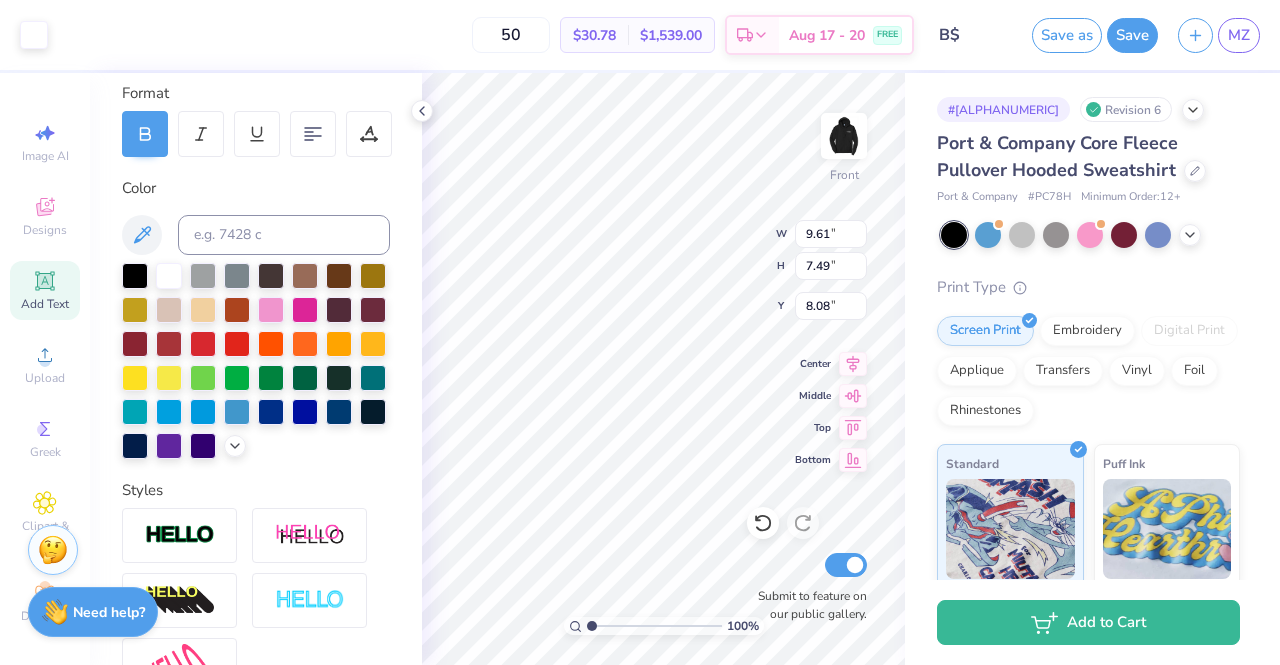 type on "0.43" 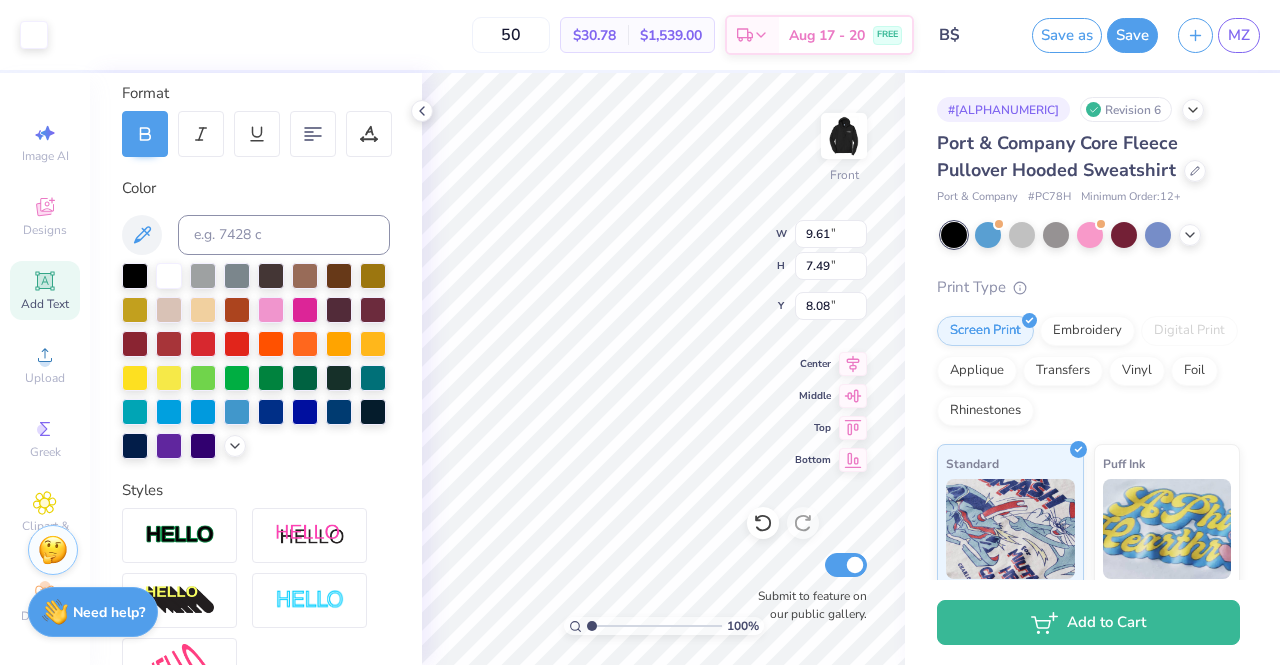 type on "7.48" 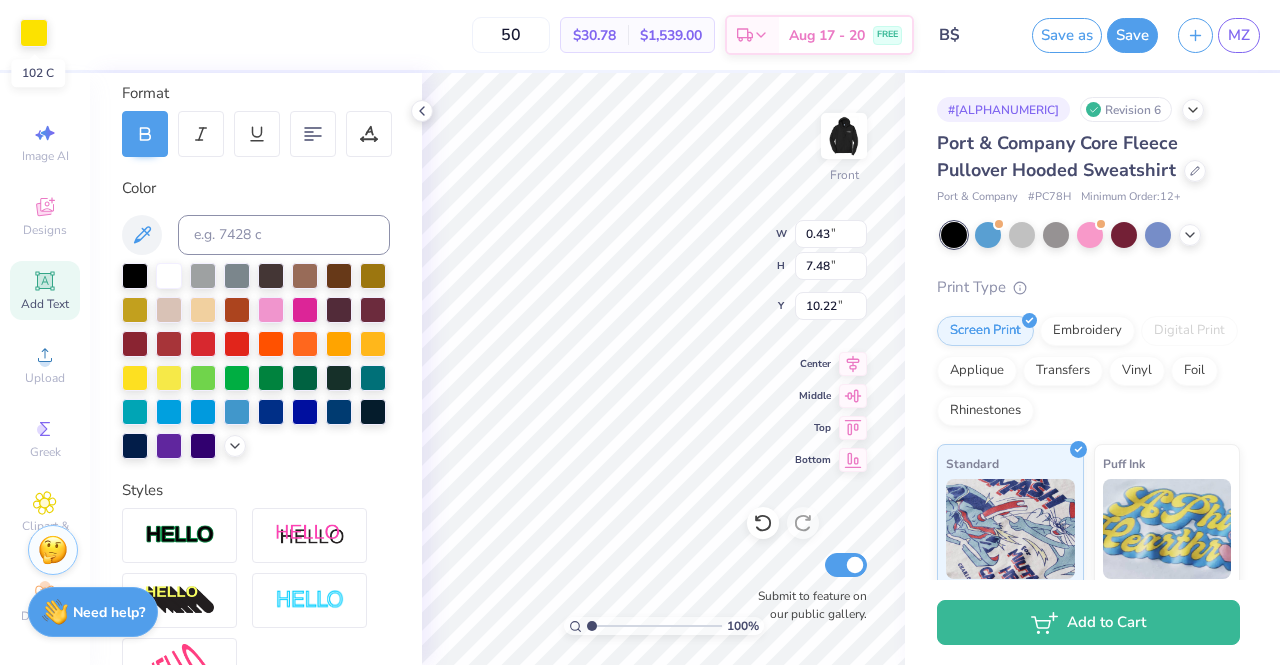 click at bounding box center (34, 33) 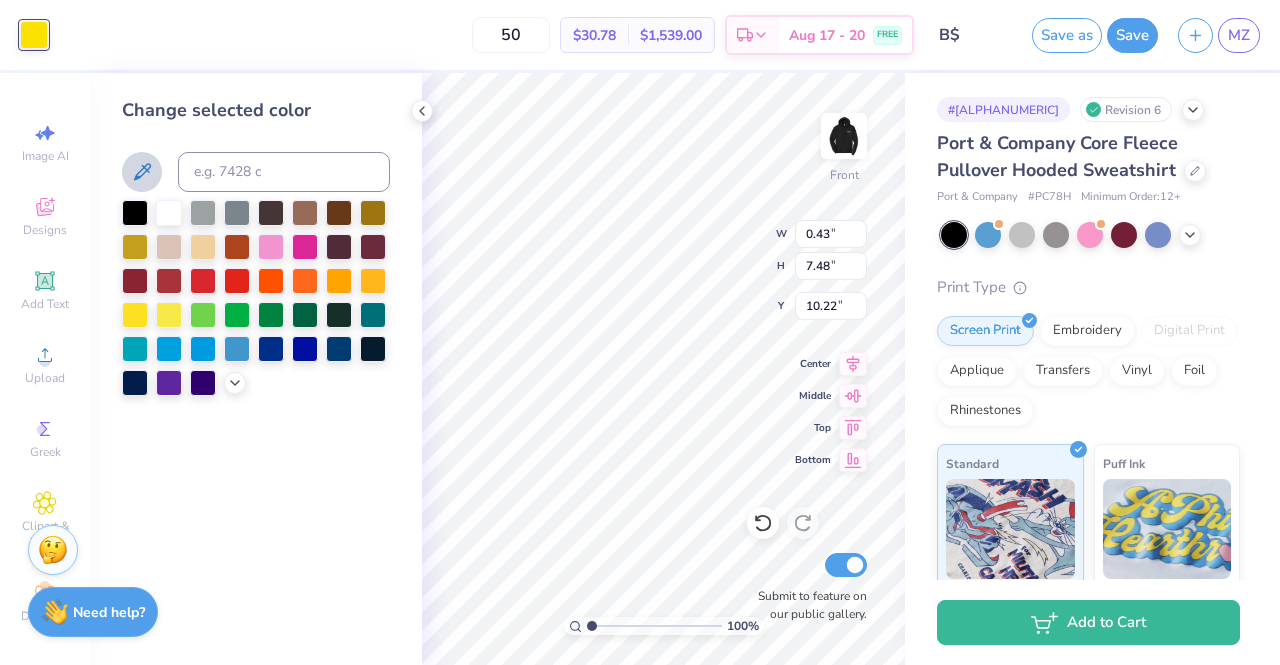 click 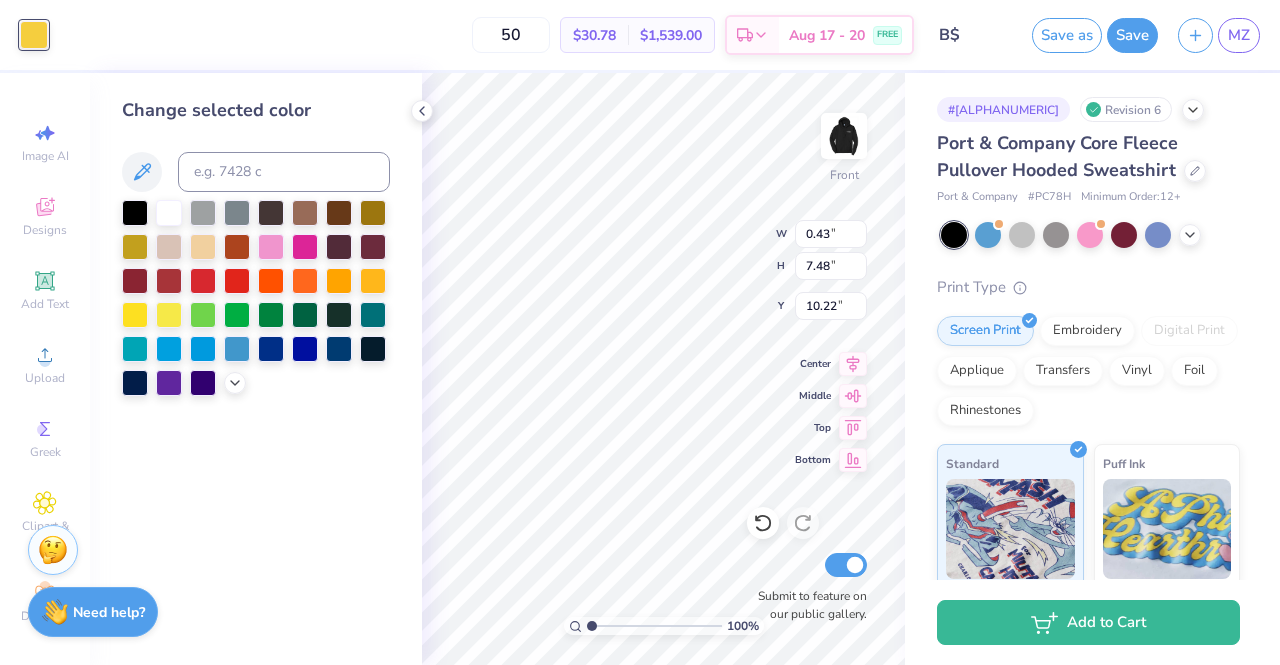 click on "100  % Front W 0.43 0.43 " H 7.48 7.48 " Y 10.22 10.22 " Center Middle Top Bottom Submit to feature on our public gallery." at bounding box center (663, 369) 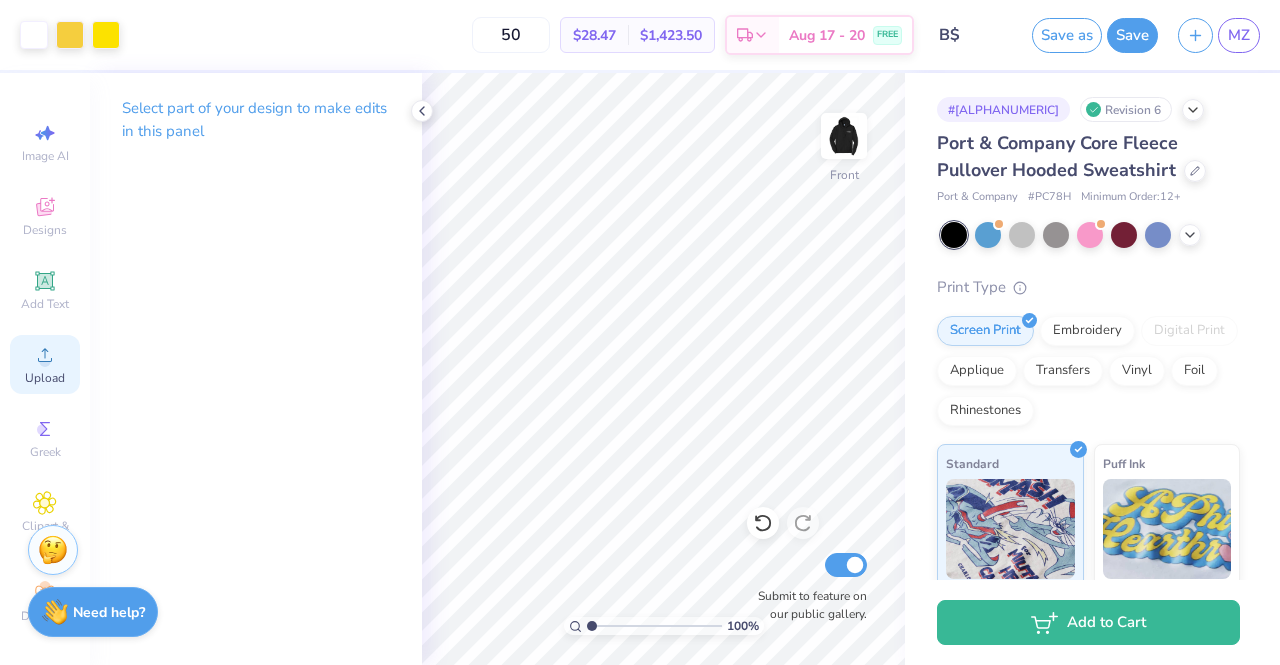 click on "Upload" at bounding box center [45, 364] 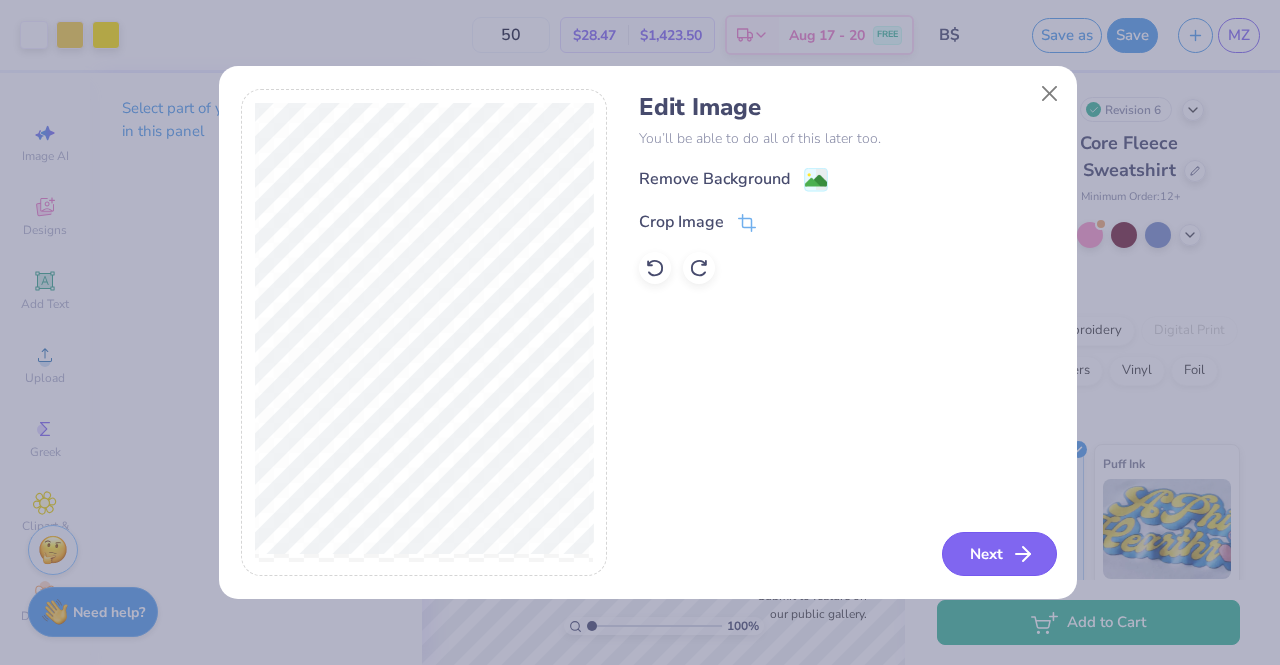 click 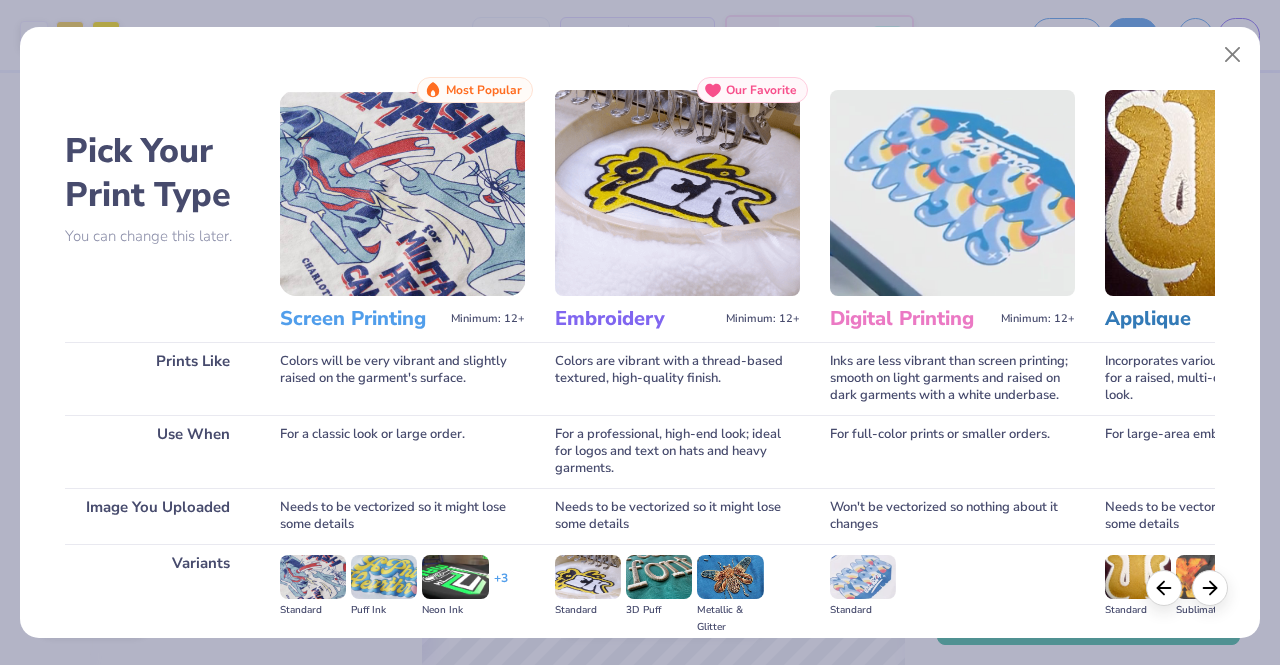 scroll, scrollTop: 231, scrollLeft: 0, axis: vertical 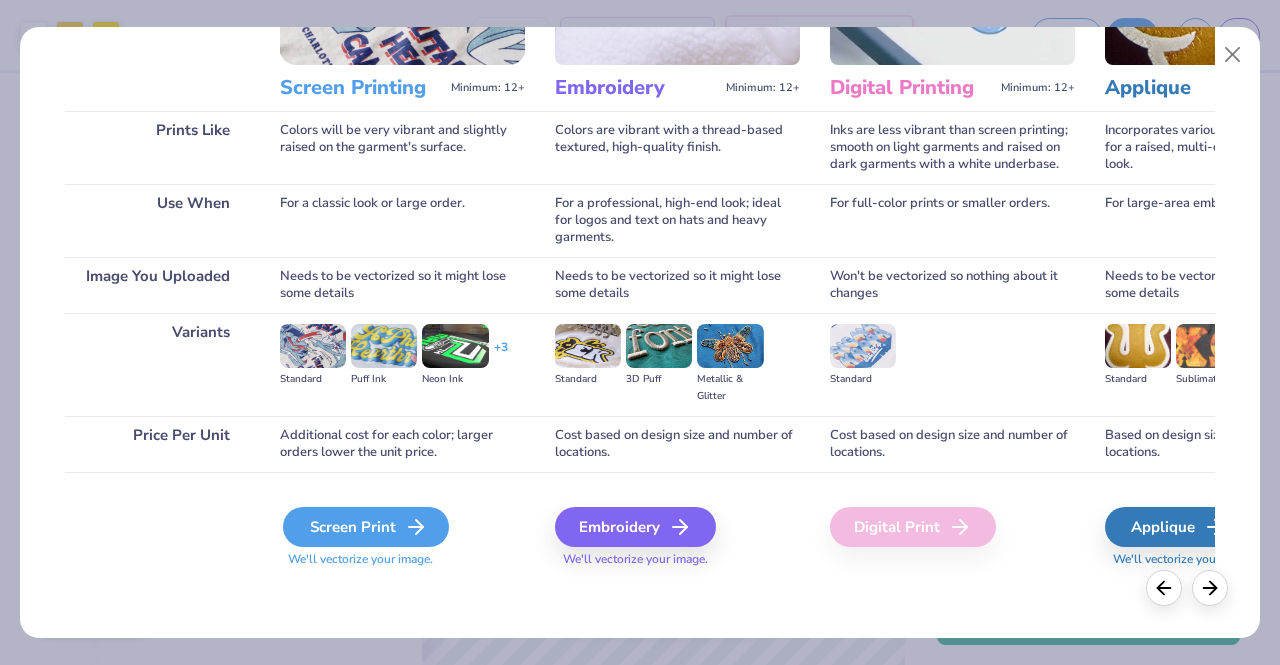 click on "Screen Print" at bounding box center [366, 527] 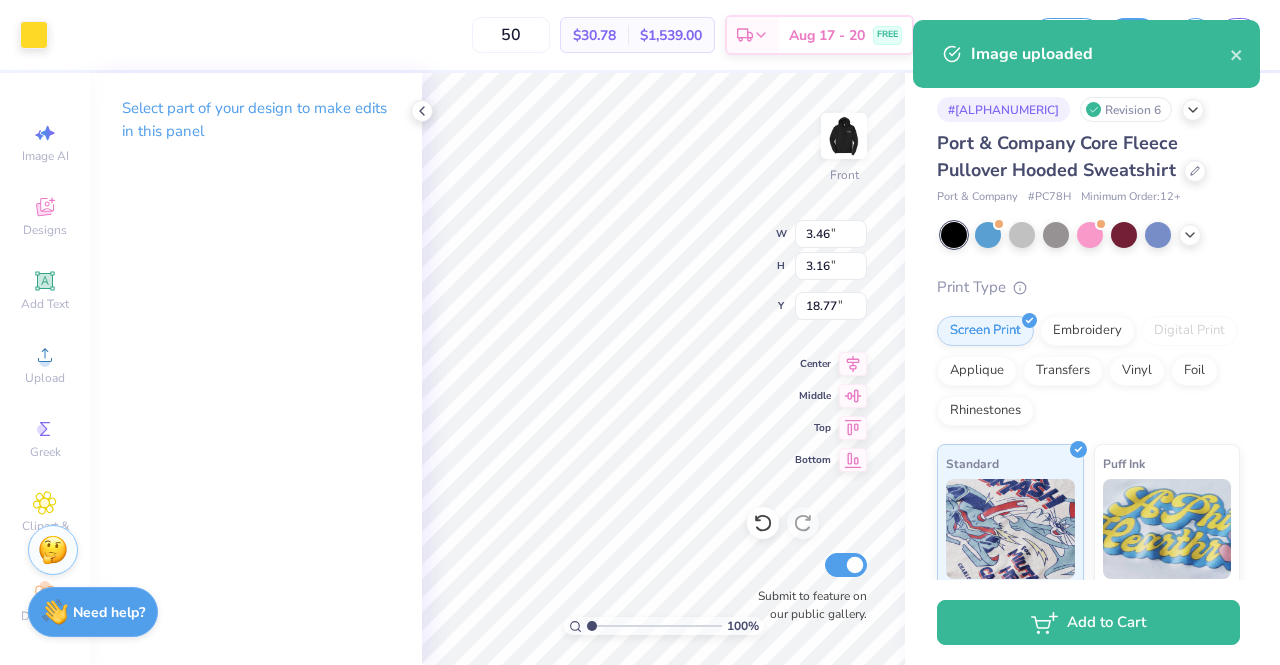 type on "18.77" 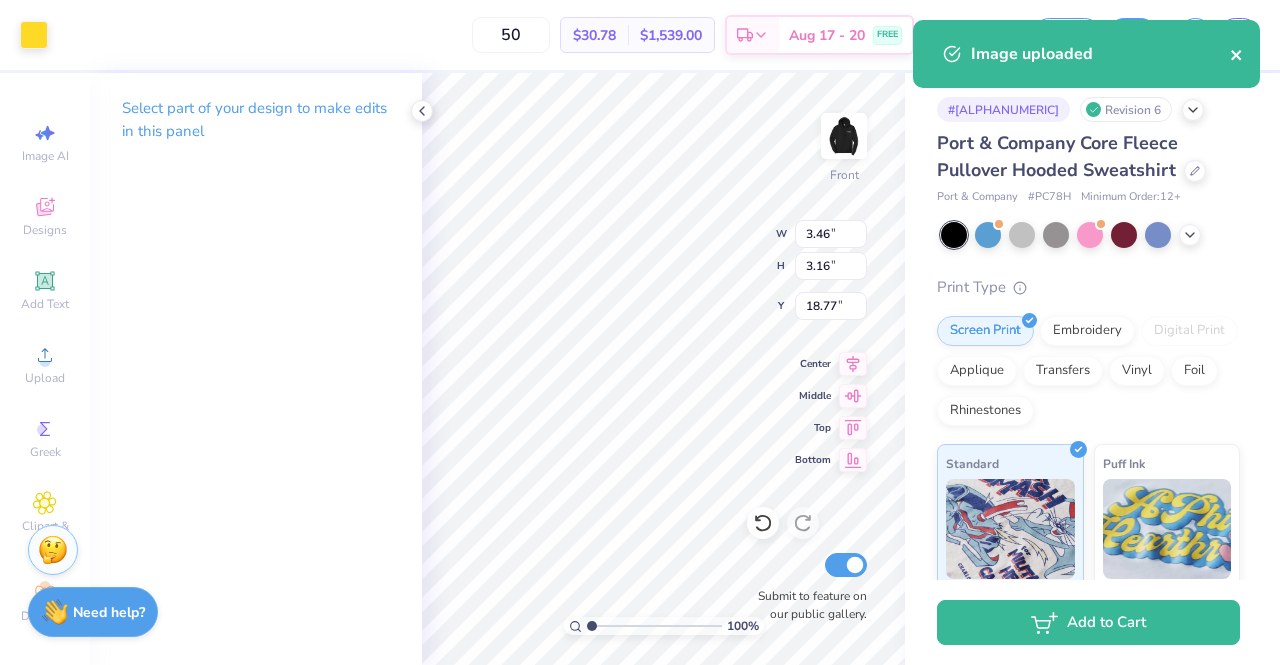 click 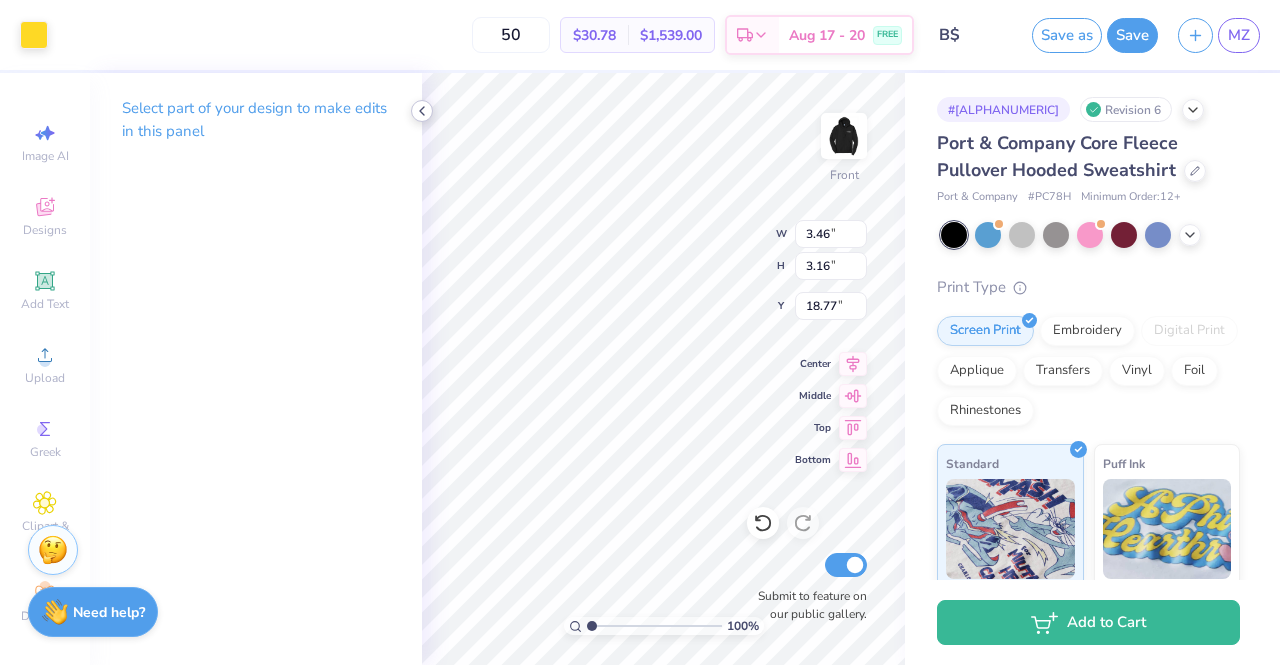 click 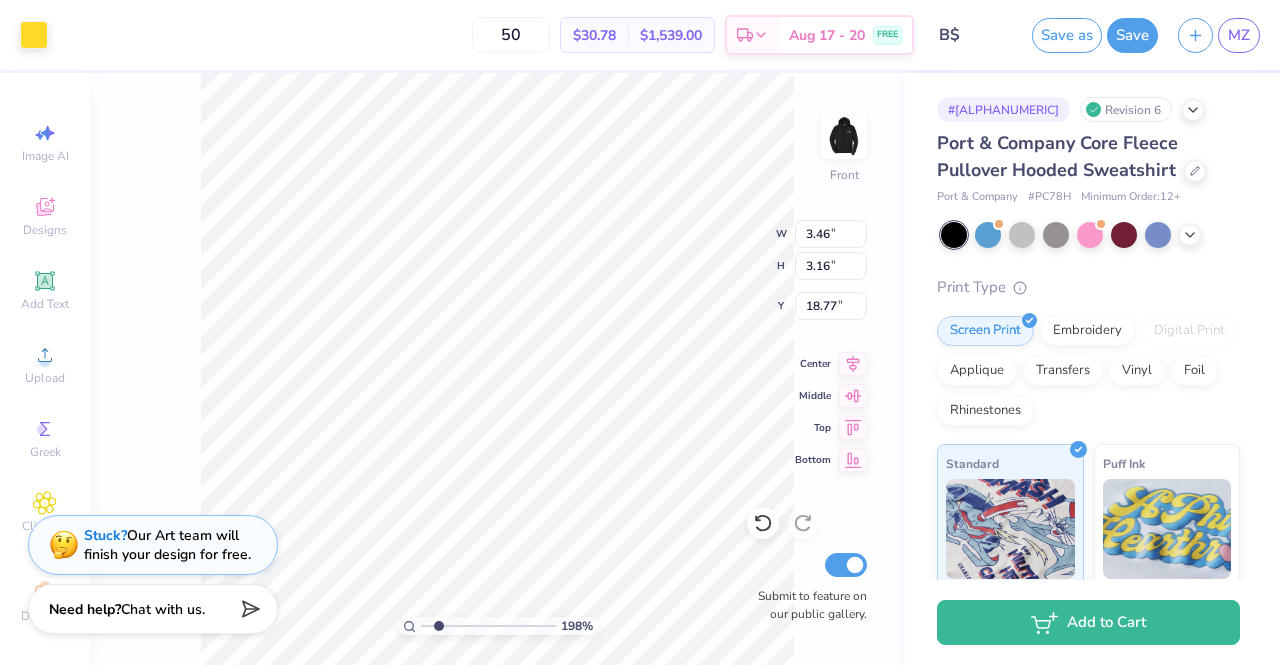 type on "1.98448458459407" 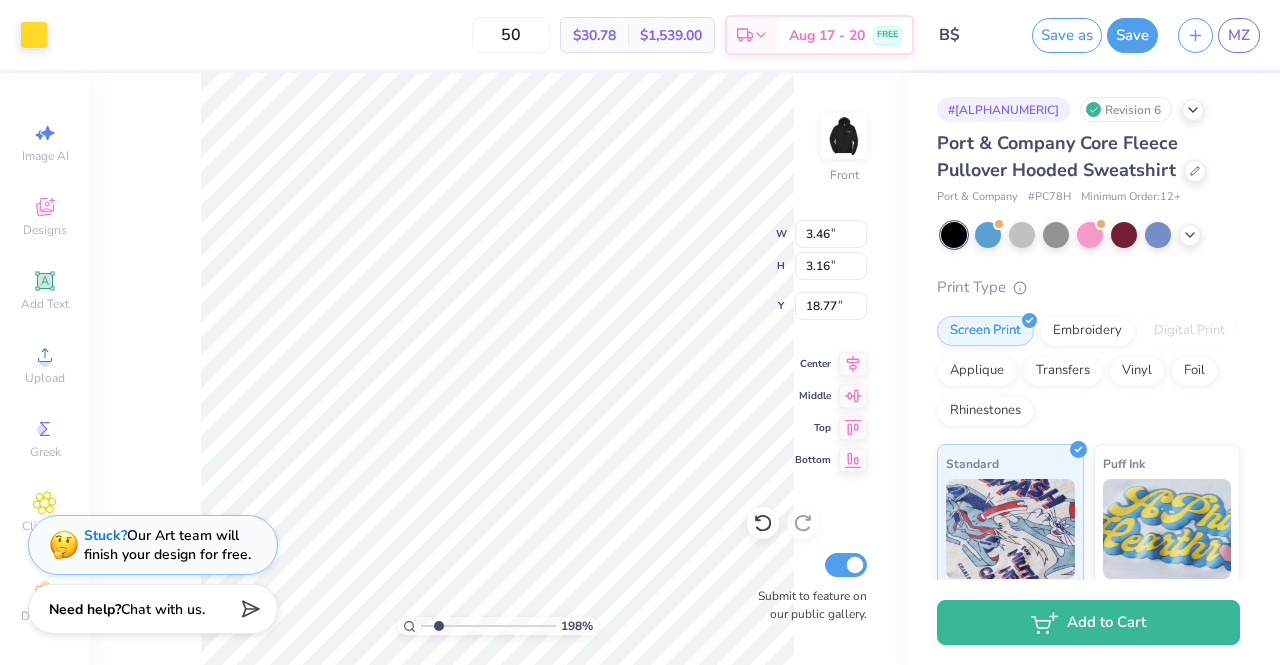 type on "9.61" 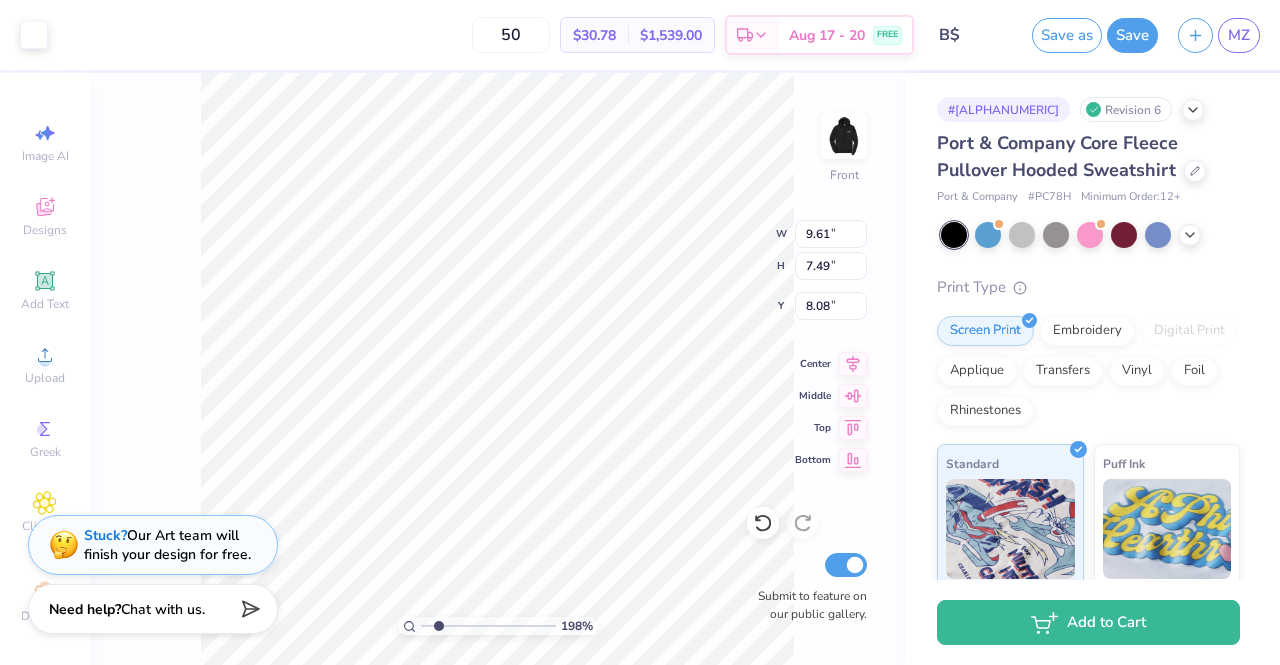 type on "1.98448458459407" 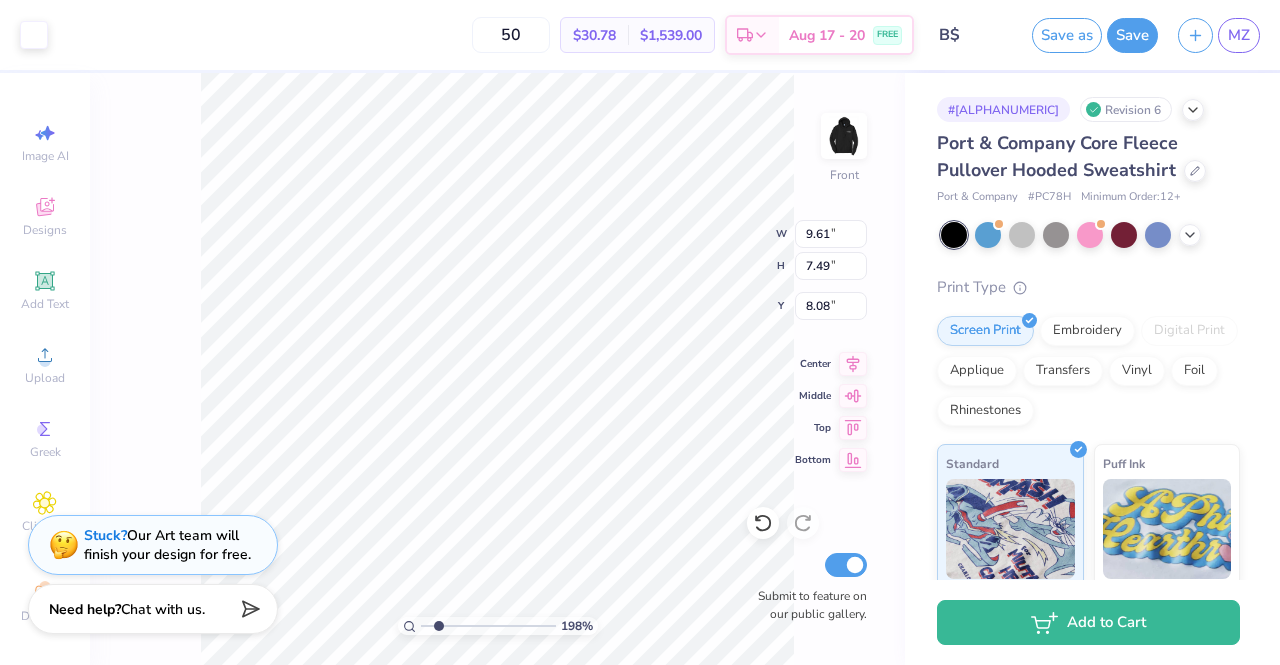 type on "0.42" 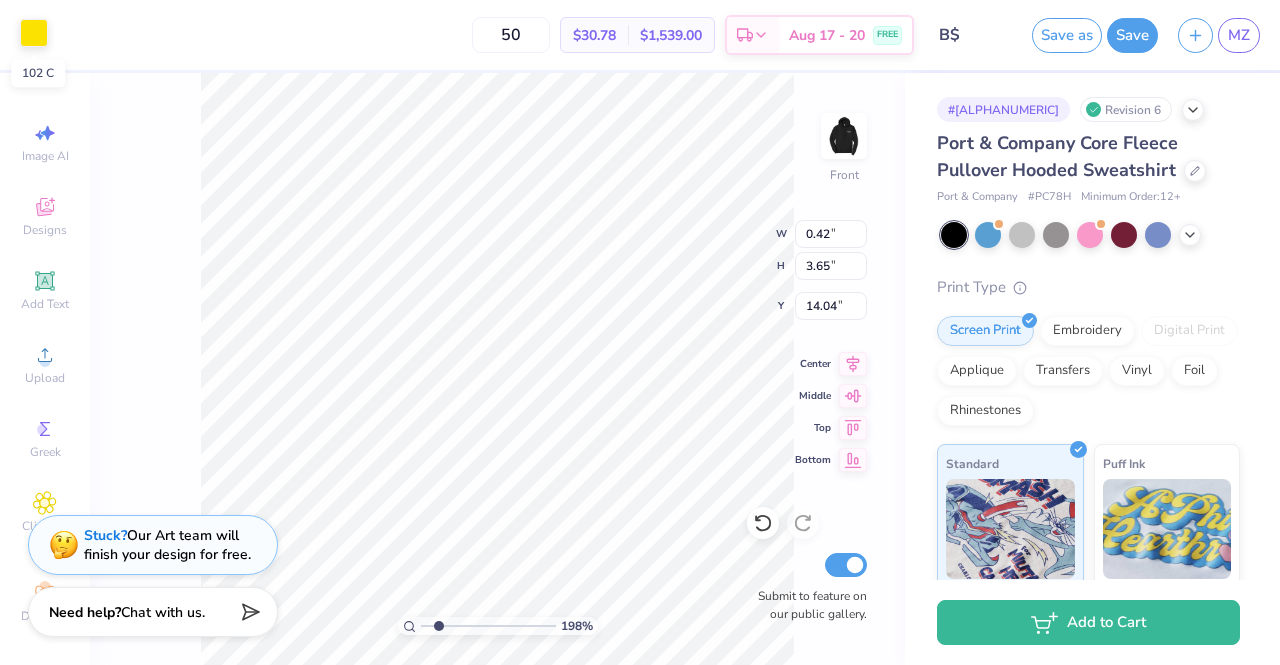 click at bounding box center (34, 33) 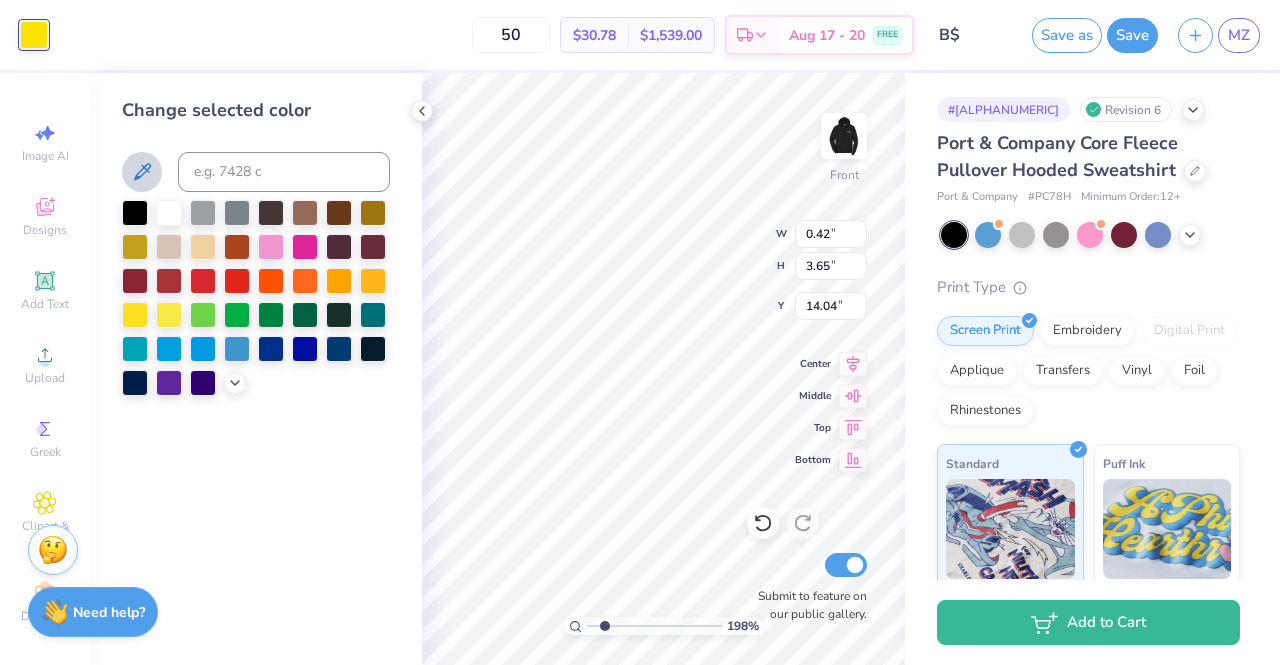 click 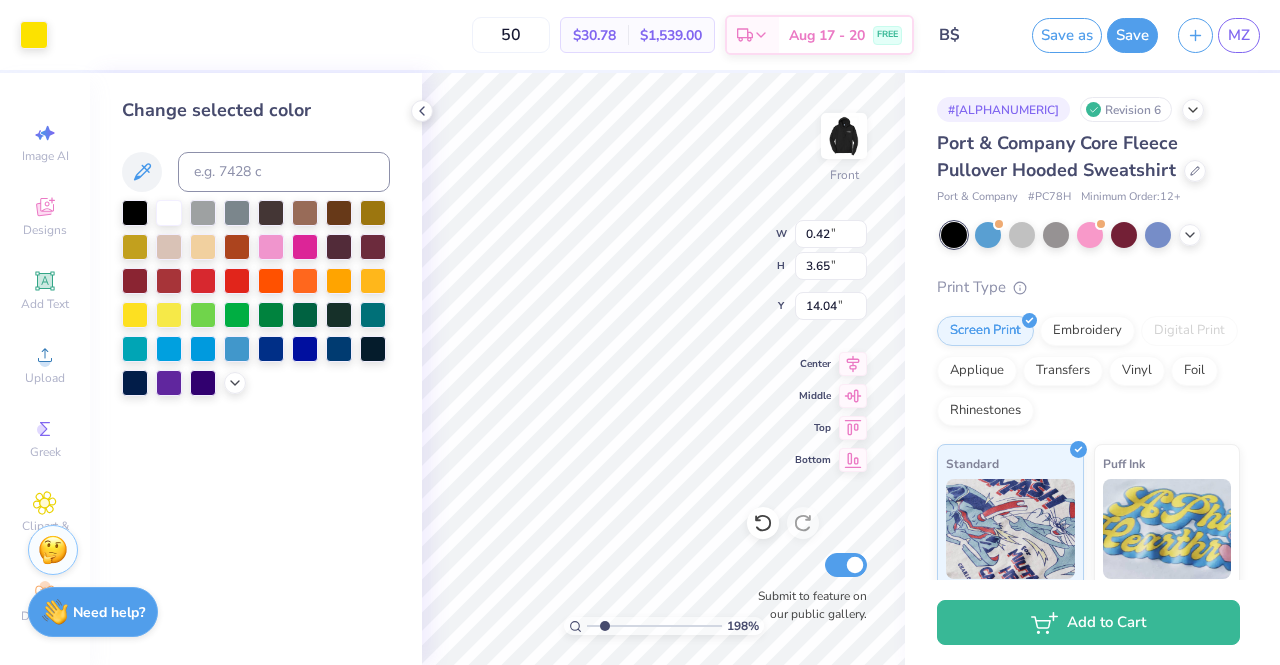 type on "1.98448458459407" 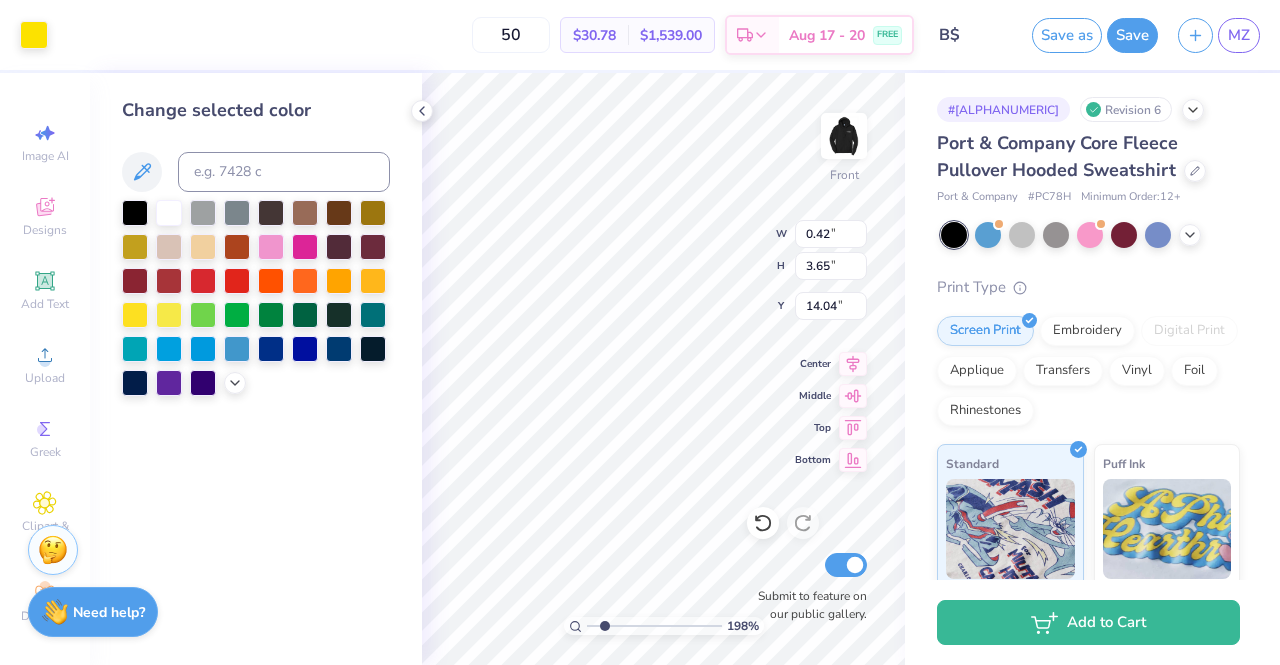 type on "4.16" 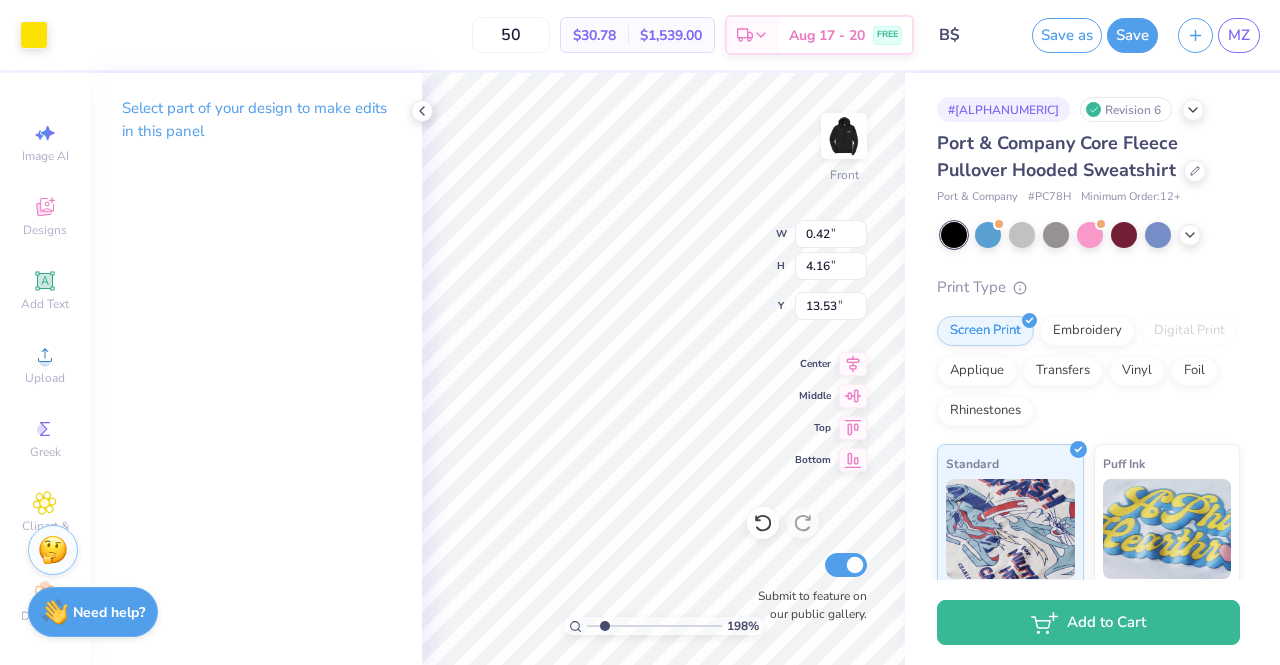 click on "Art colors" at bounding box center [24, 35] 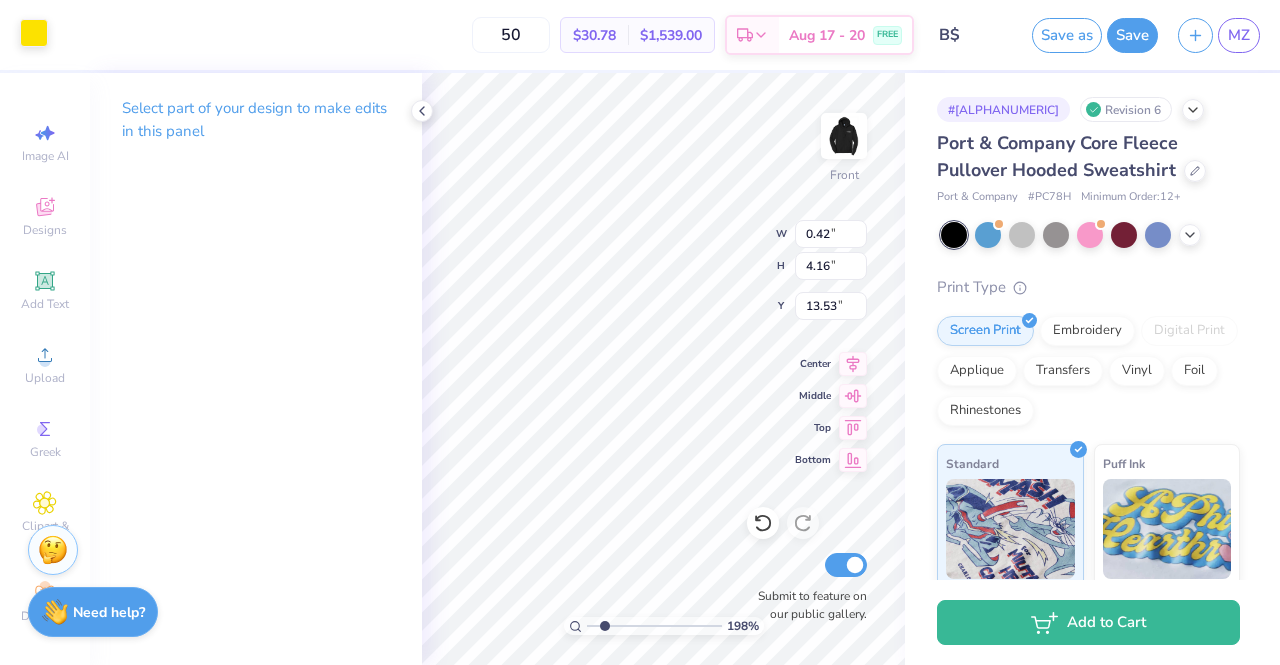 click at bounding box center (34, 33) 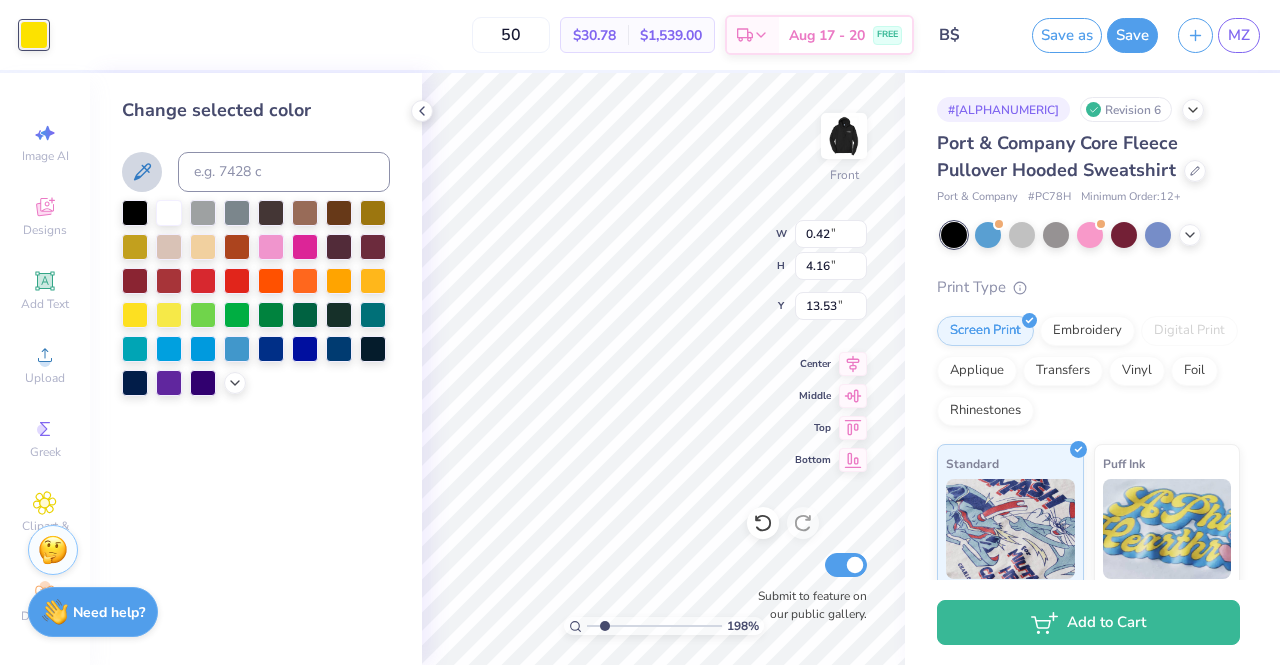 click at bounding box center [142, 172] 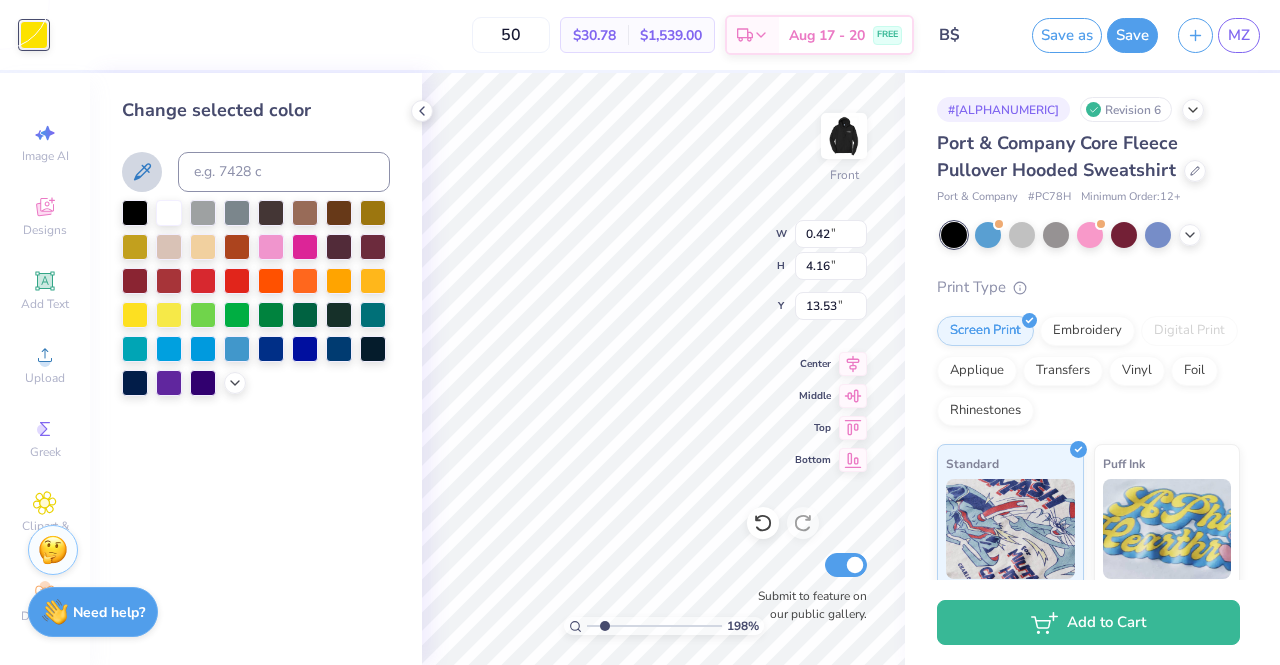 click at bounding box center (142, 172) 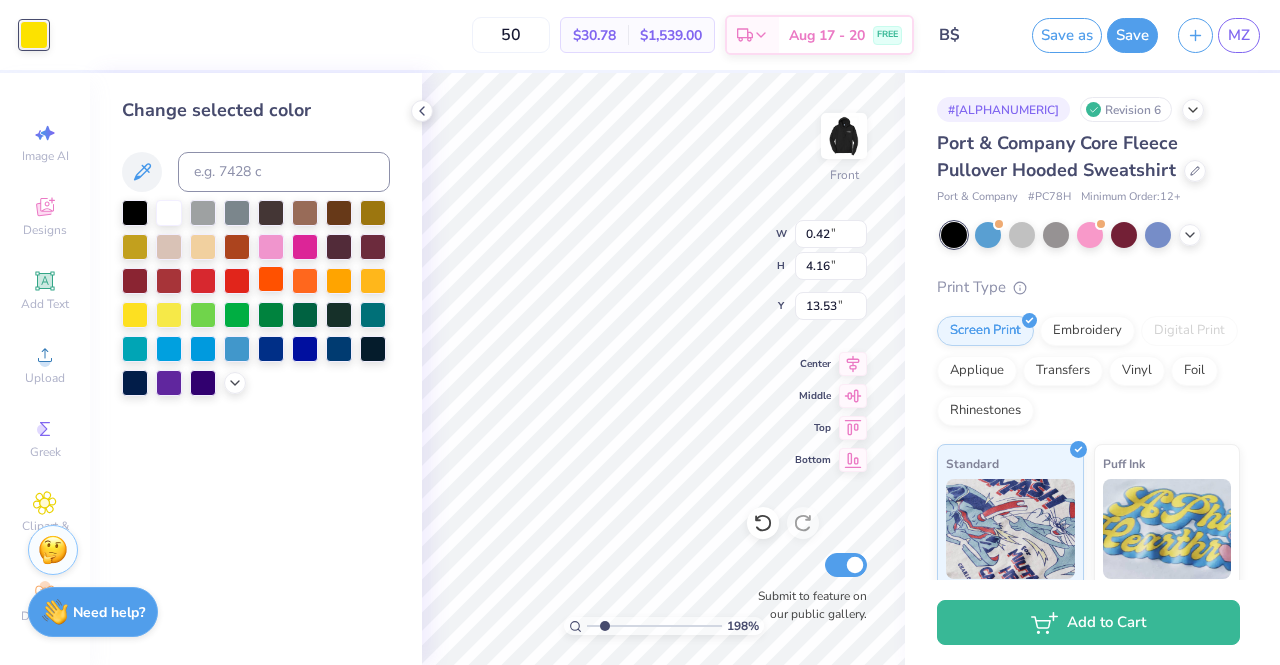 type on "1.98448458459407" 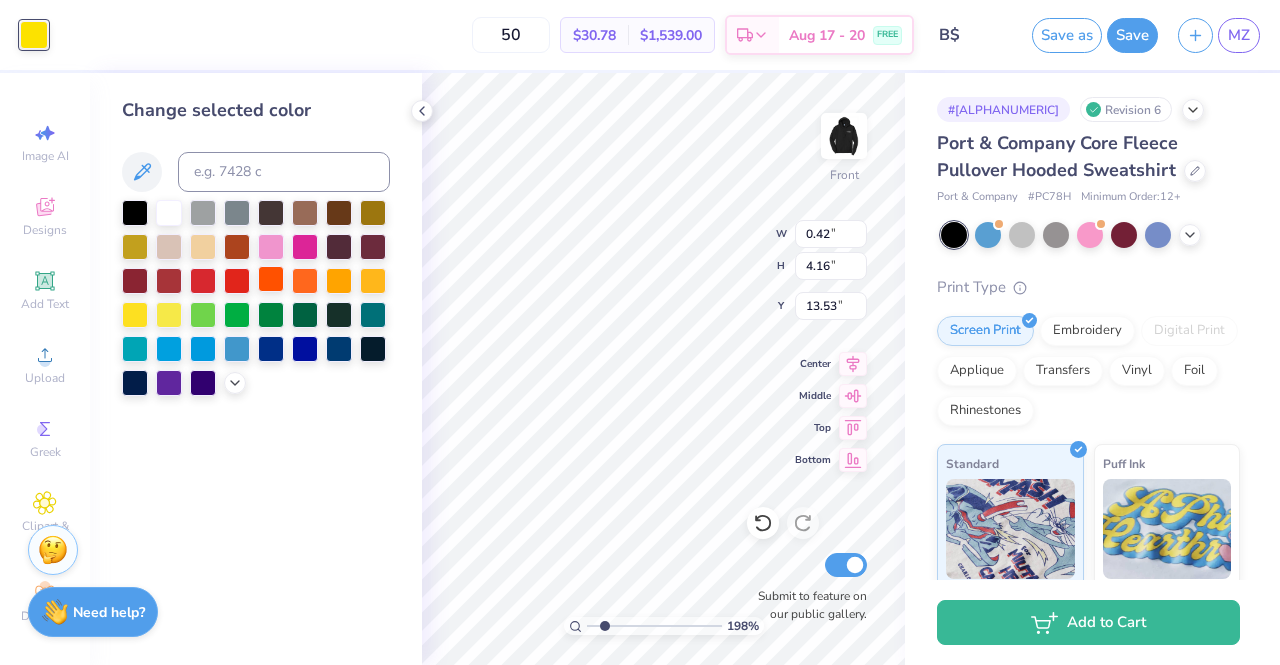 type on "3.46" 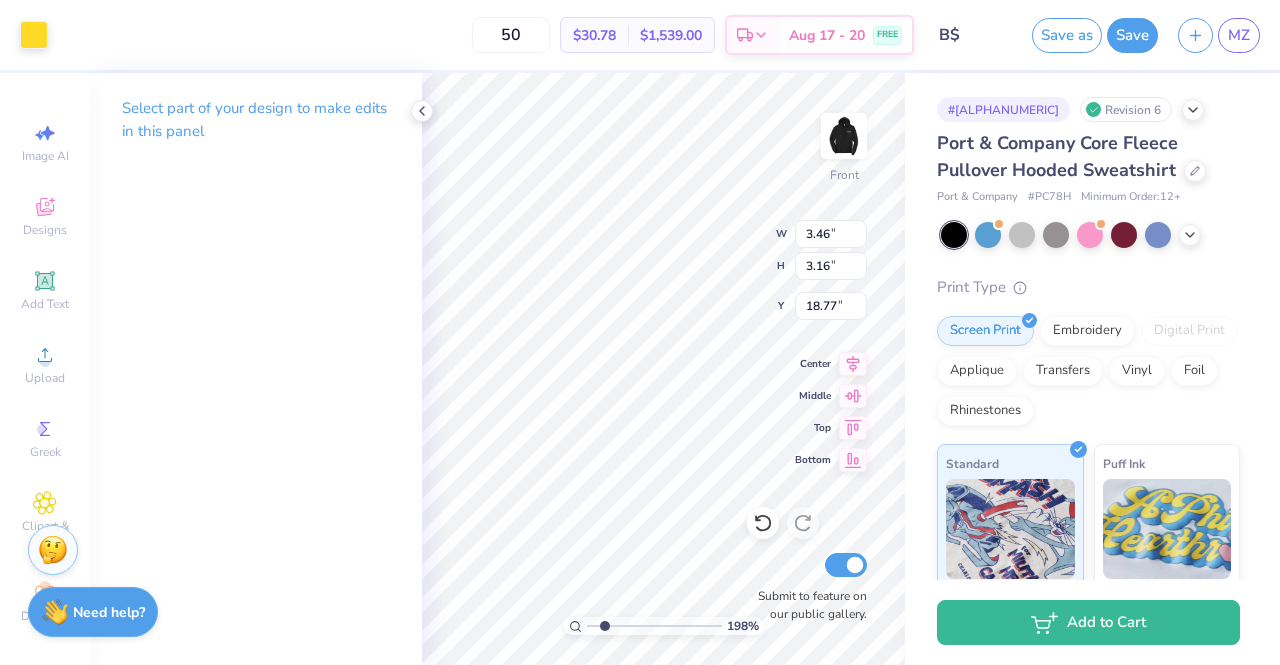 type on "1.98448458459407" 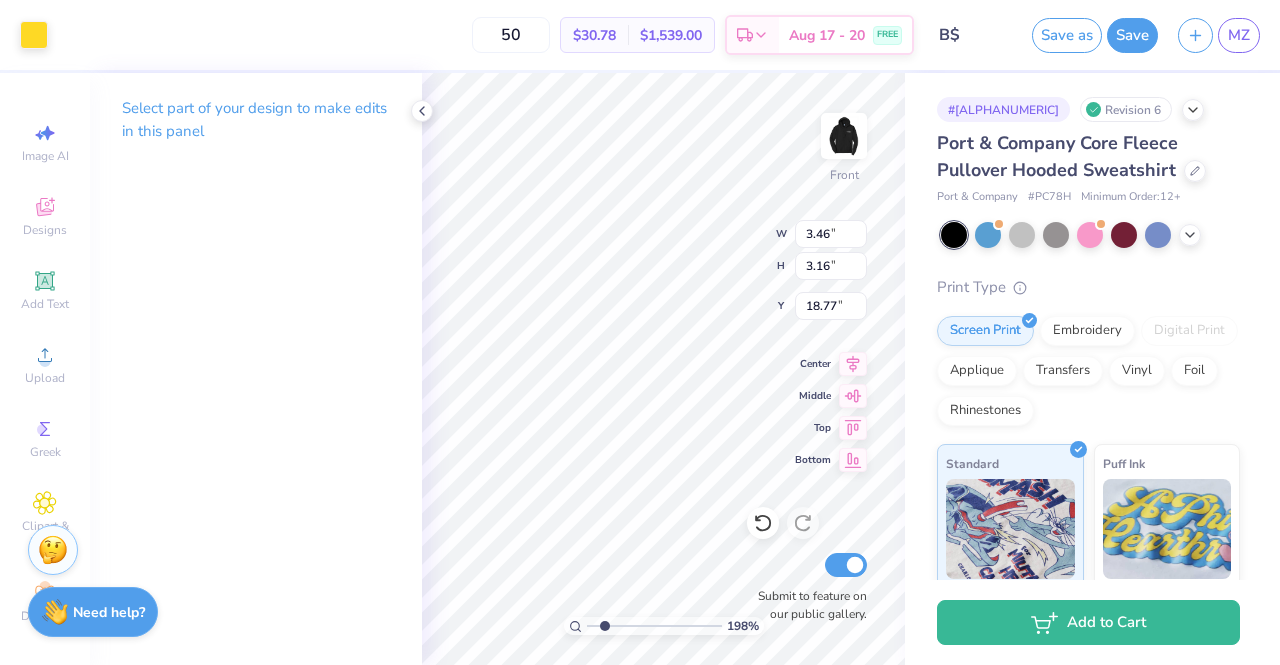 type on "9.61" 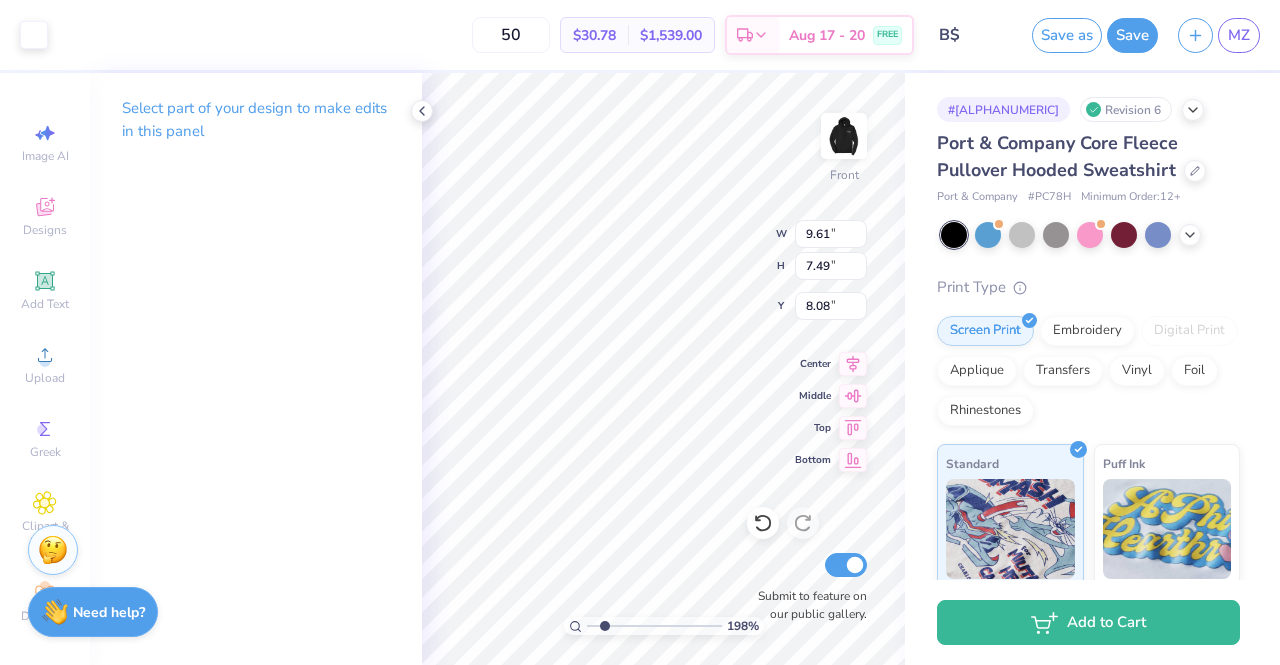 type on "1.98448458459407" 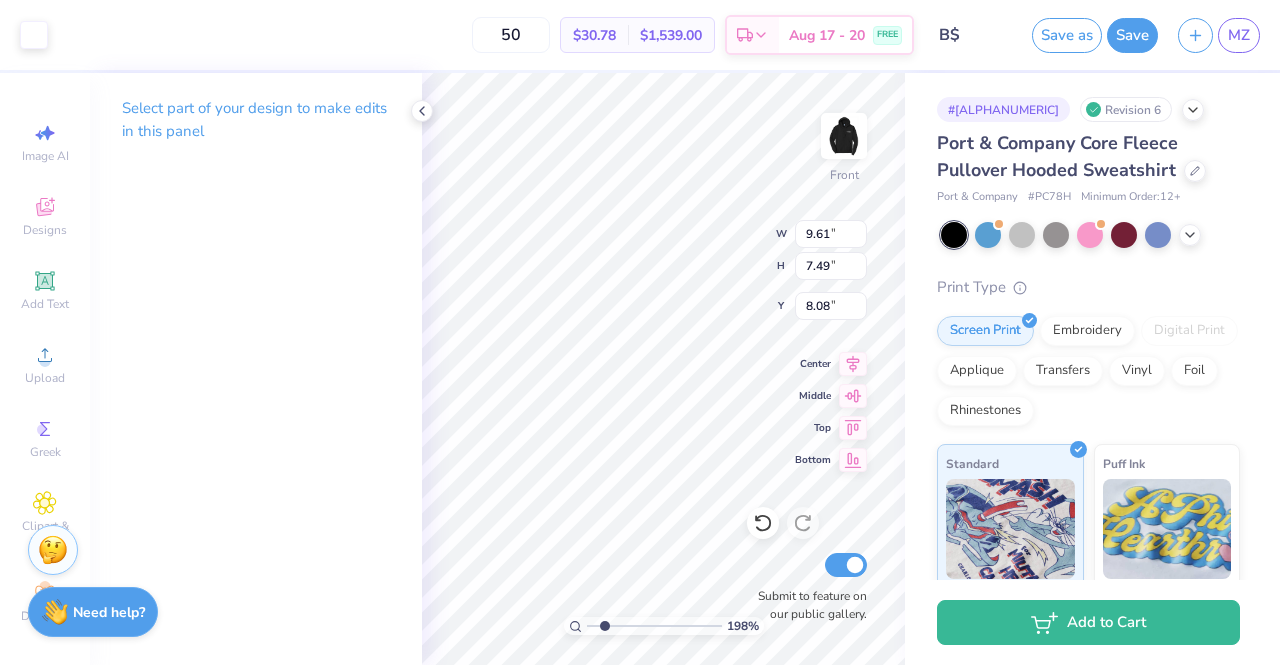 type on "0.42" 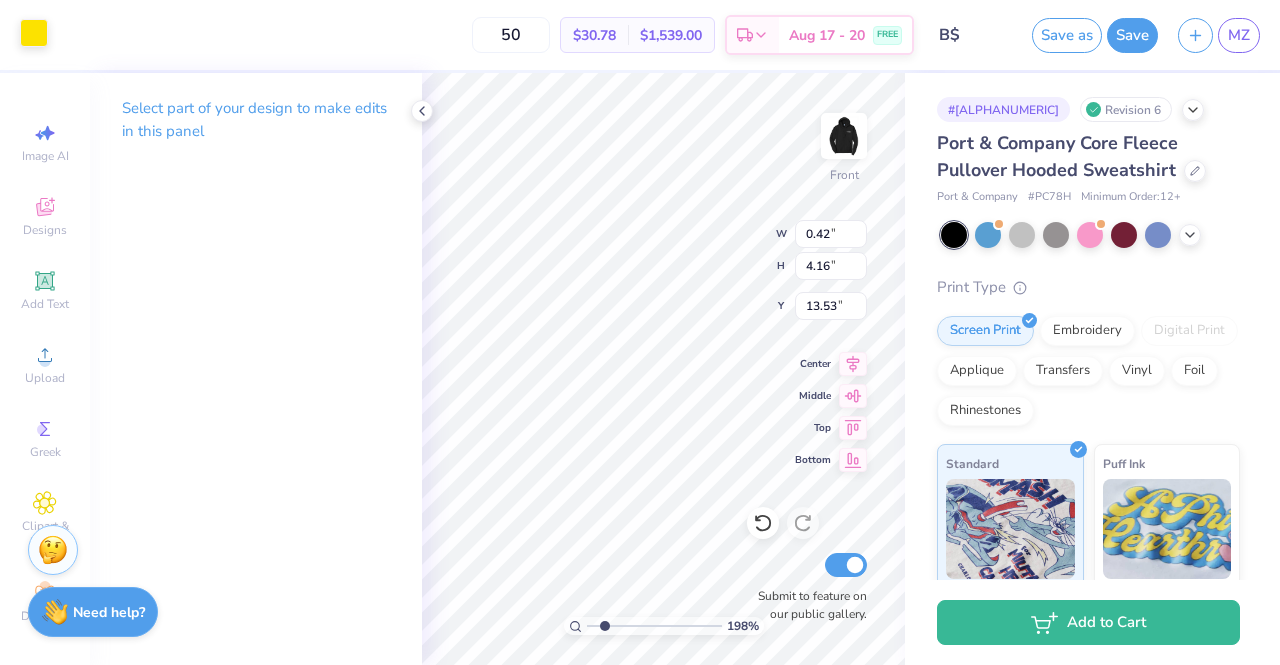 click at bounding box center (34, 33) 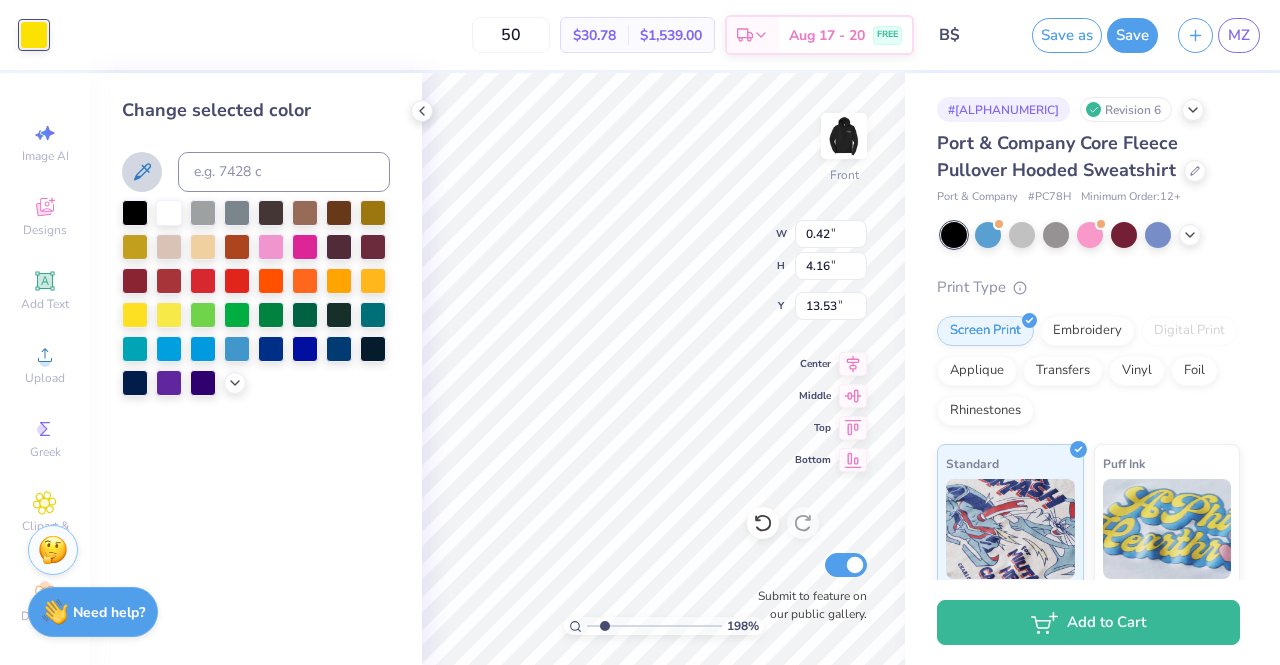click 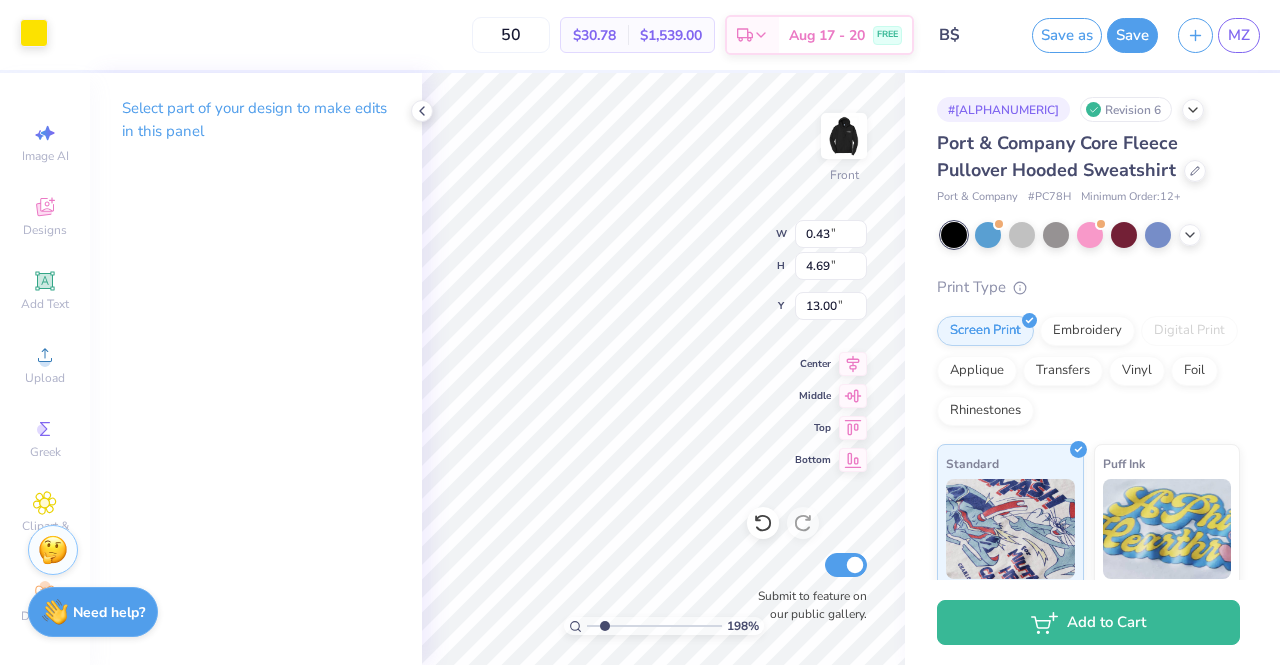 click at bounding box center [34, 33] 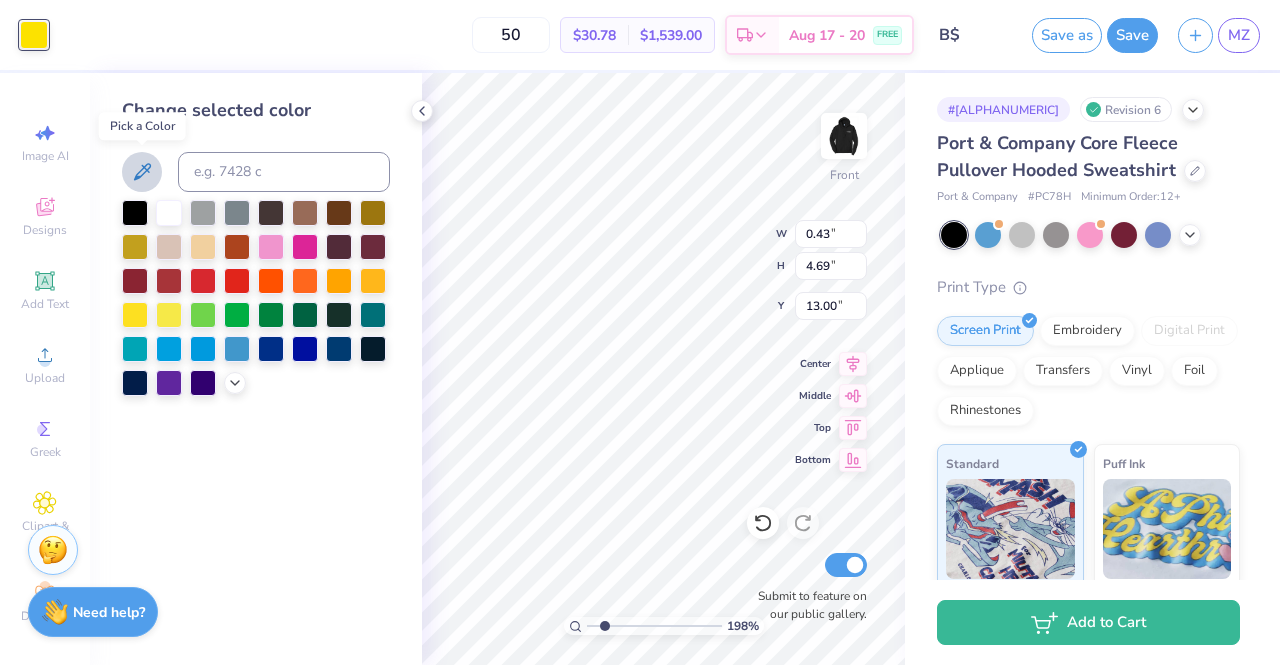 click 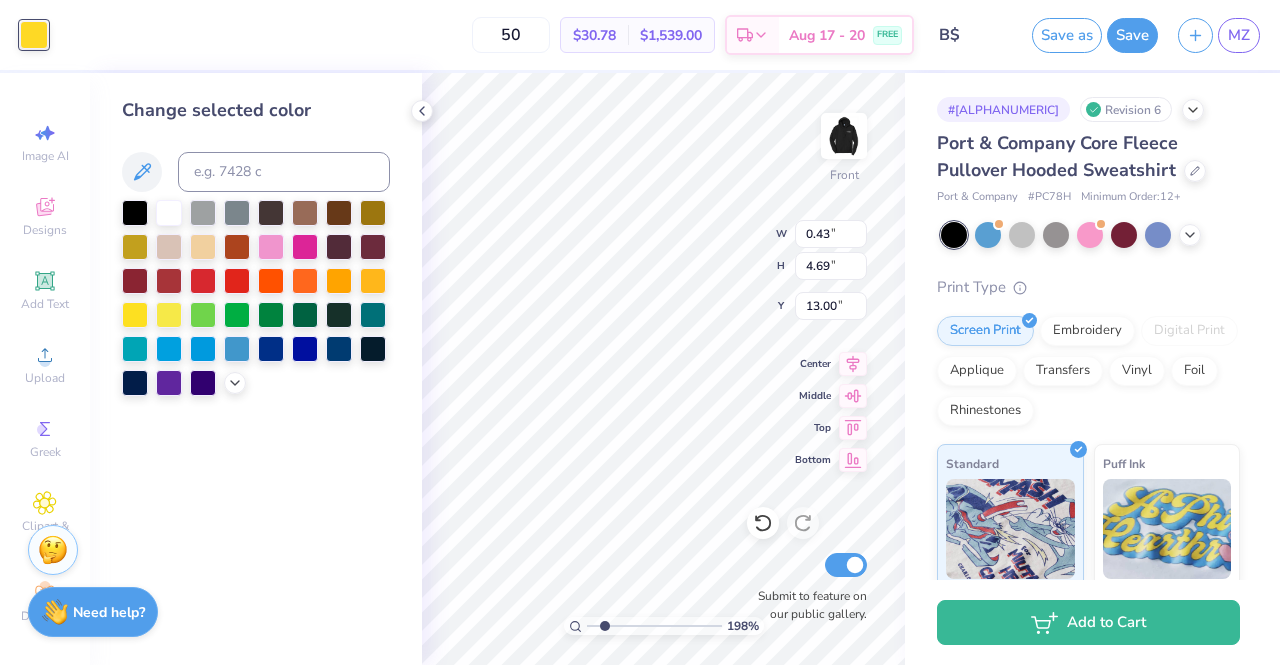 type on "1.98448458459407" 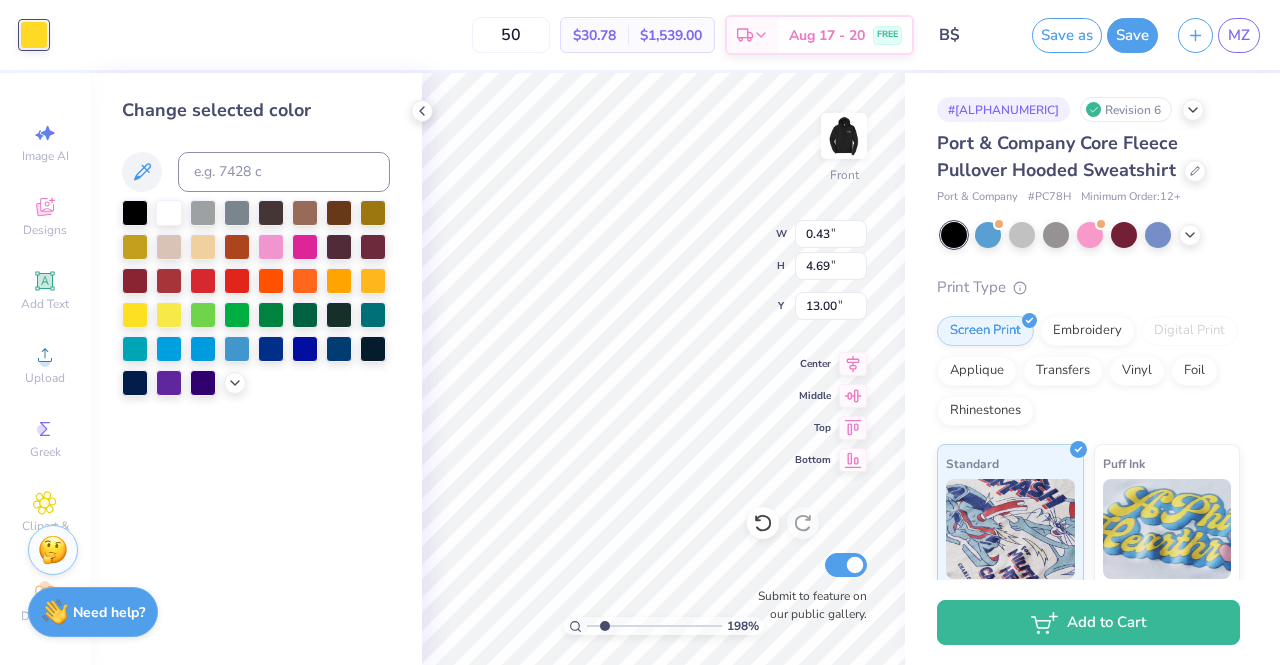 type on "0.42" 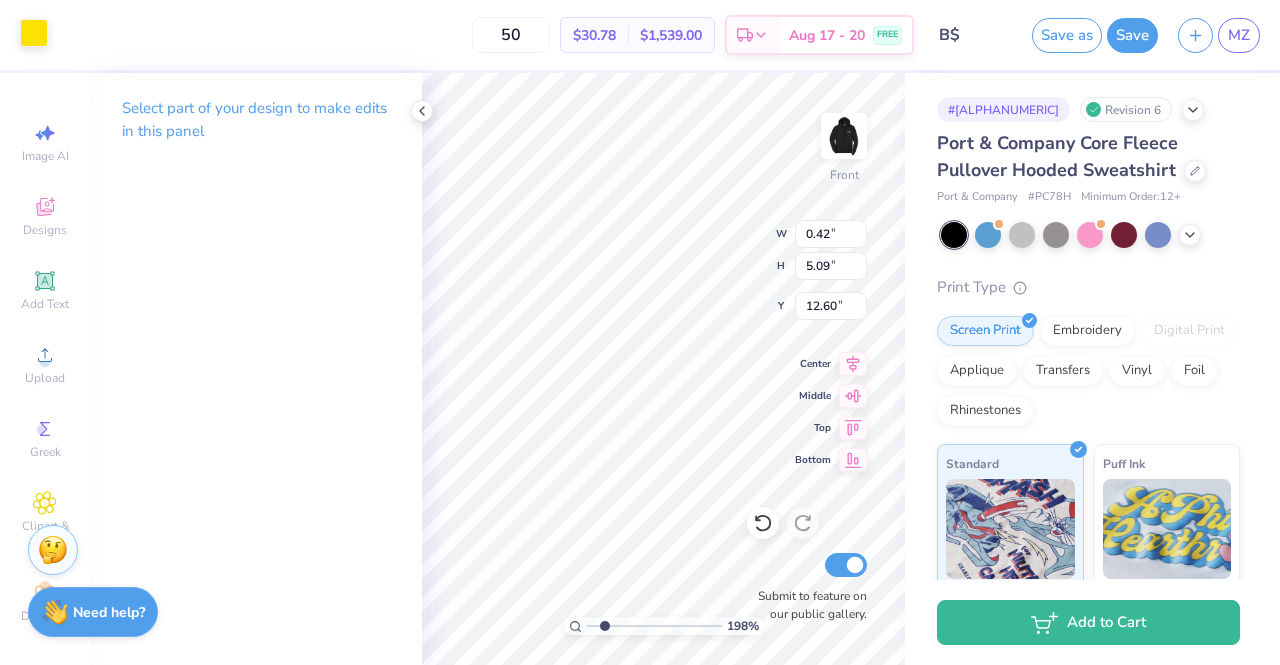 click at bounding box center (34, 33) 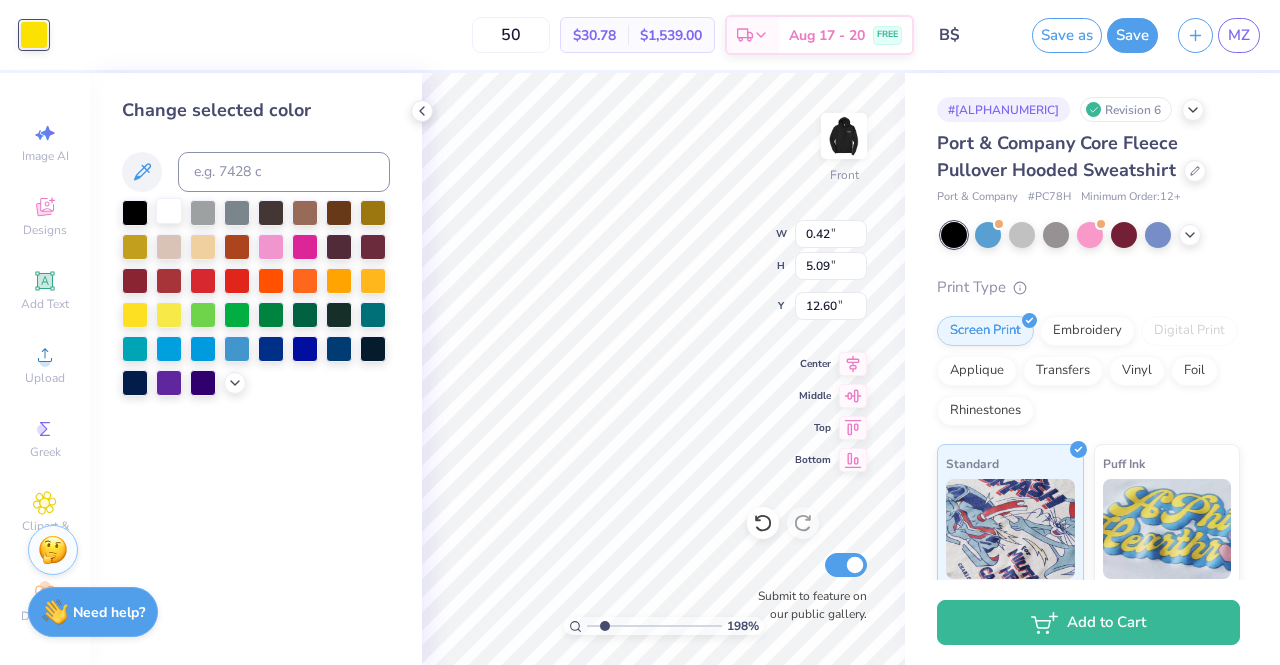 drag, startPoint x: 136, startPoint y: 181, endPoint x: 167, endPoint y: 208, distance: 41.109608 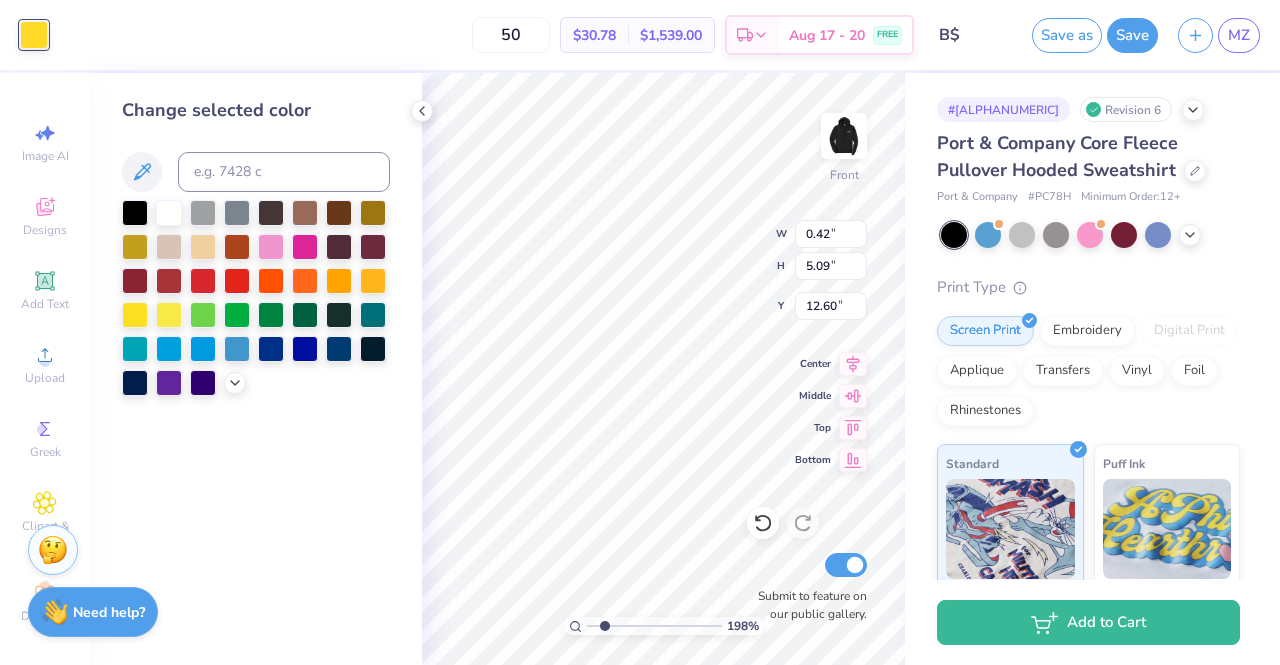 type on "1.98448458459407" 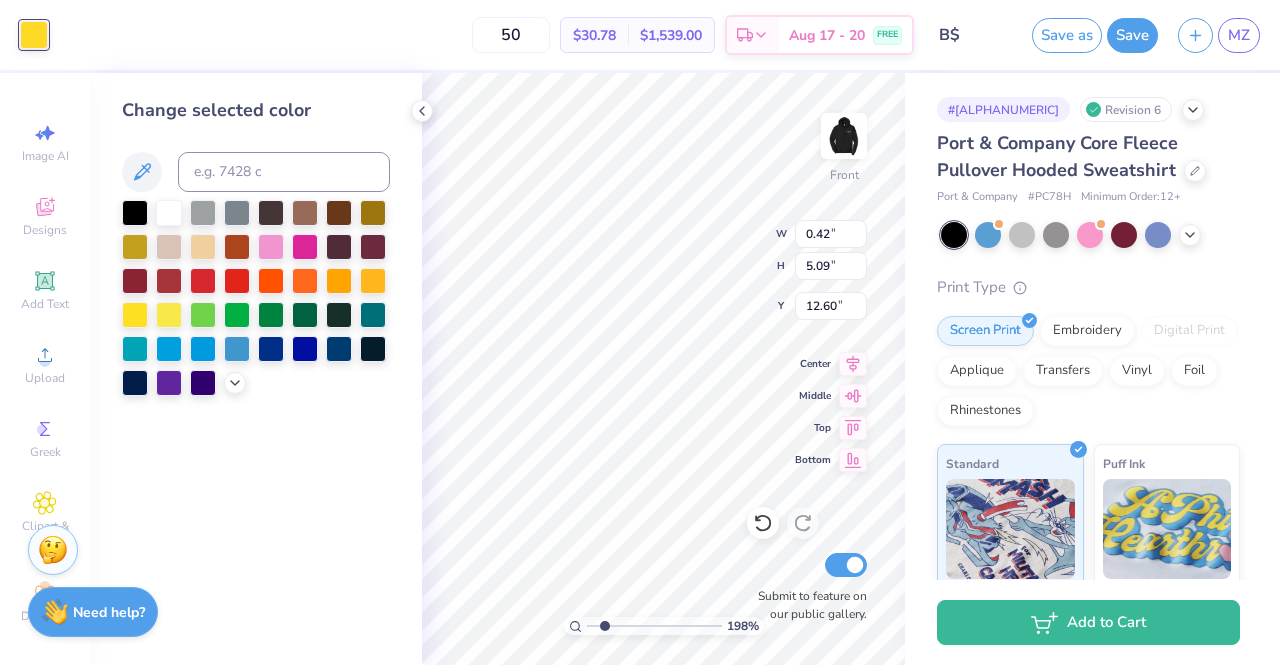 type on "5.51" 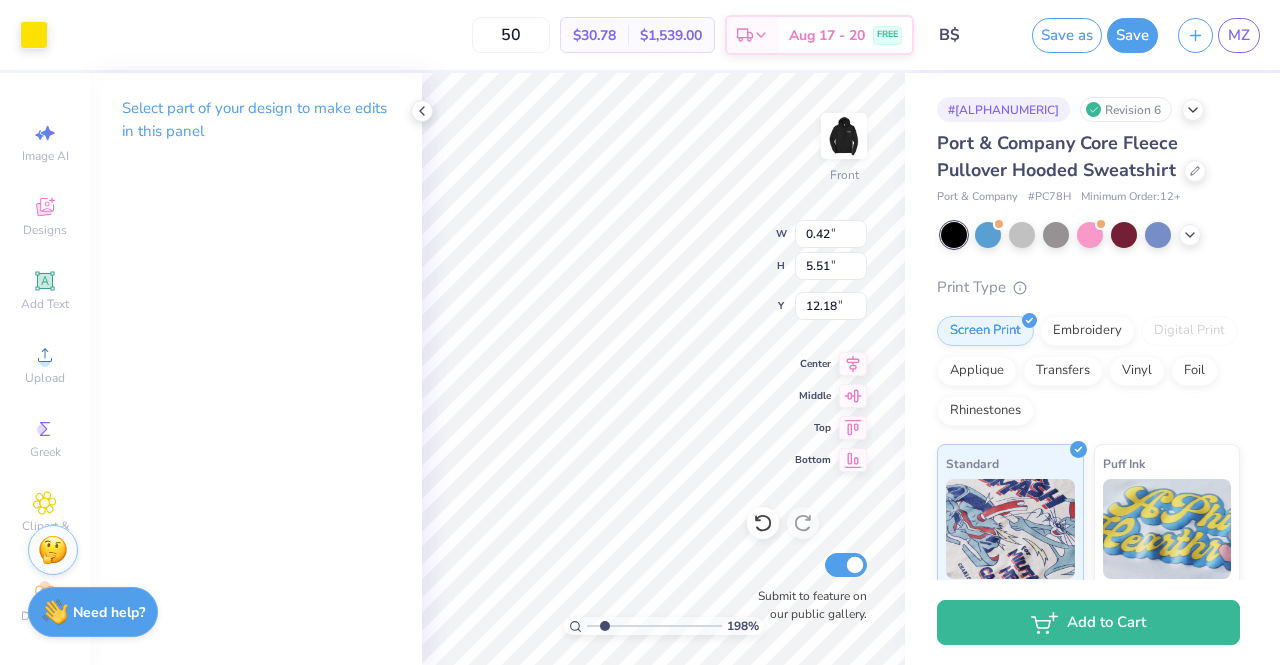 drag, startPoint x: 26, startPoint y: 33, endPoint x: 10, endPoint y: 50, distance: 23.345236 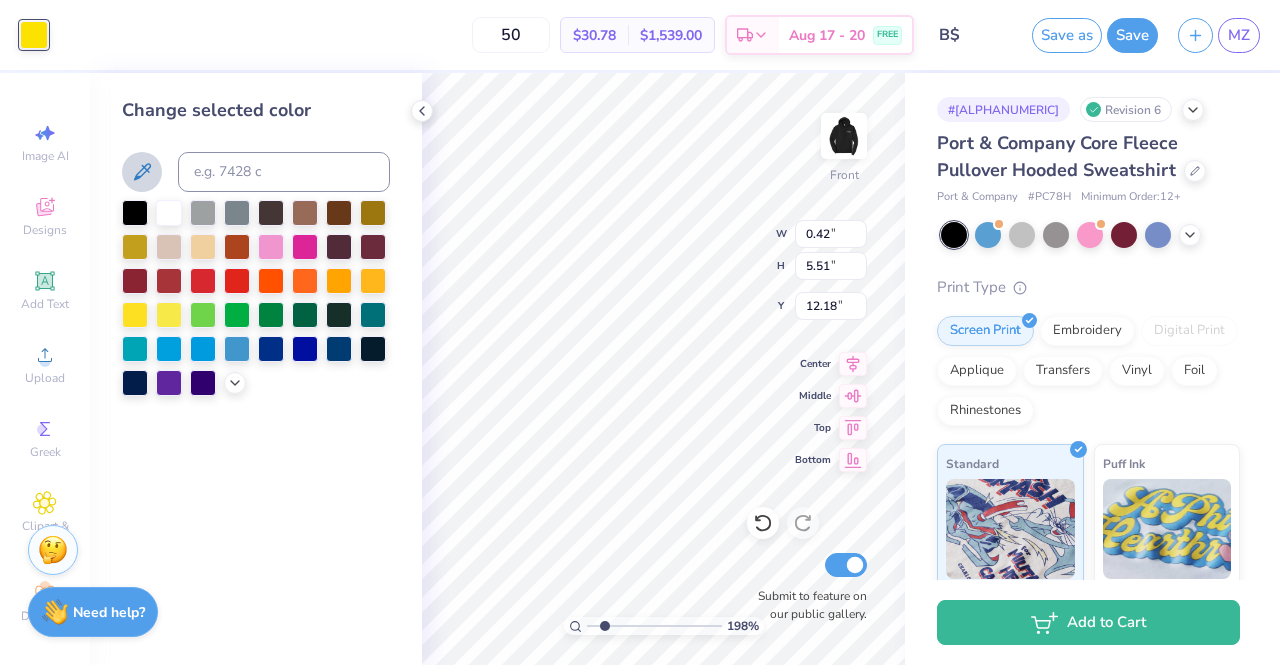 click 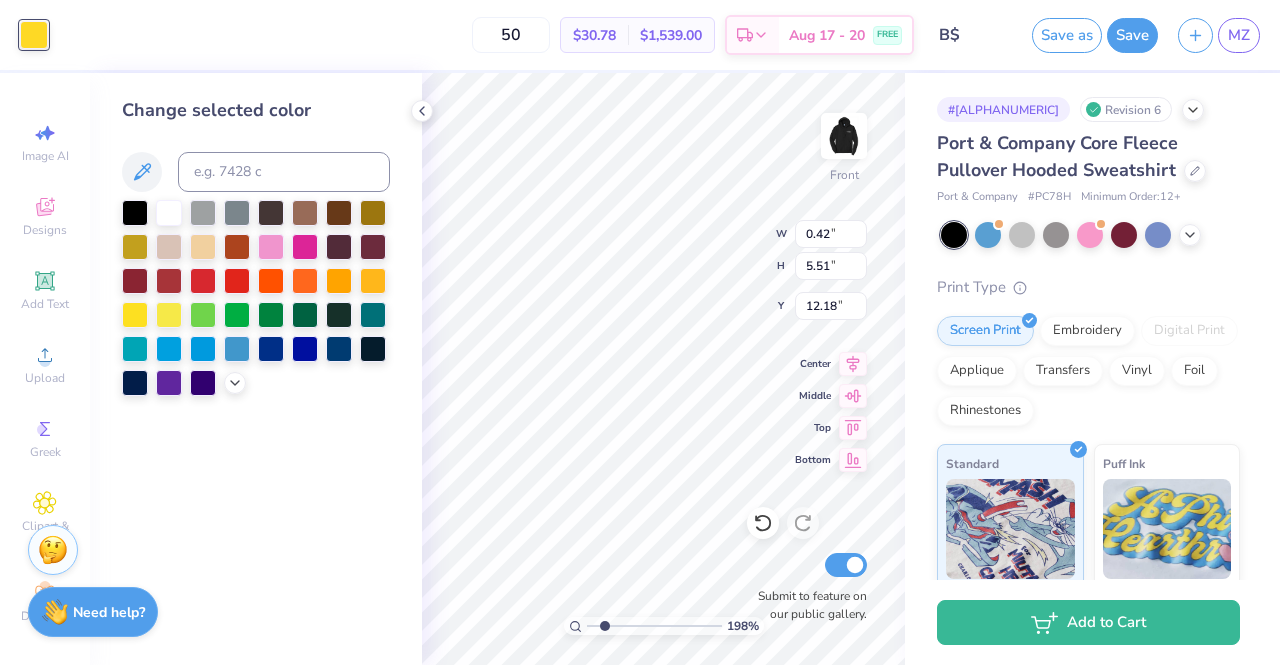 type on "1.98448458459407" 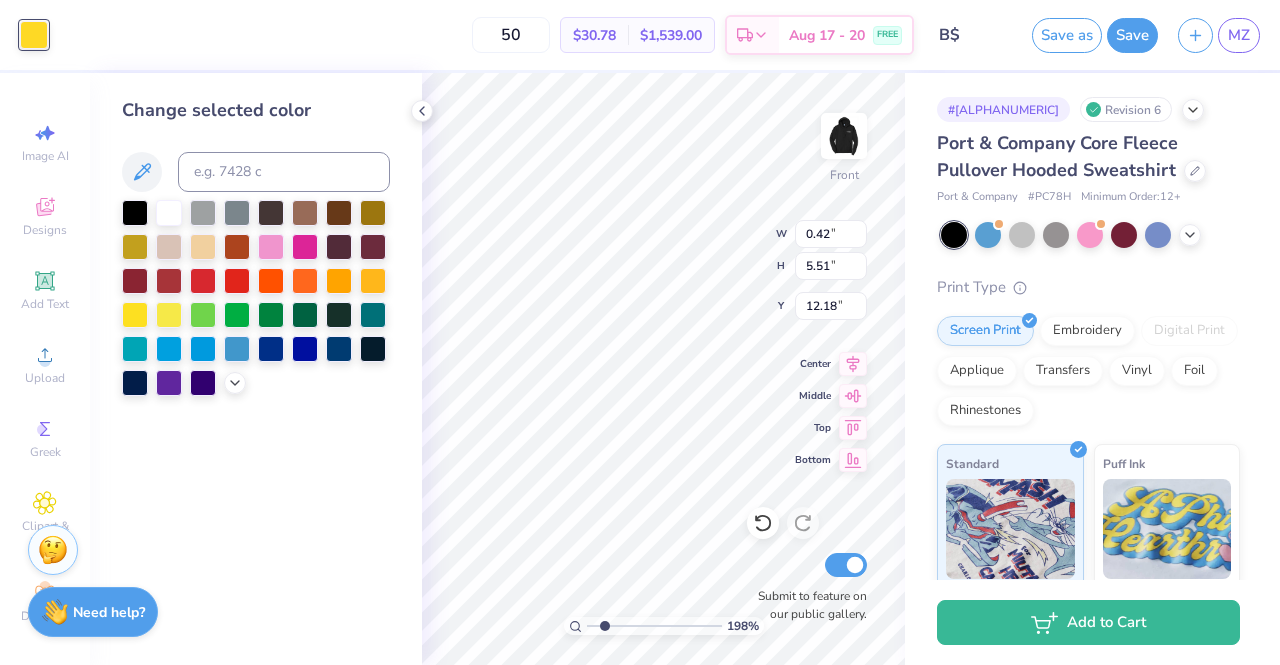type on "0.41" 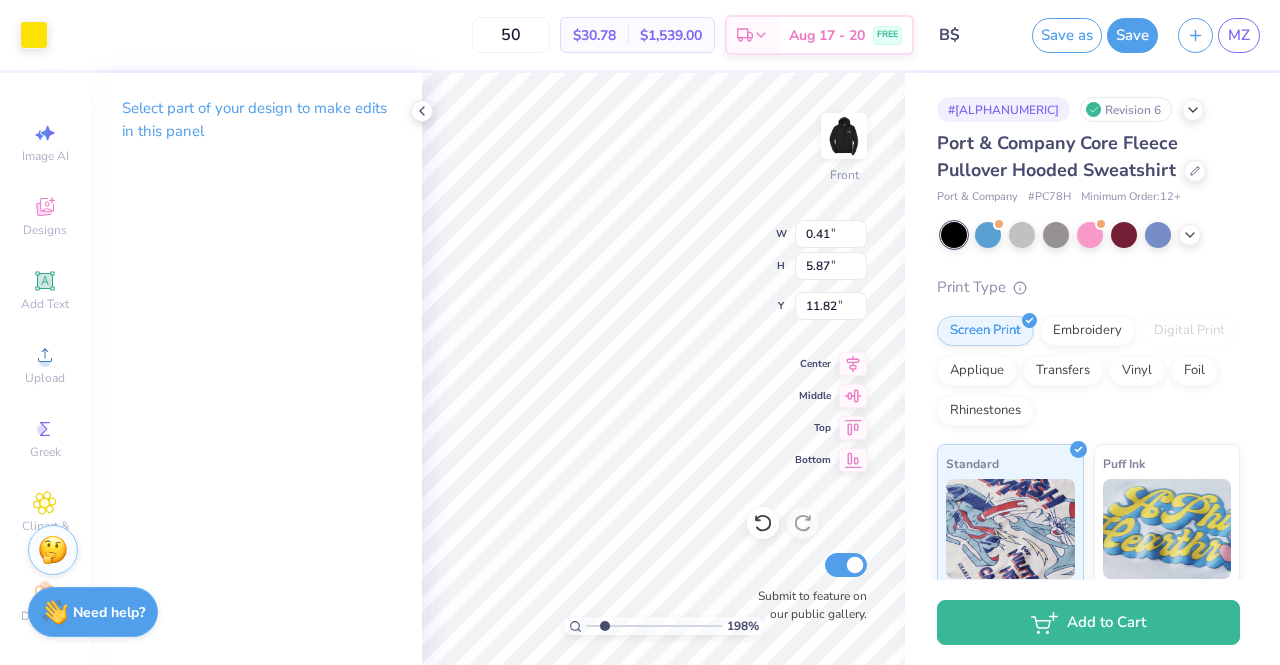 drag, startPoint x: 46, startPoint y: 35, endPoint x: 74, endPoint y: 71, distance: 45.607018 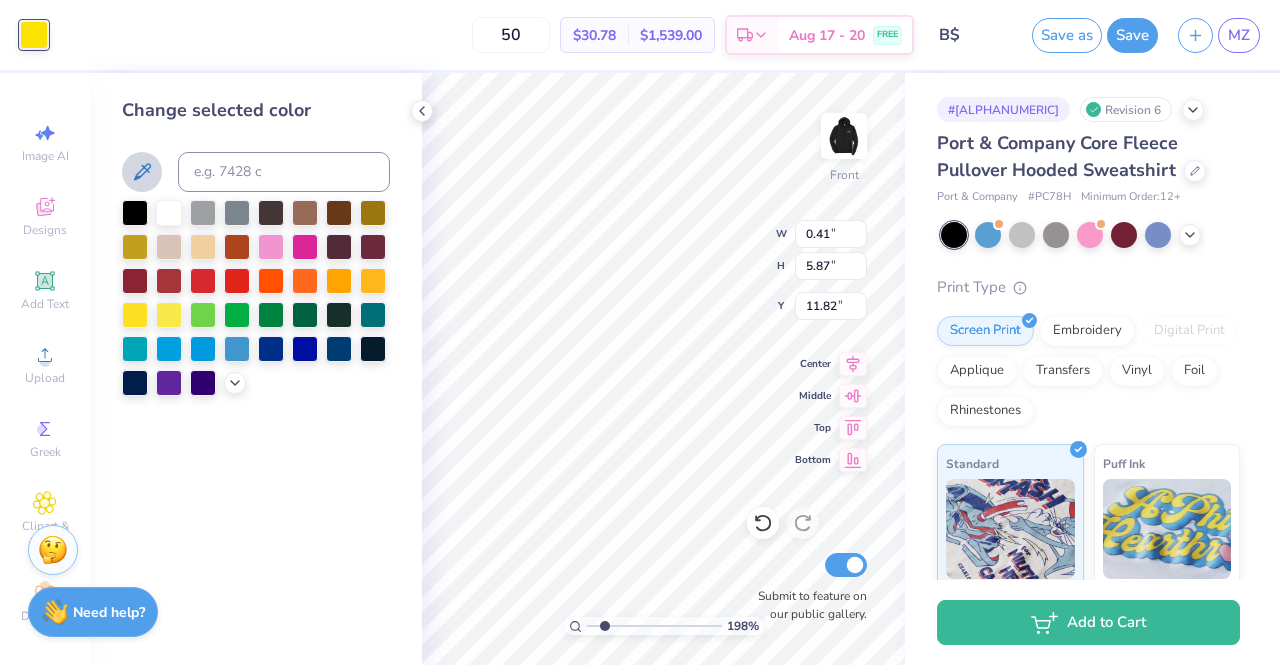 click 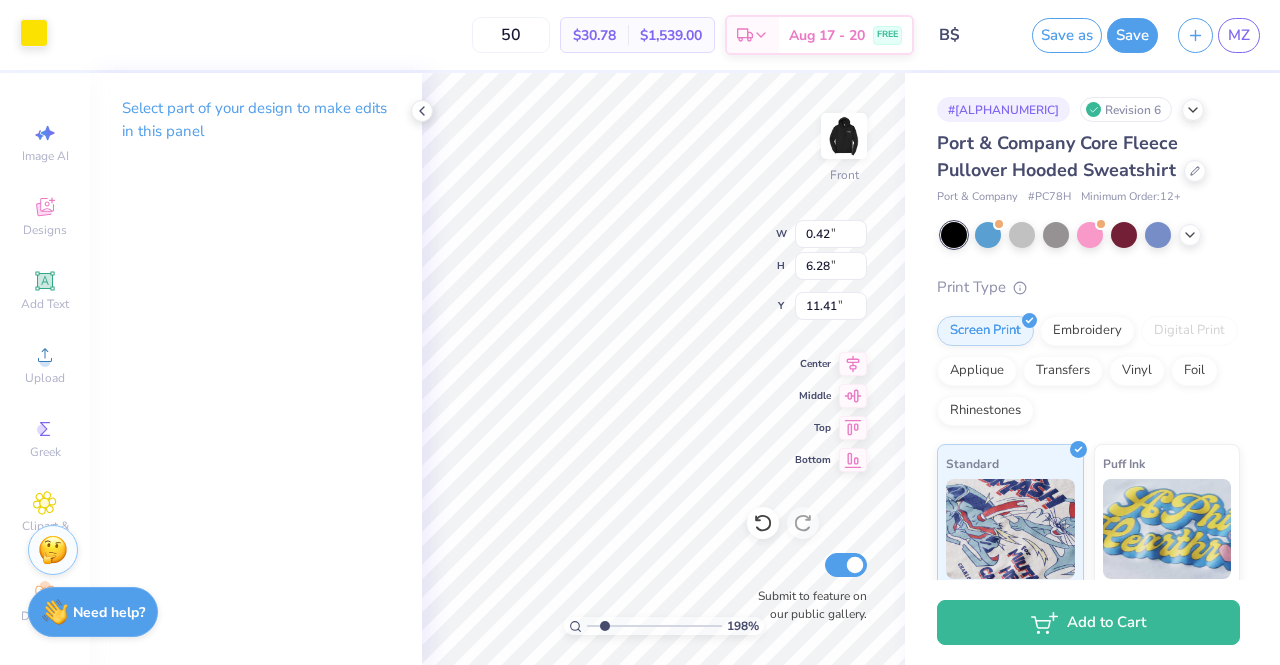 drag, startPoint x: 37, startPoint y: 18, endPoint x: 28, endPoint y: 26, distance: 12.0415945 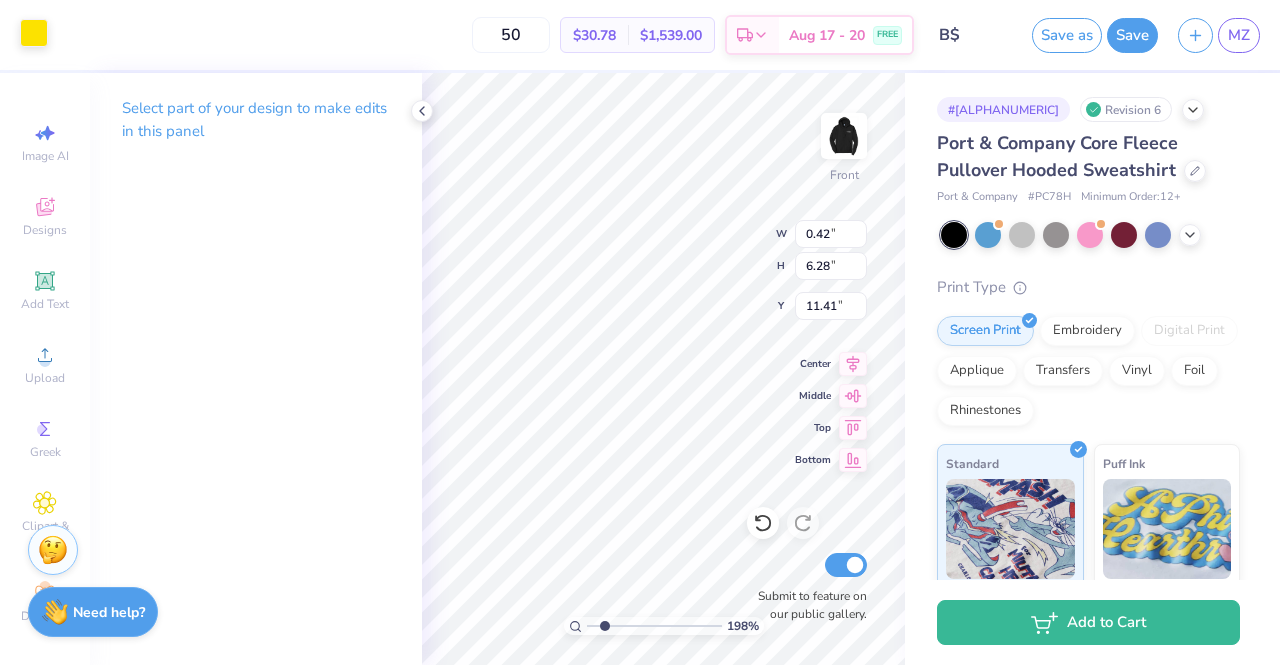 click on "Art colors" at bounding box center [24, 35] 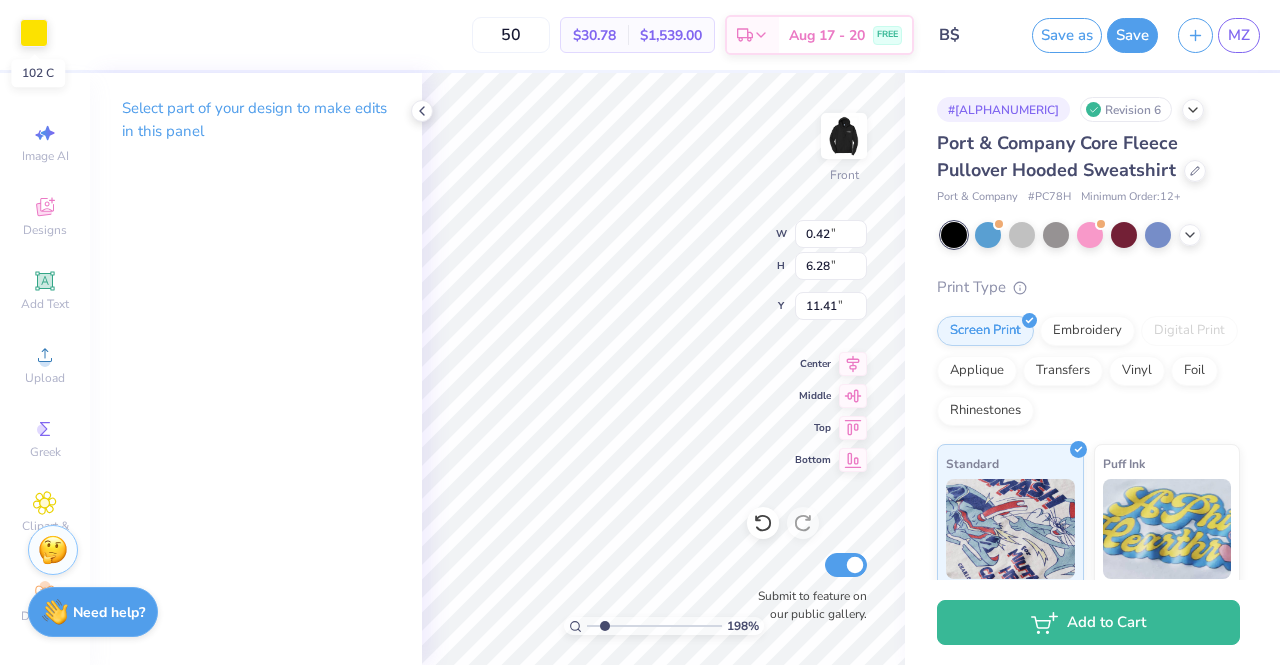 click at bounding box center (34, 33) 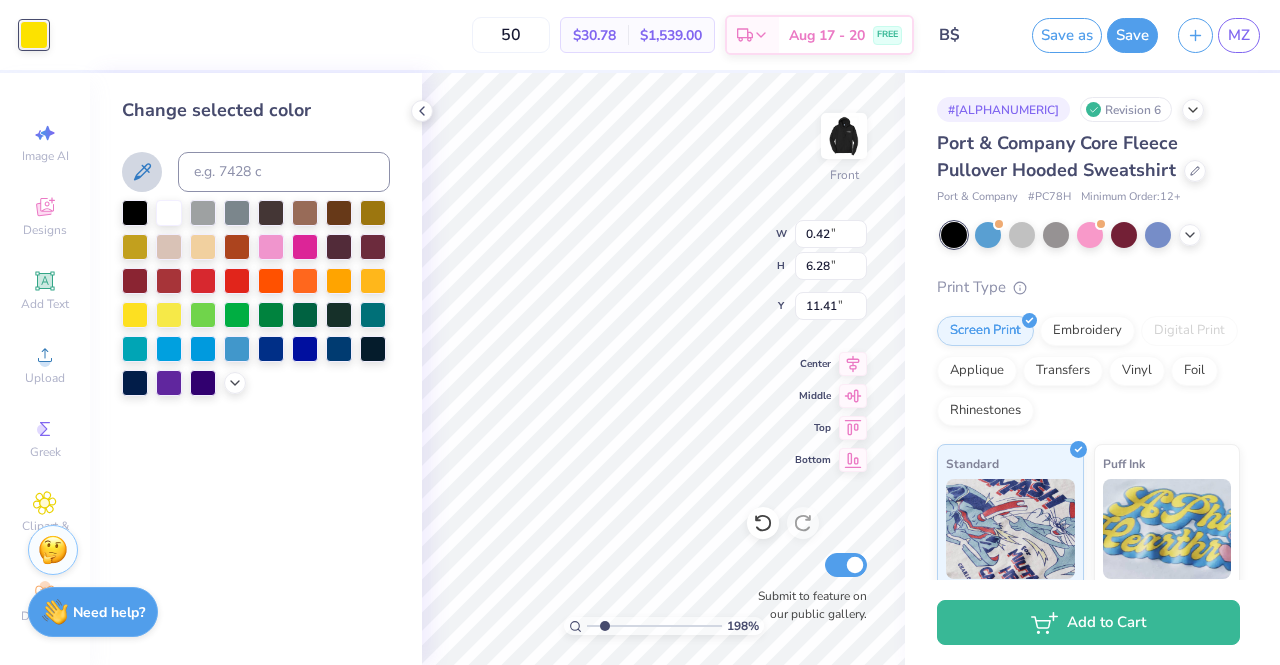 click 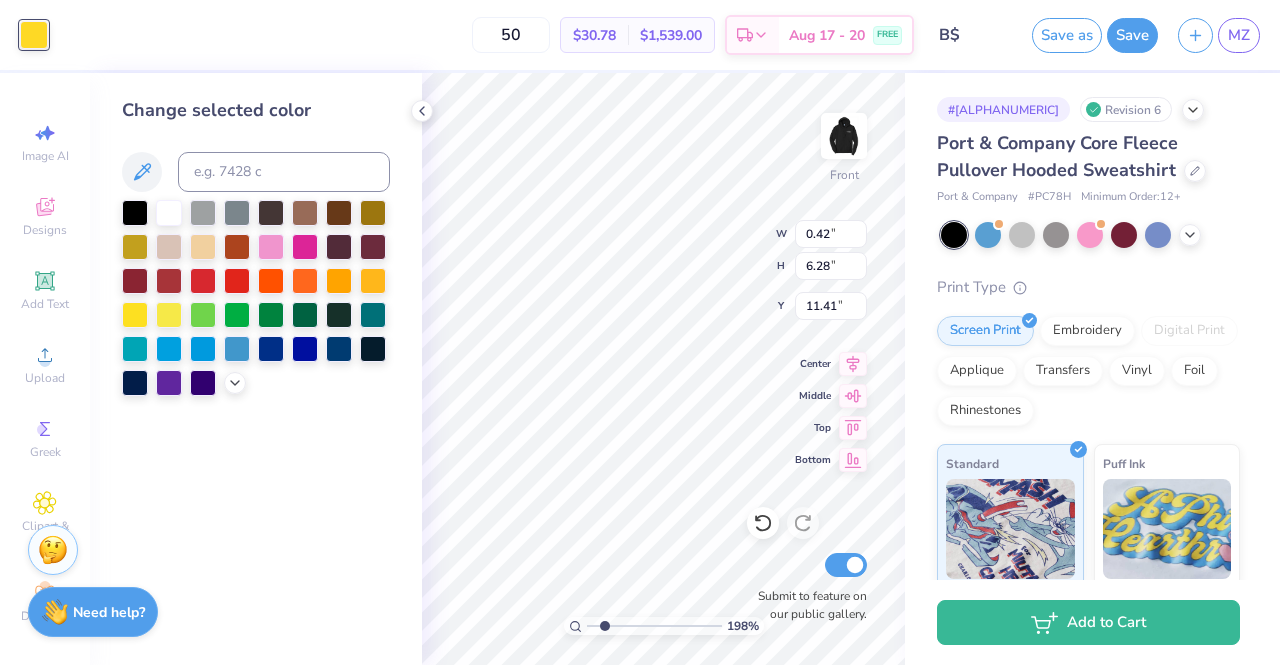 type on "1.98448458459407" 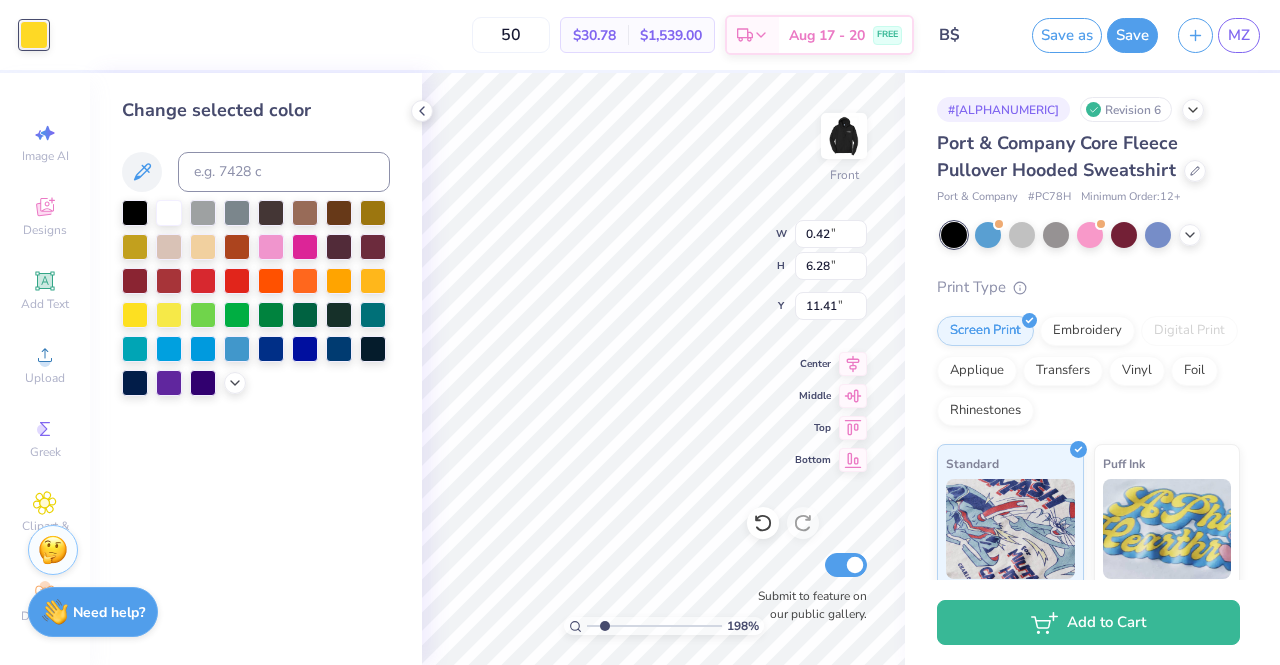 type on "9.61" 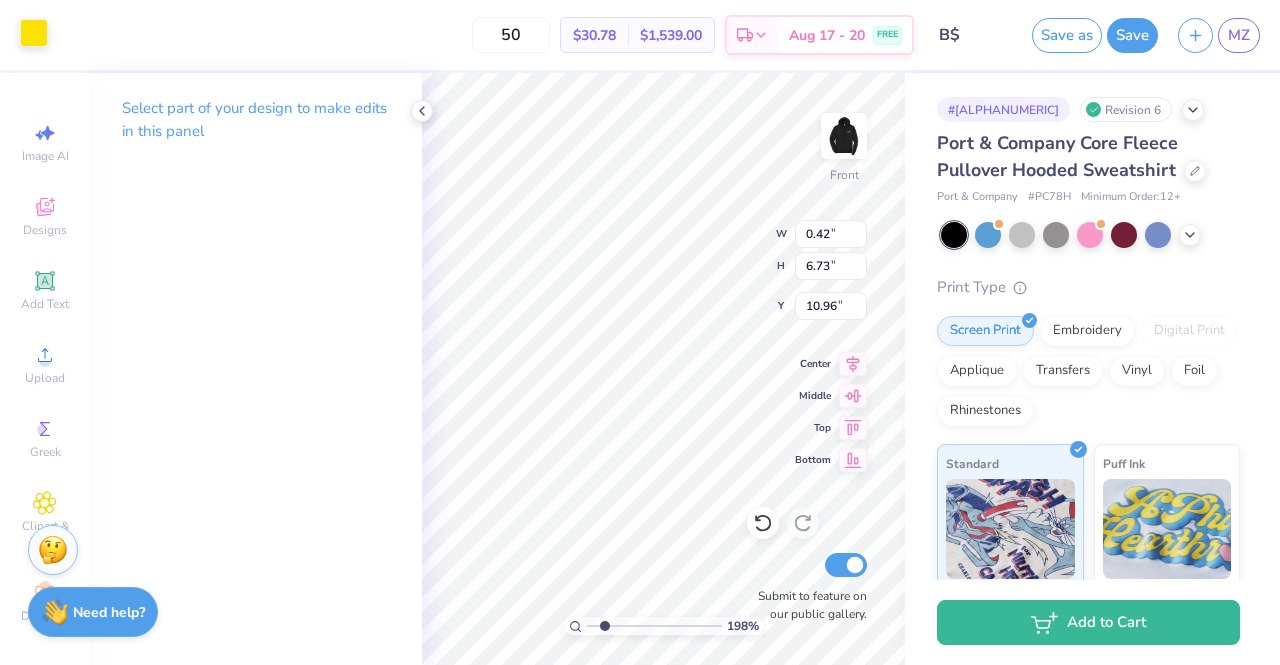 click at bounding box center [34, 33] 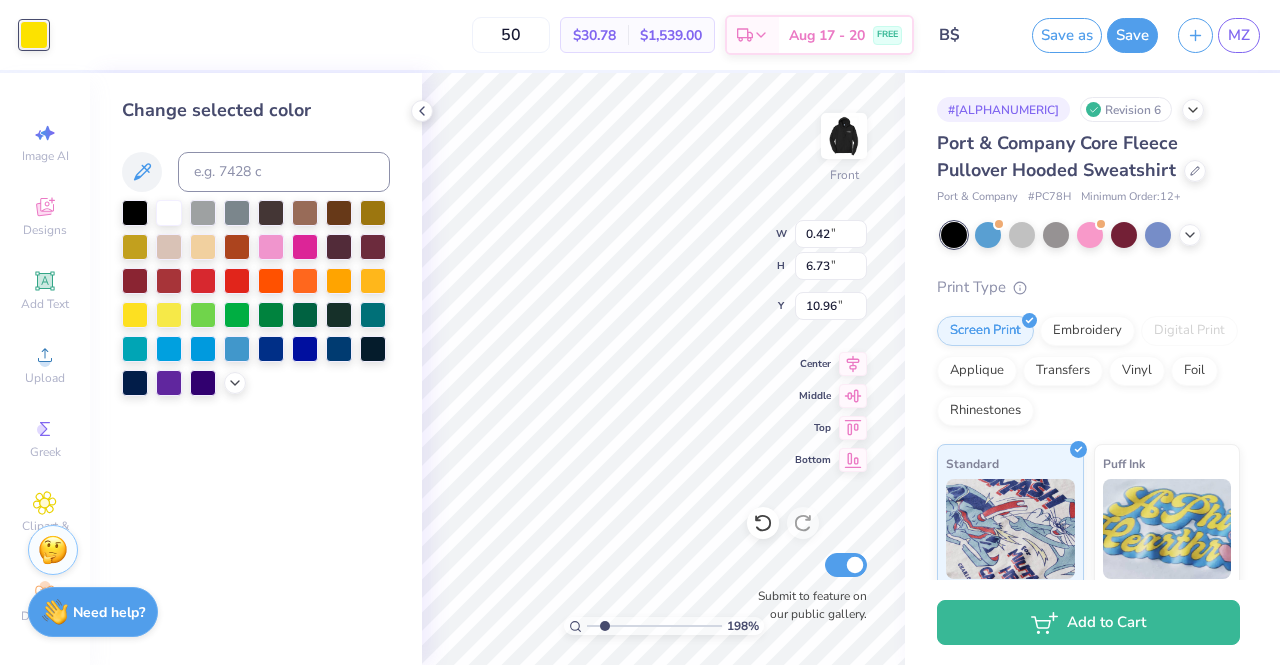 drag, startPoint x: 156, startPoint y: 169, endPoint x: 174, endPoint y: 191, distance: 28.42534 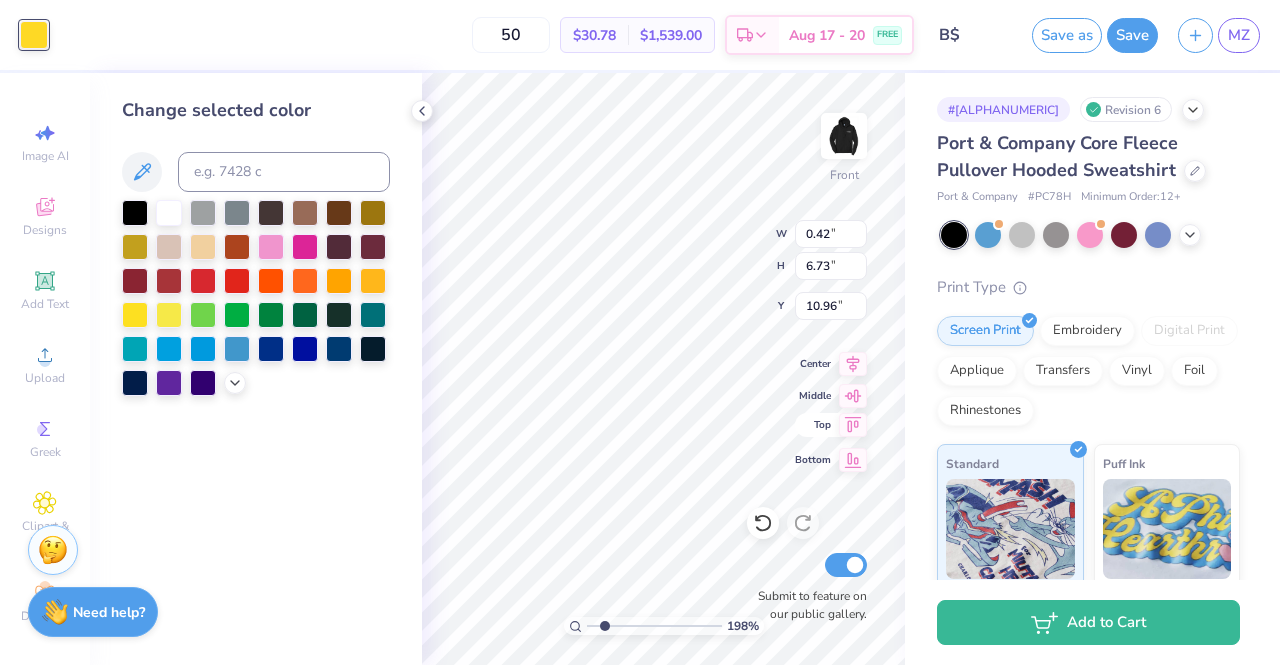 type on "1.98448458459407" 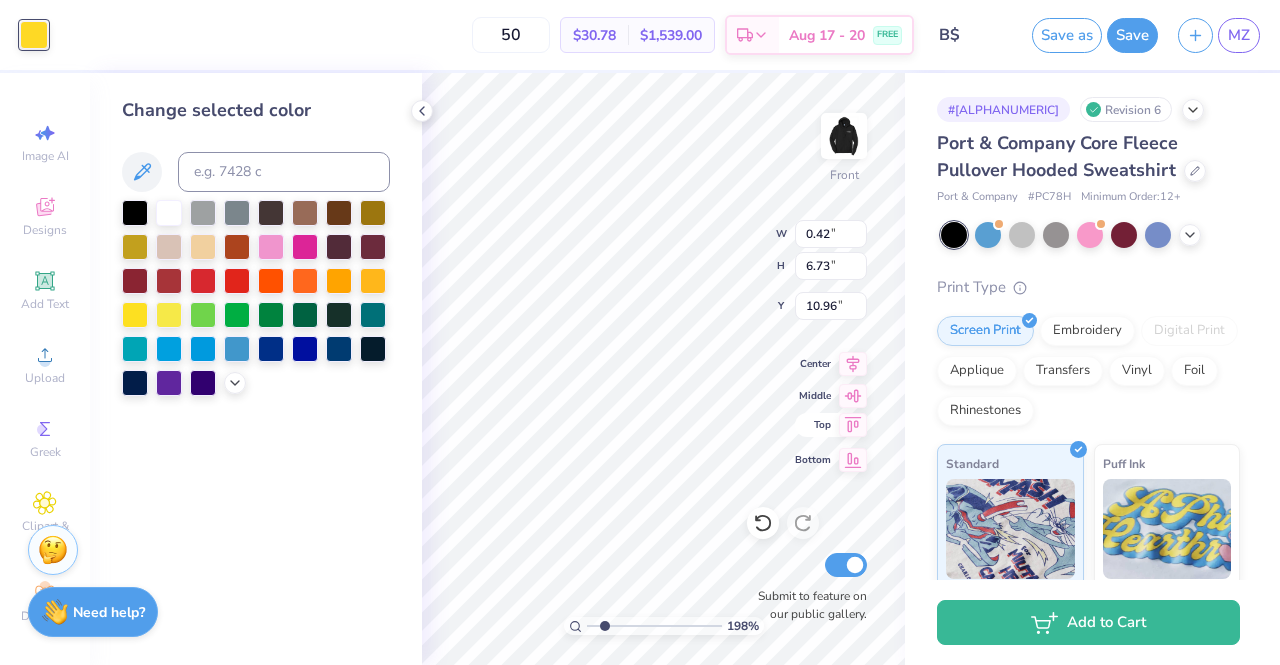 type on "9.61" 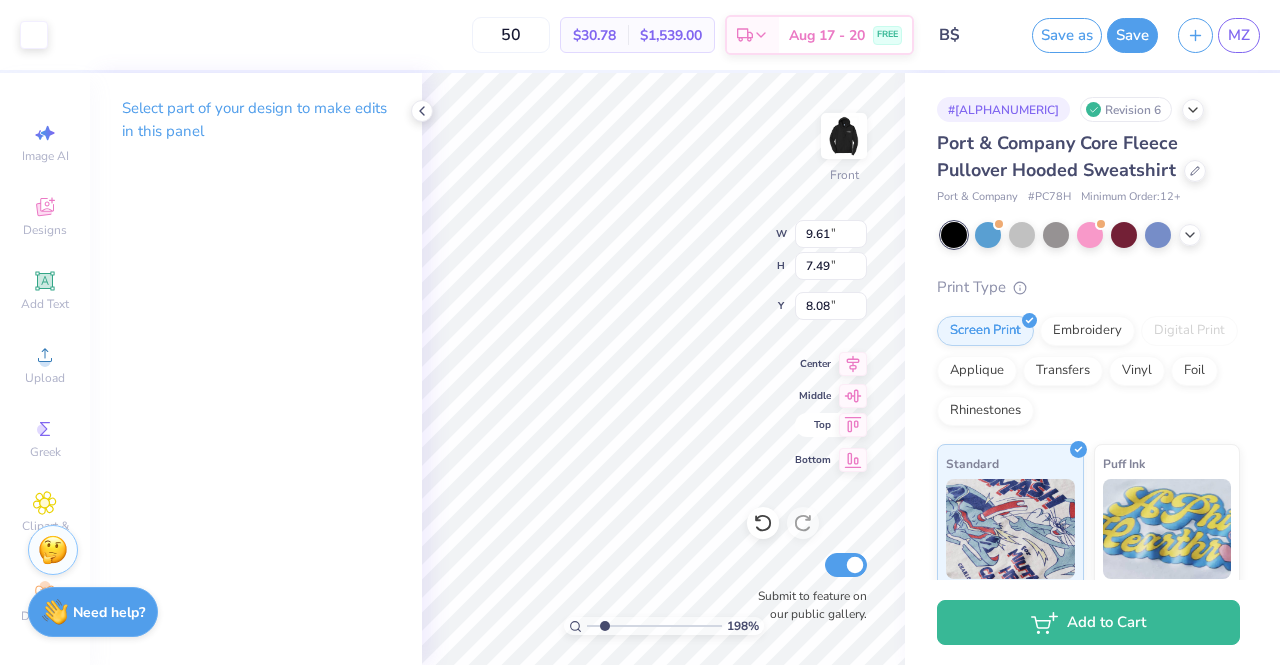 type on "1.98448458459407" 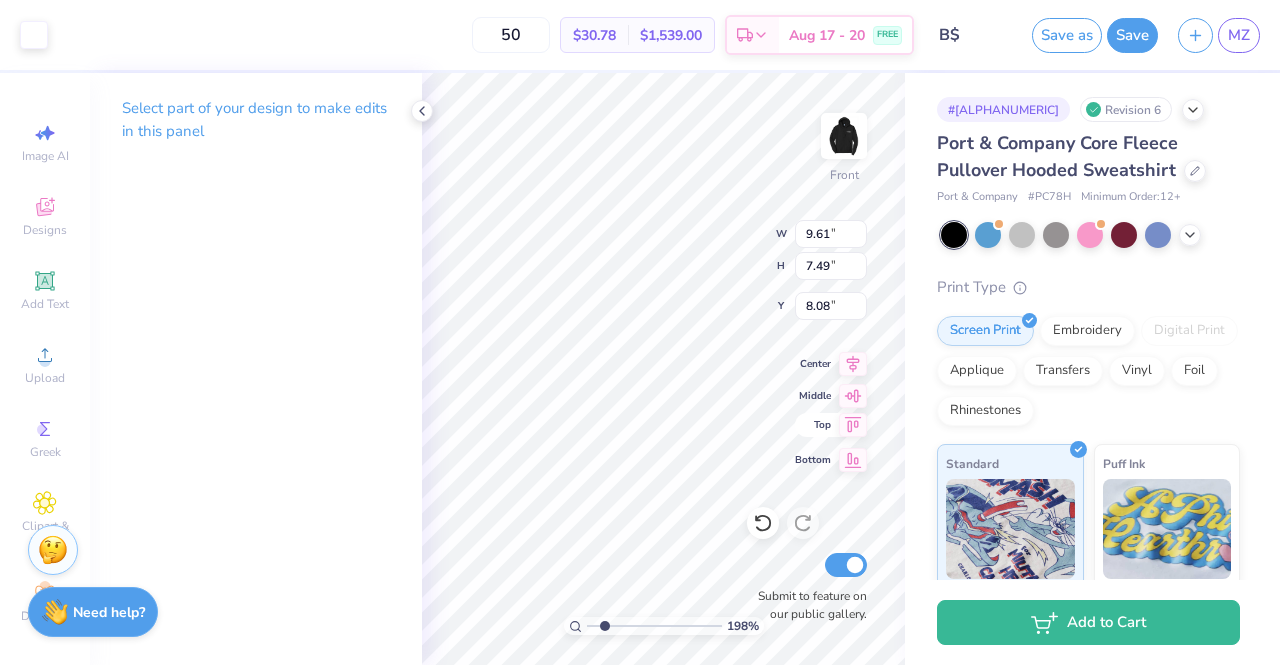 type on "0.42" 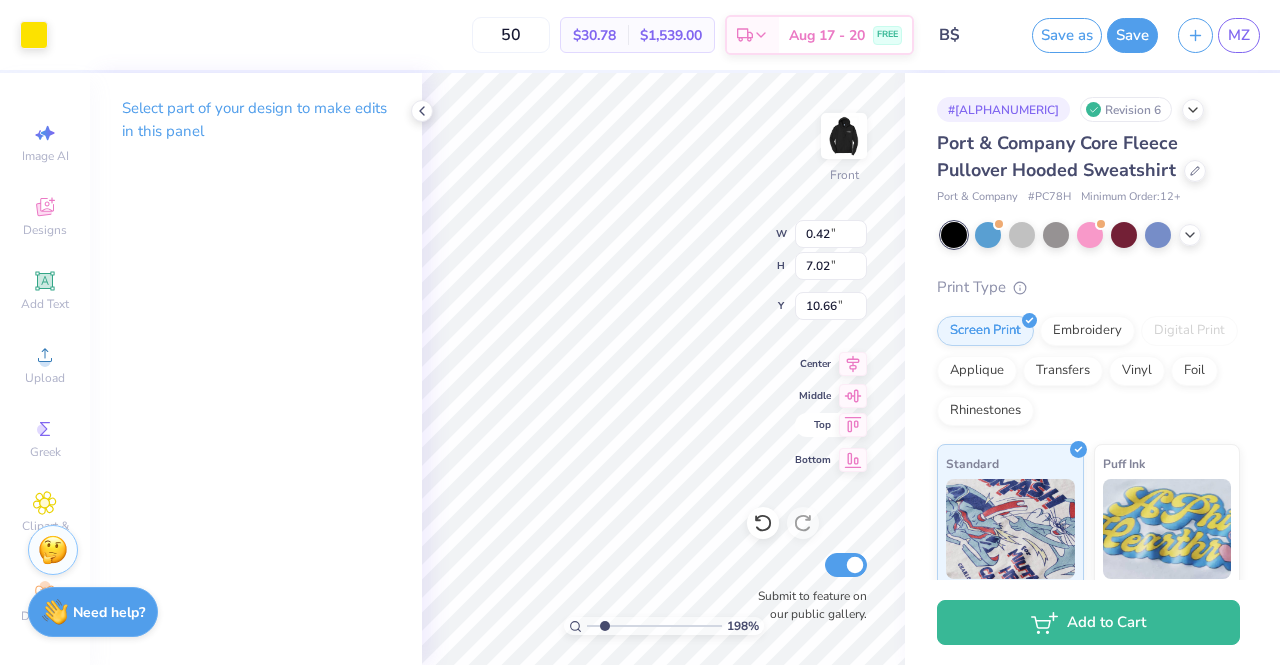type on "1.98448458459407" 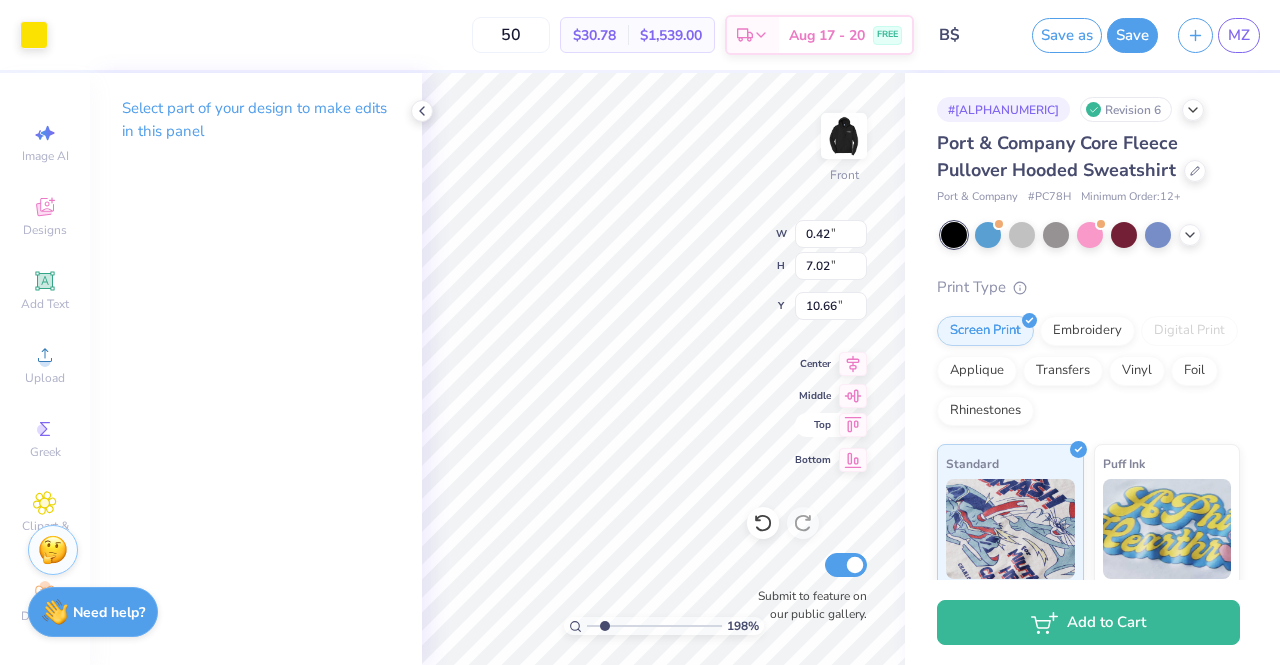 type on "10.67" 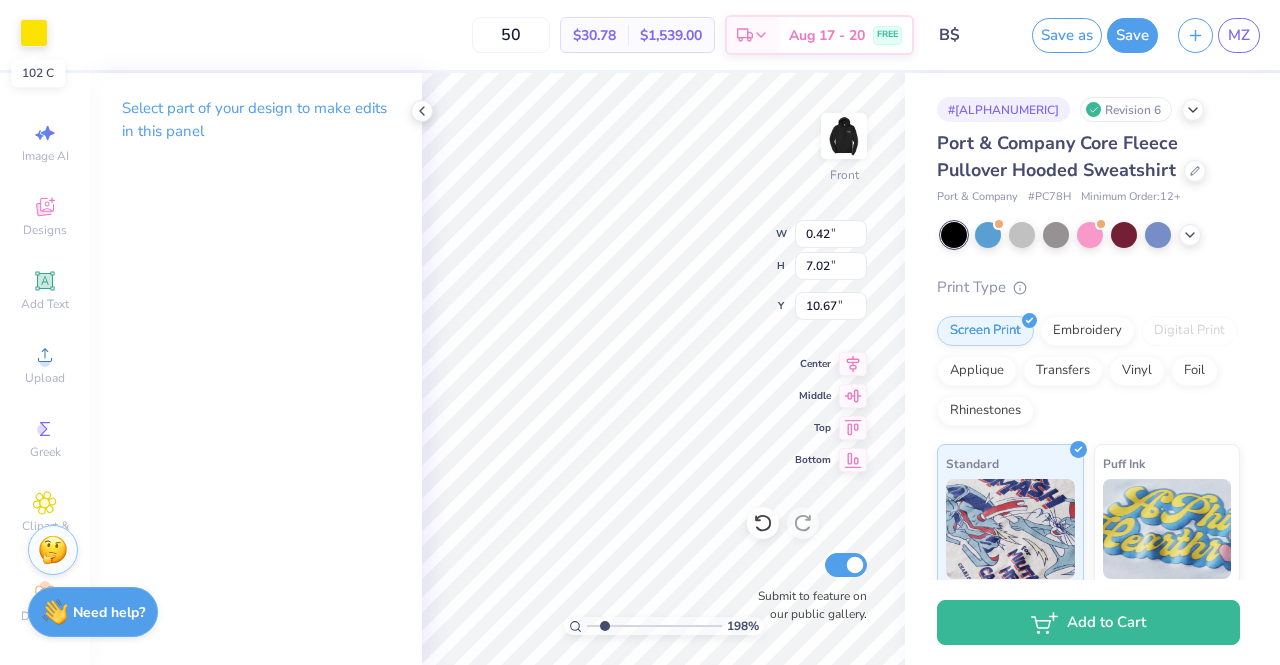 click at bounding box center [34, 33] 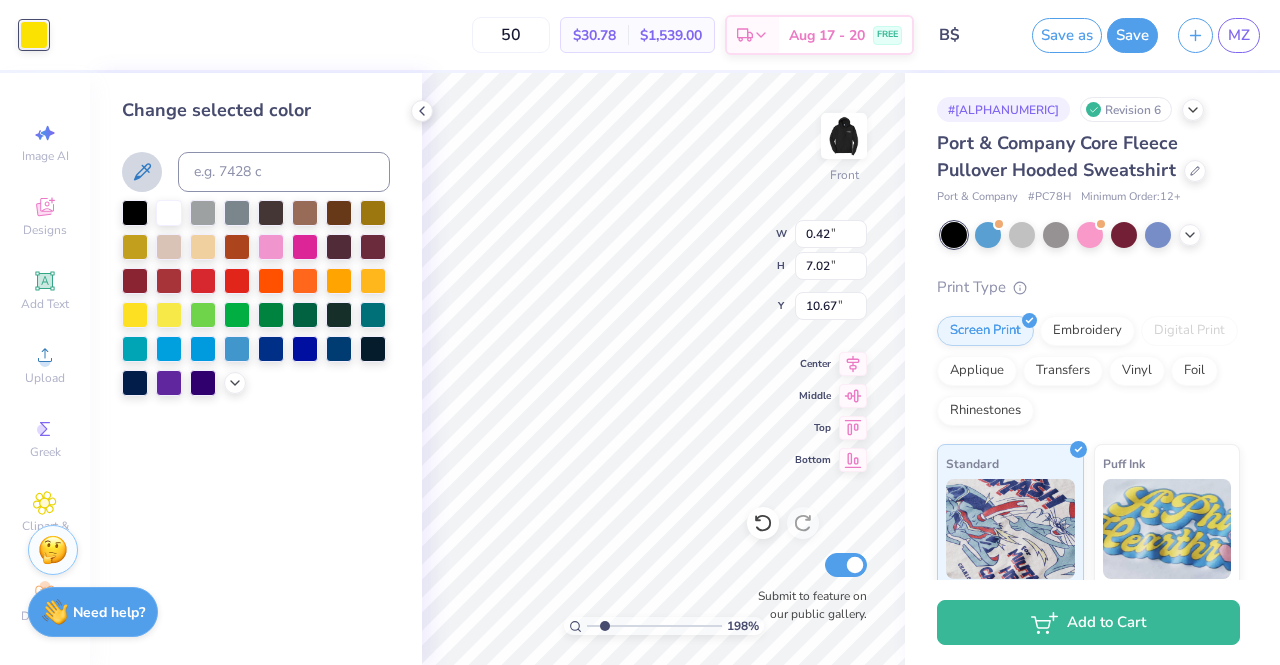 click 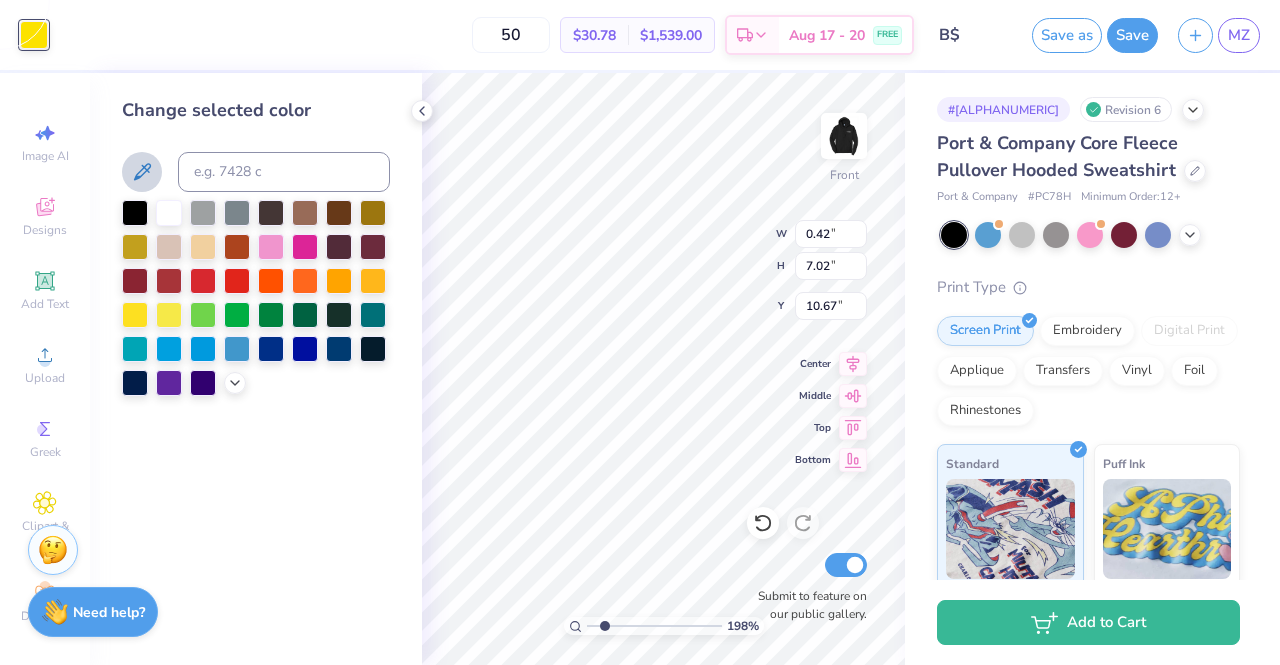 click on "Change selected color" at bounding box center [256, 246] 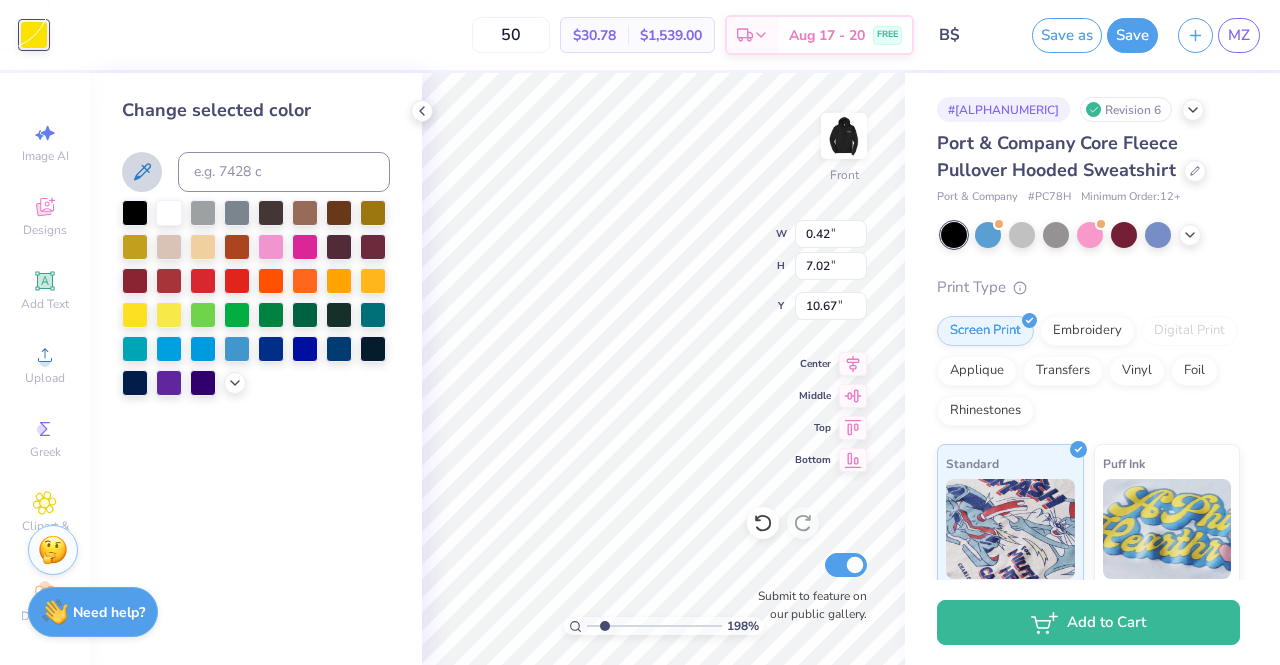 click 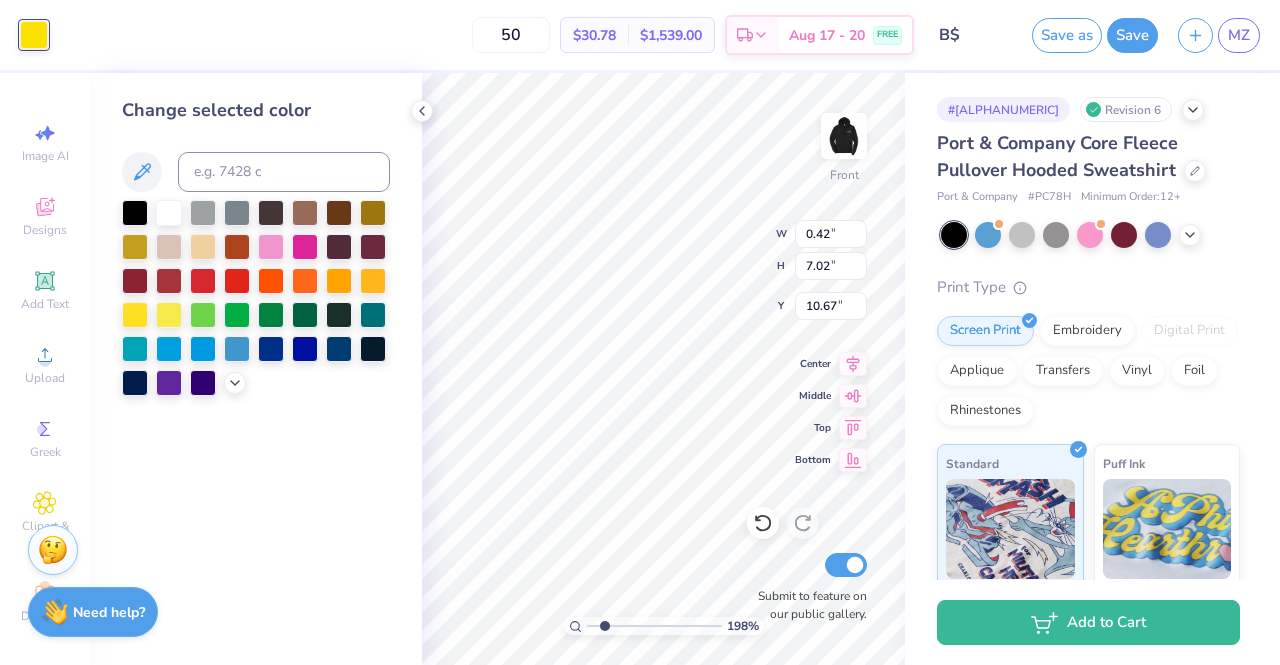 click at bounding box center [256, 172] 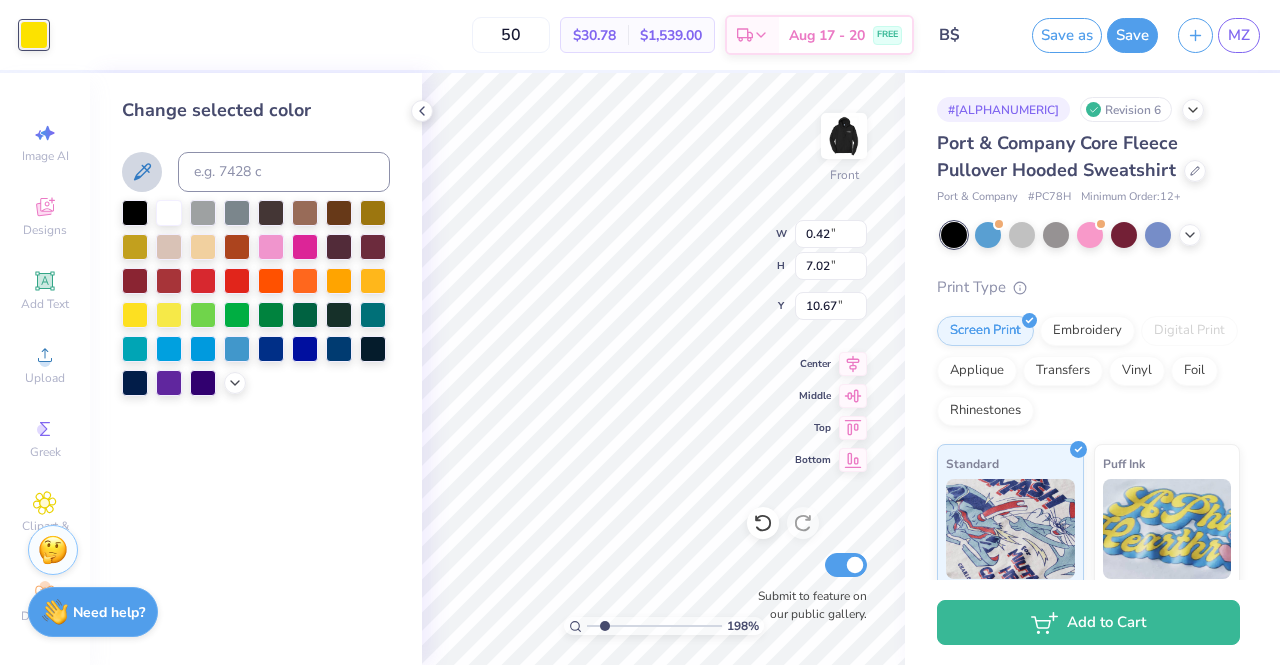 click 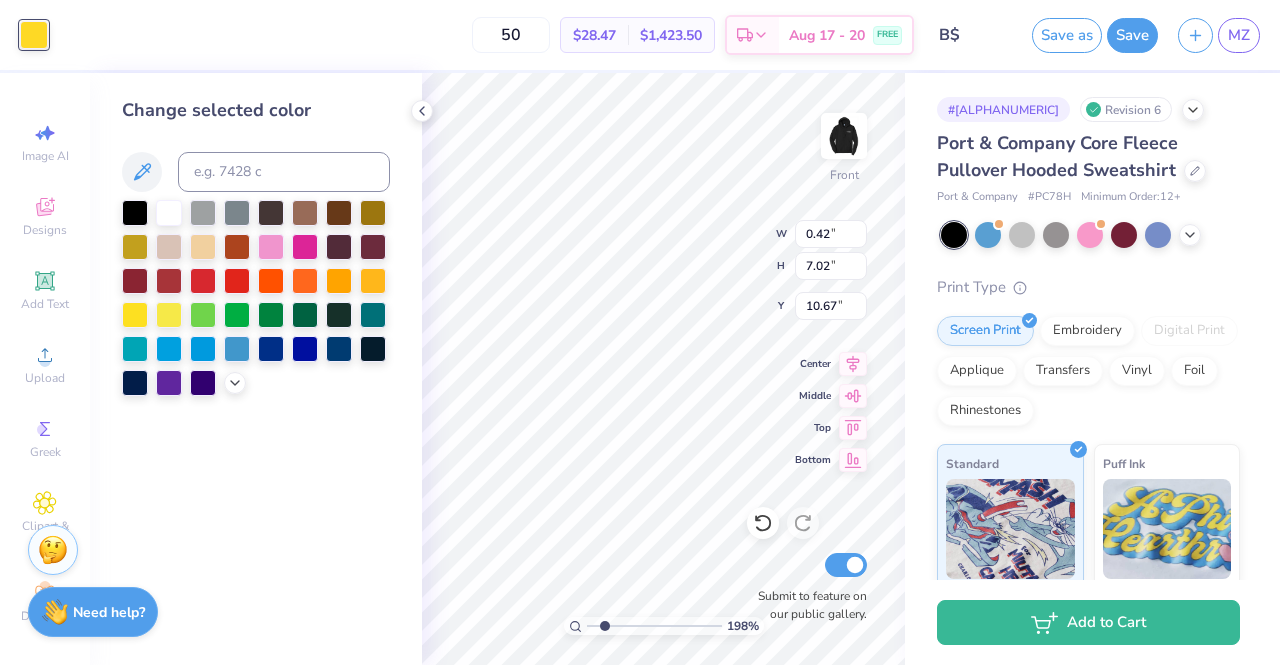 type on "1.98448458459407" 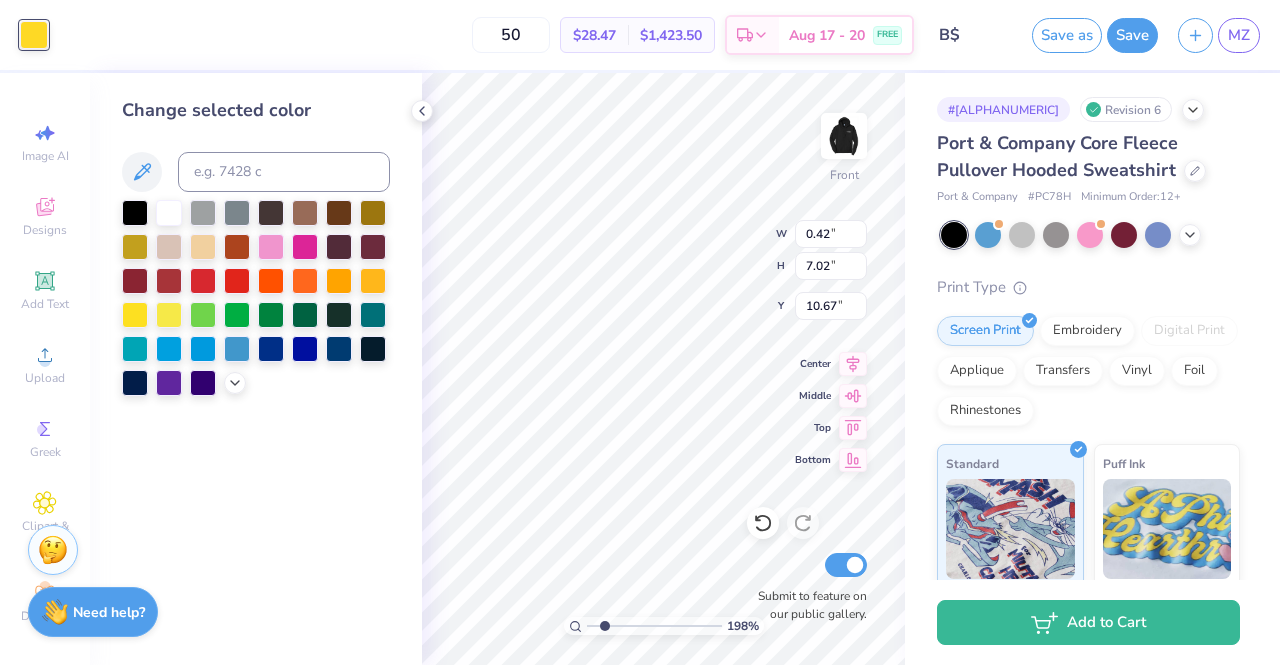 type on "9.61" 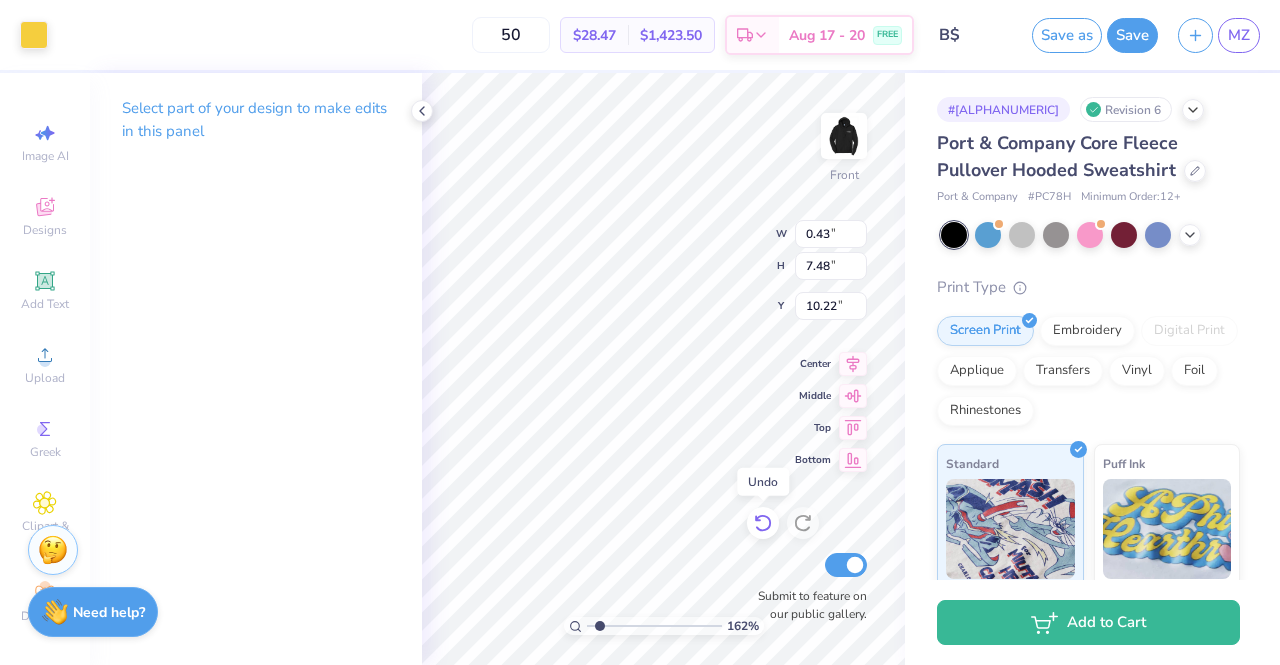 click 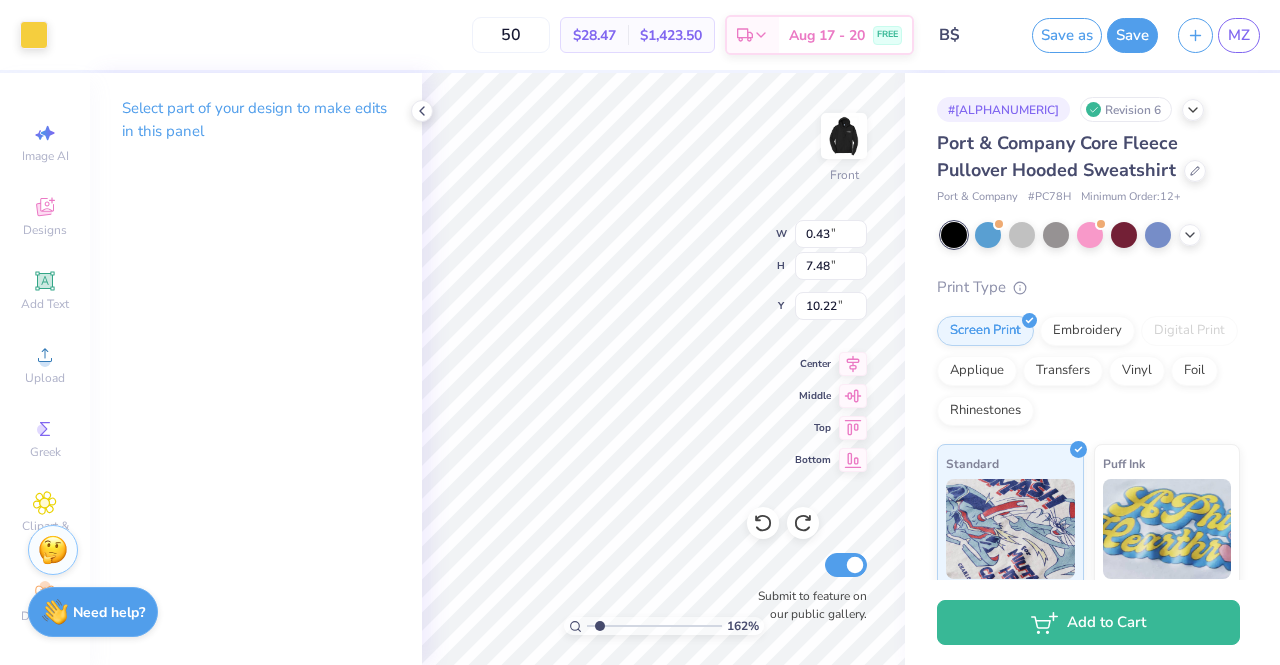 click on "Art colors" at bounding box center [24, 35] 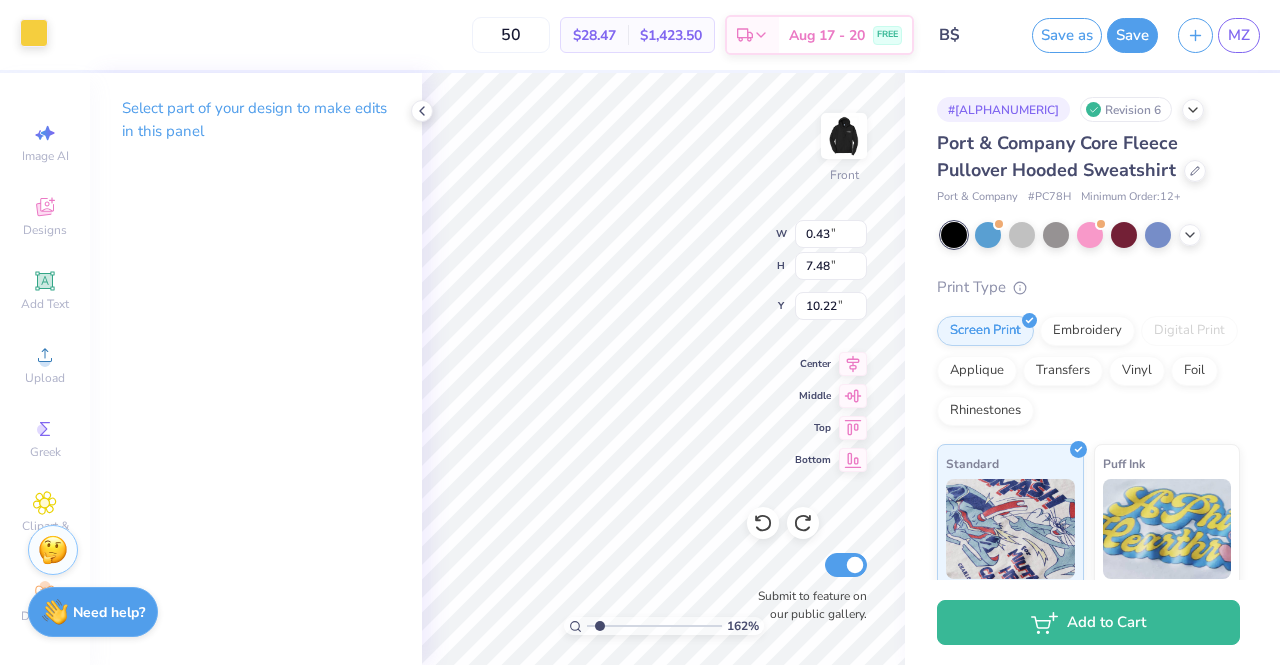 click at bounding box center (34, 33) 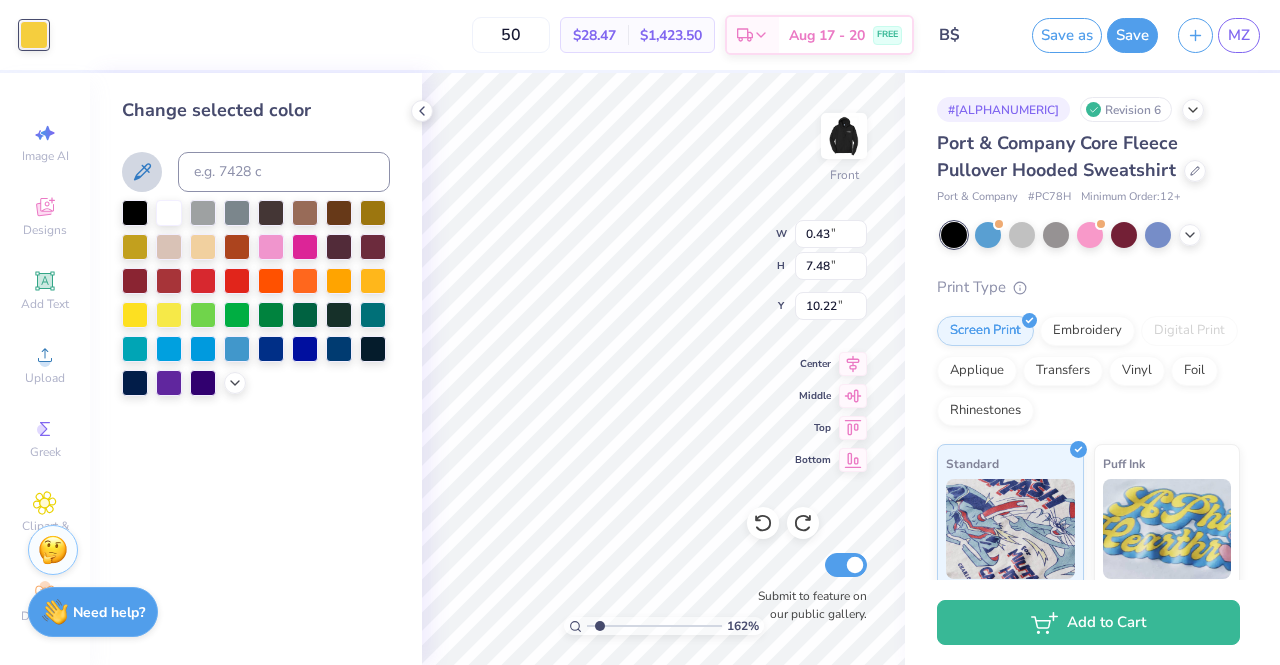 click 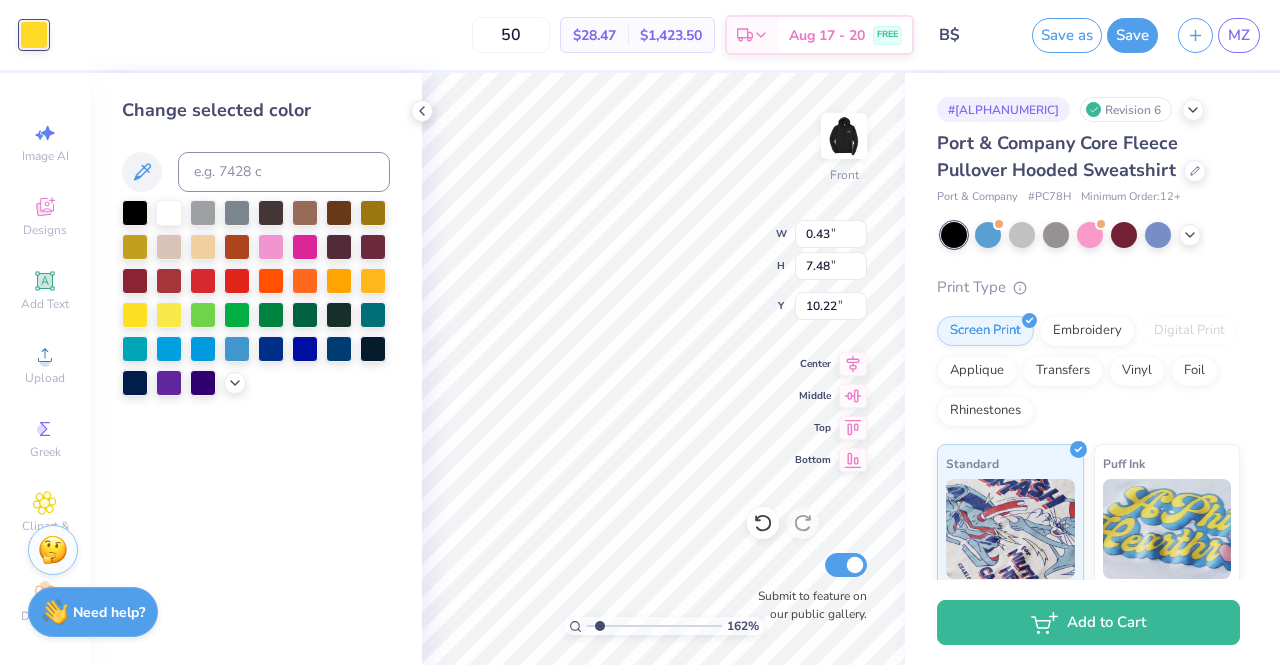 type on "1.62459598229633" 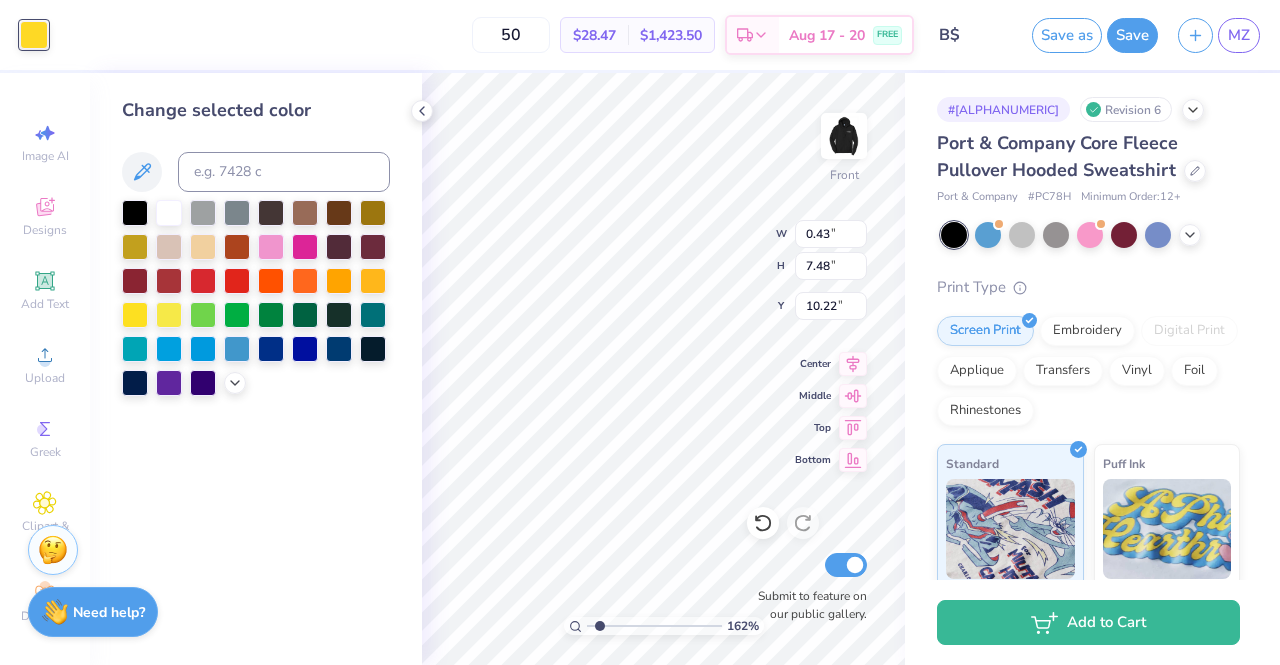 type on "9.61" 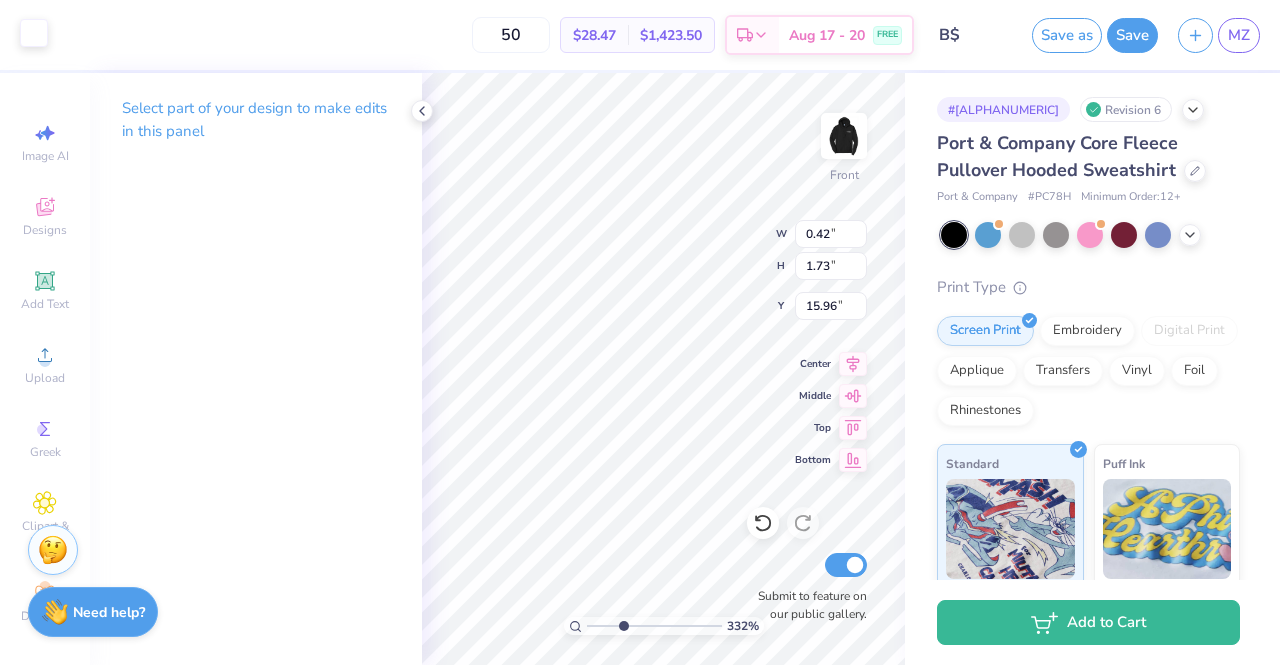 click at bounding box center (34, 33) 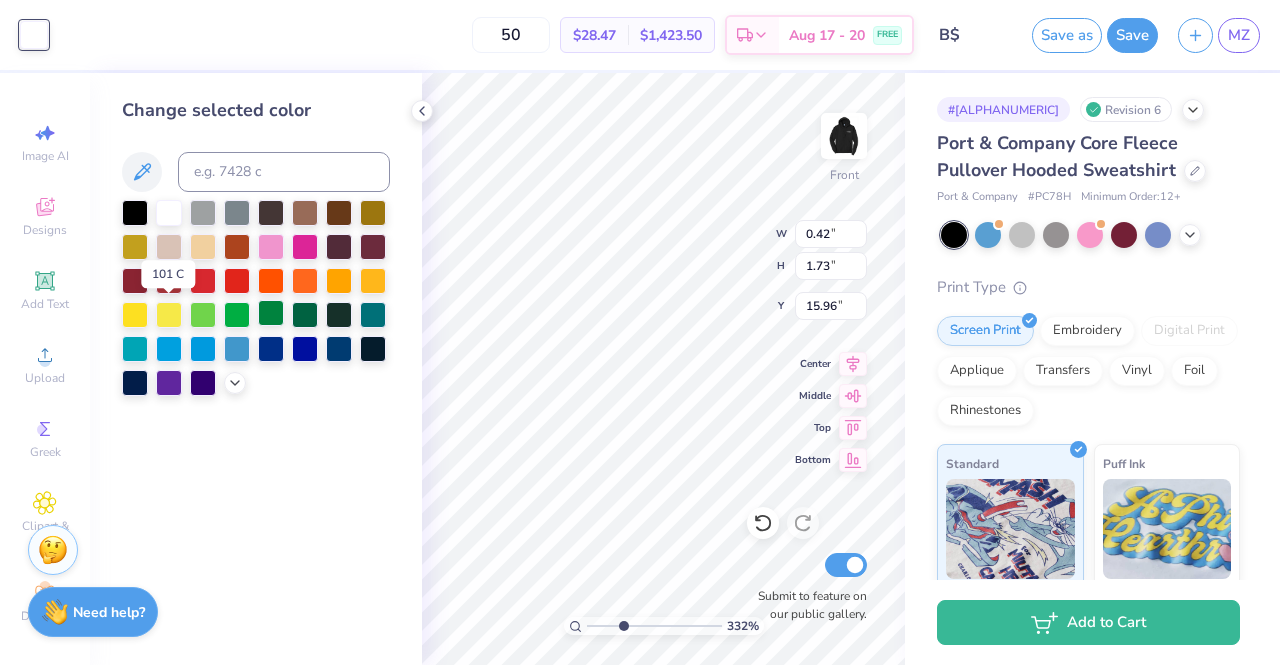 drag, startPoint x: 164, startPoint y: 310, endPoint x: 257, endPoint y: 327, distance: 94.54099 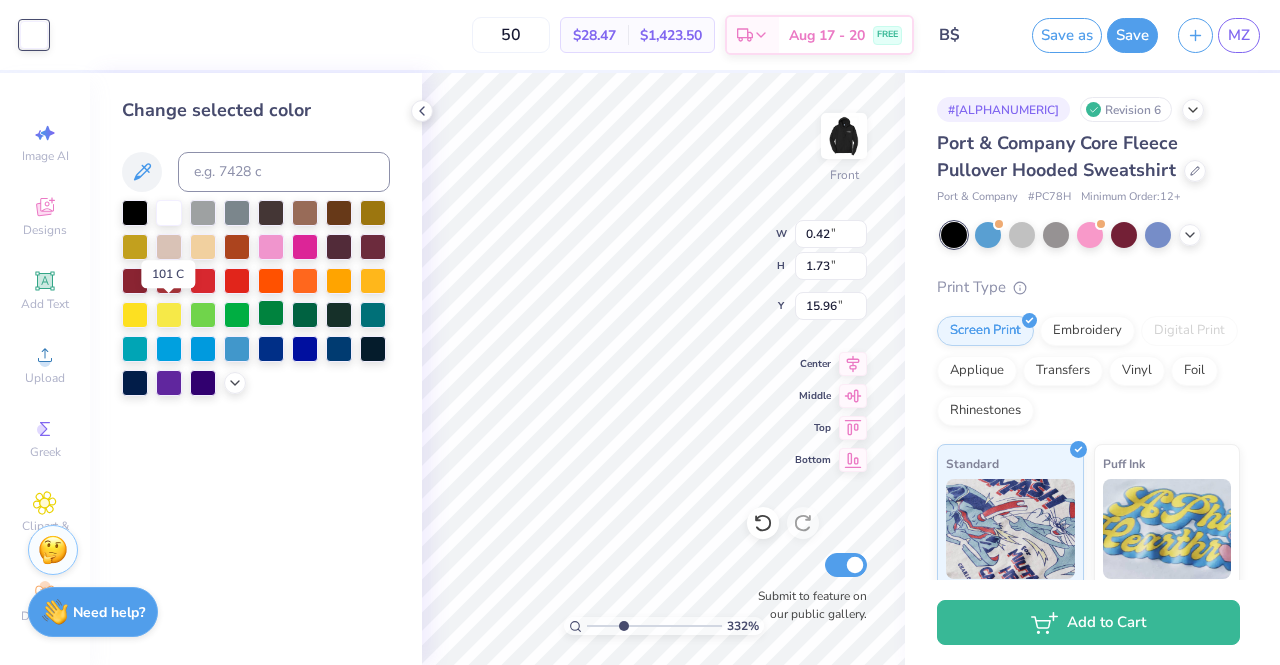click at bounding box center (169, 315) 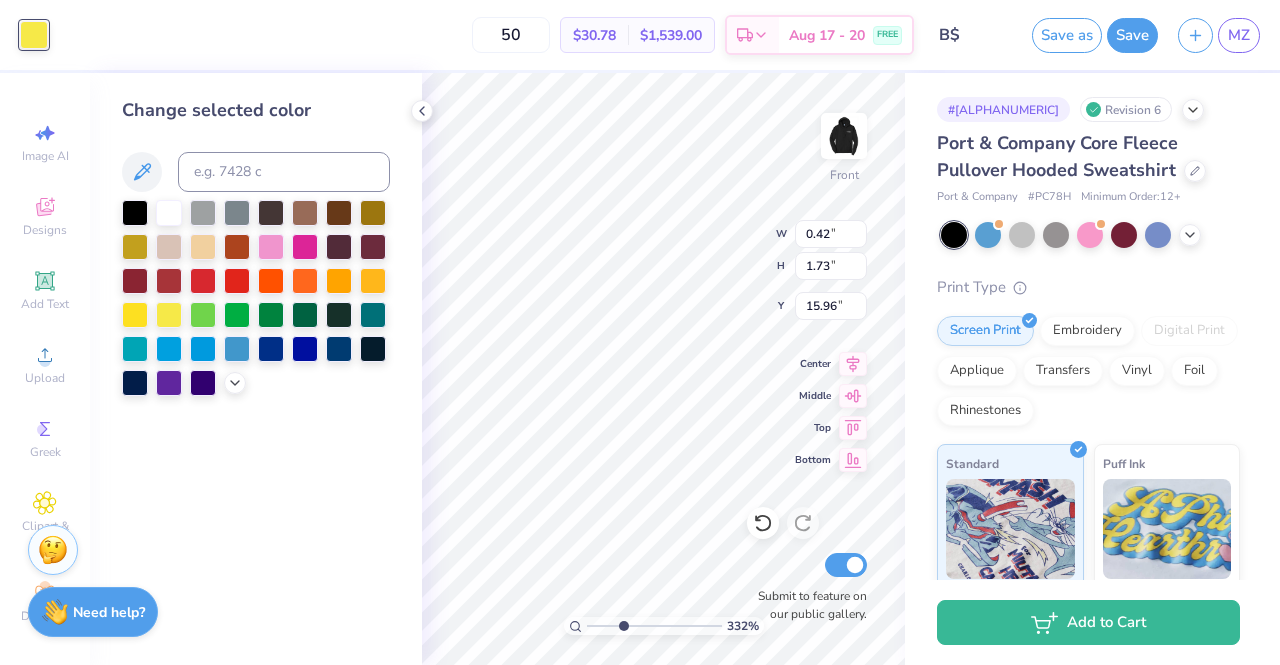 type on "3.32211092047231" 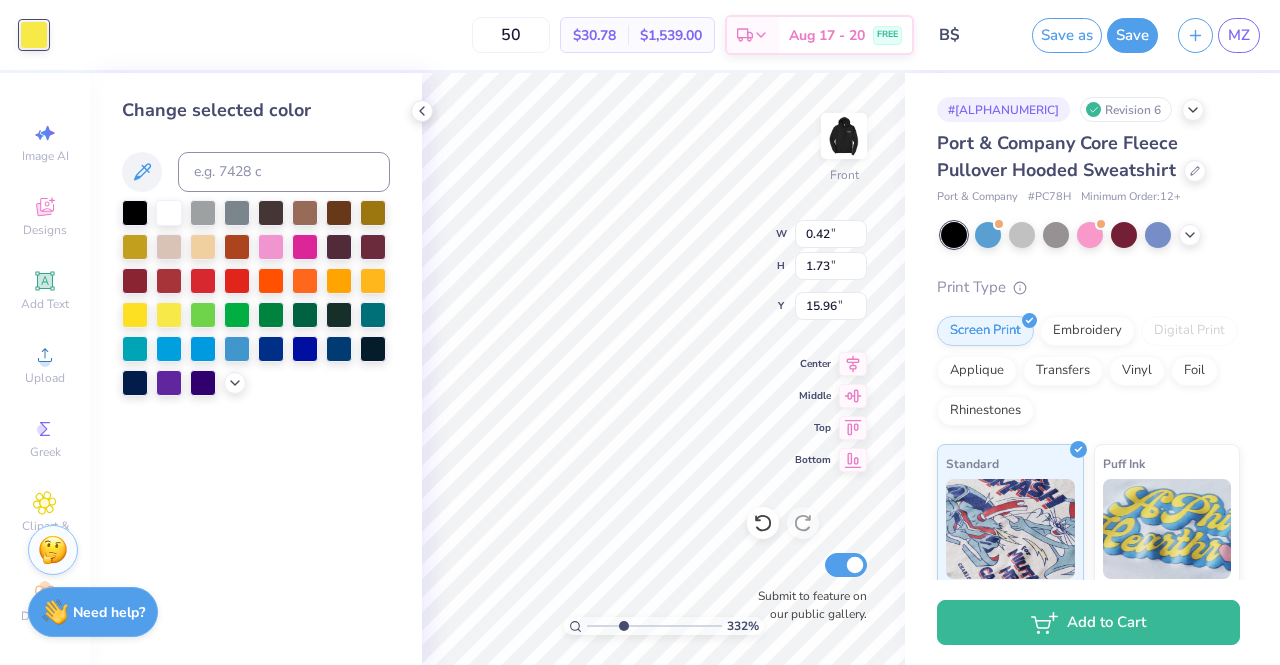type on "0.39" 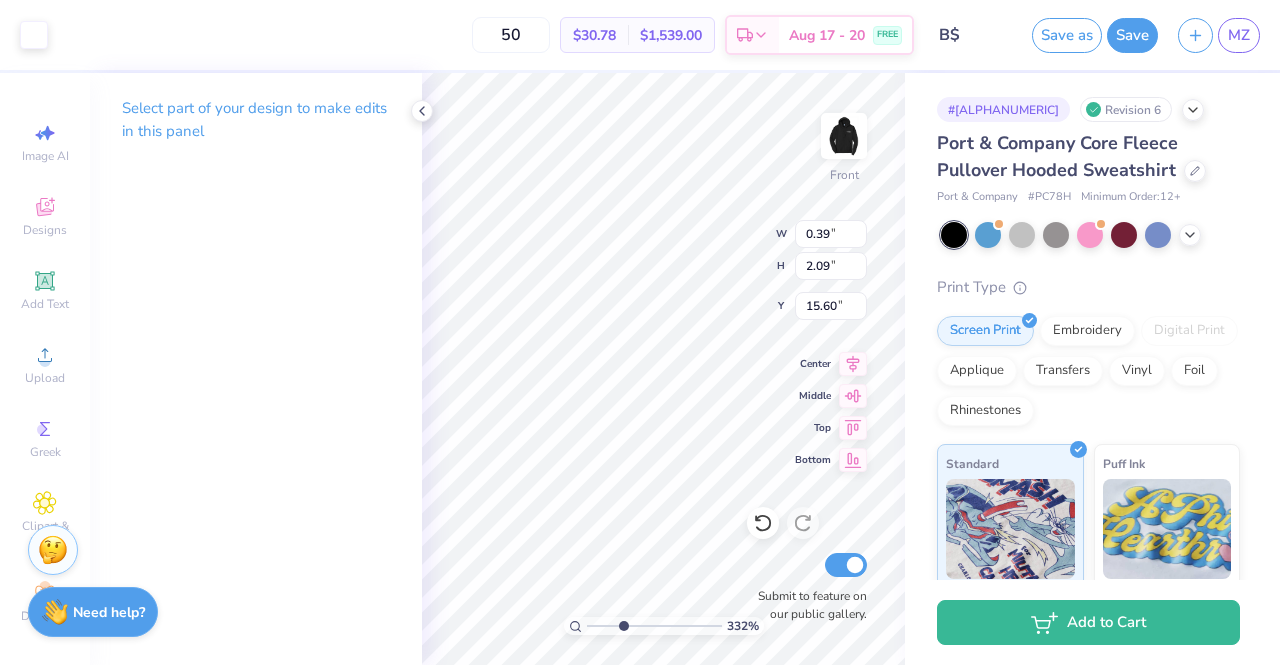 click on "Art colors 50 $30.78 Per Item $1,539.00 Total Est.  Delivery Aug 17 - 20 FREE Design Title B$ Save as Save MZ" at bounding box center [640, 35] 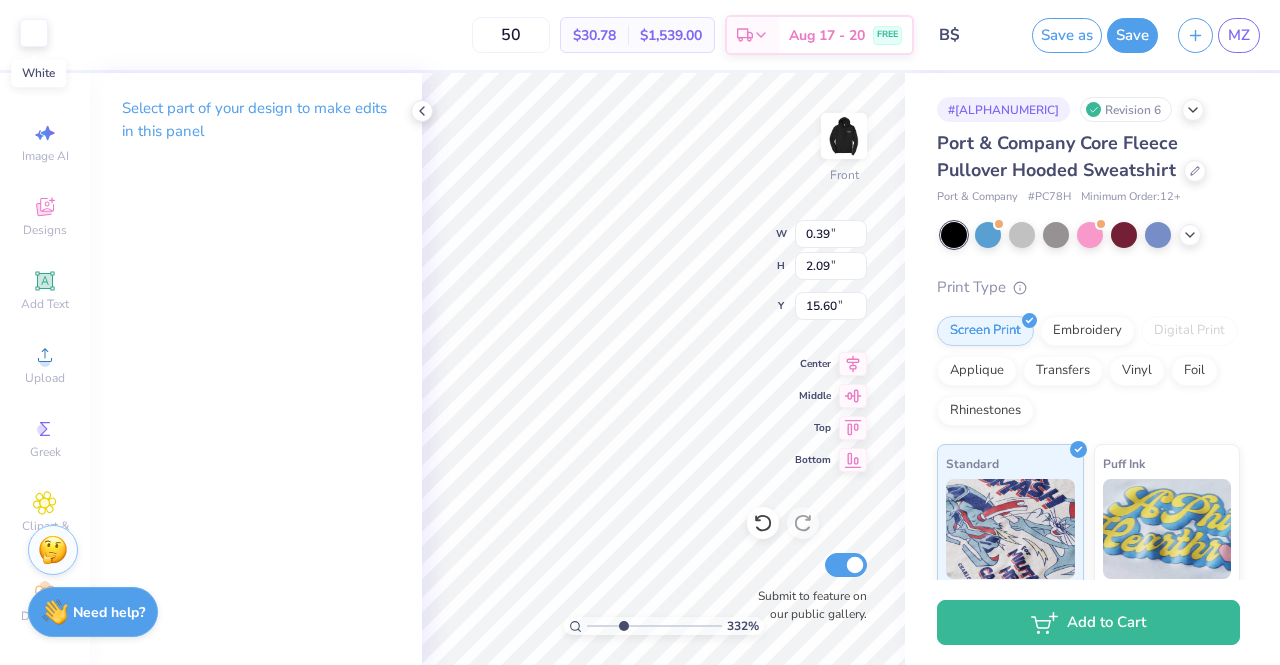 click at bounding box center (34, 33) 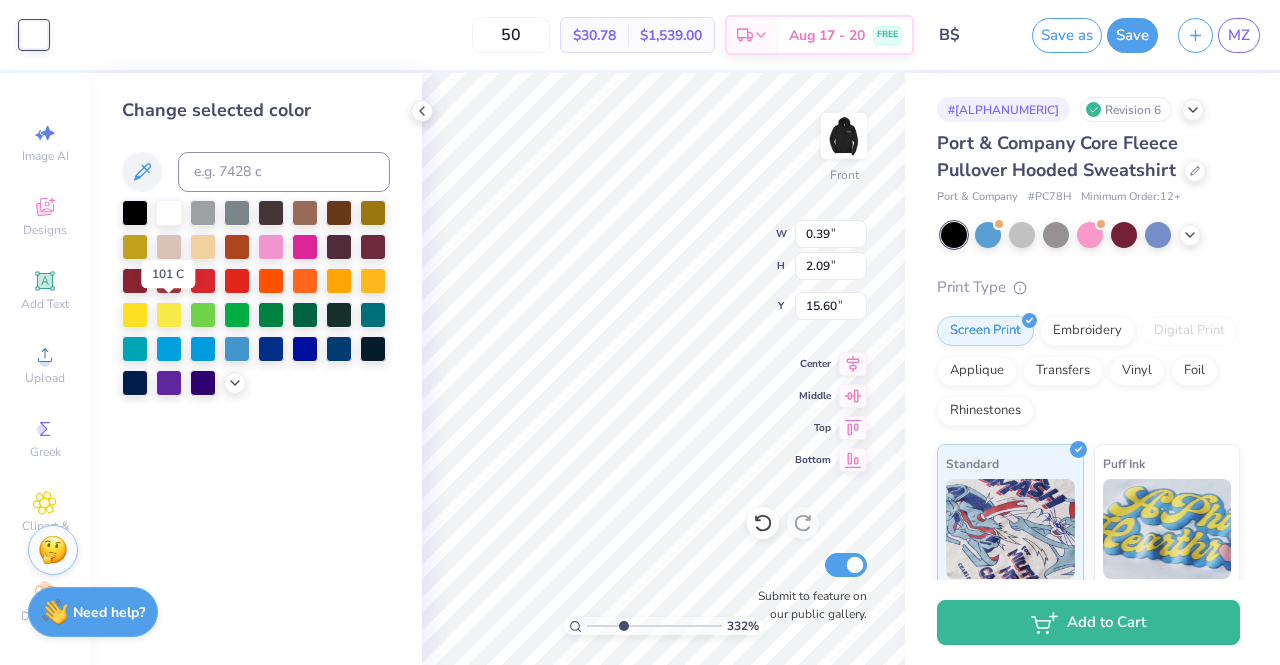 drag, startPoint x: 162, startPoint y: 316, endPoint x: 388, endPoint y: 352, distance: 228.84929 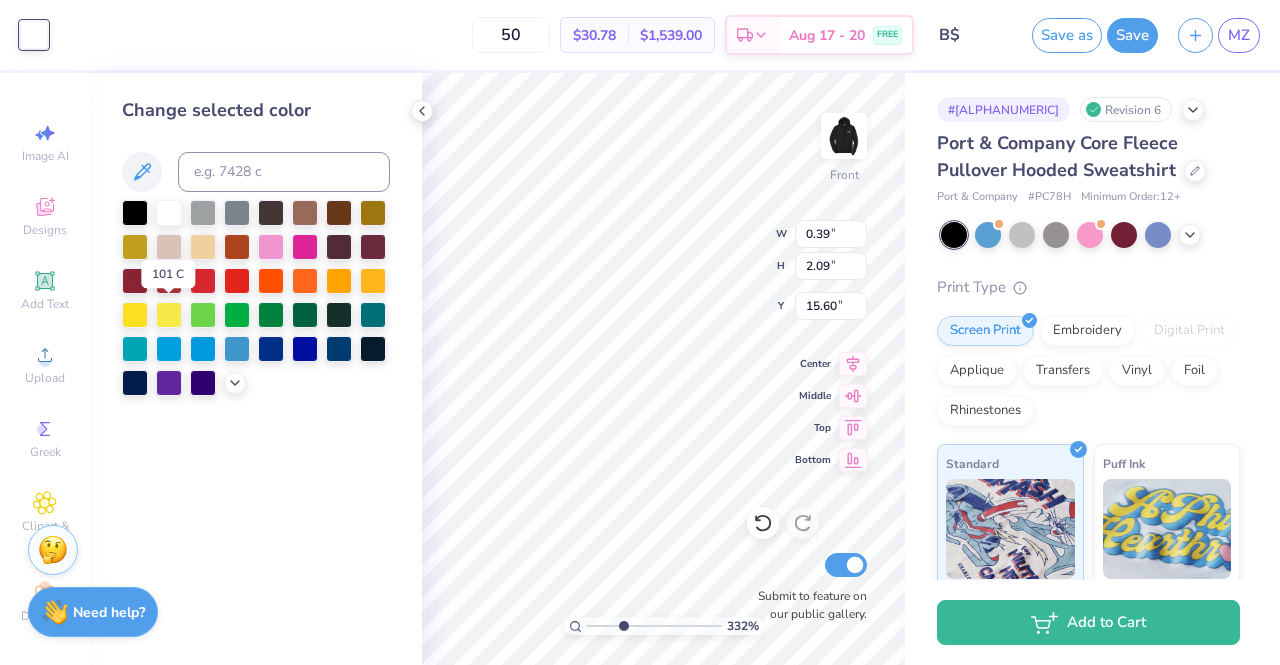 click at bounding box center (169, 315) 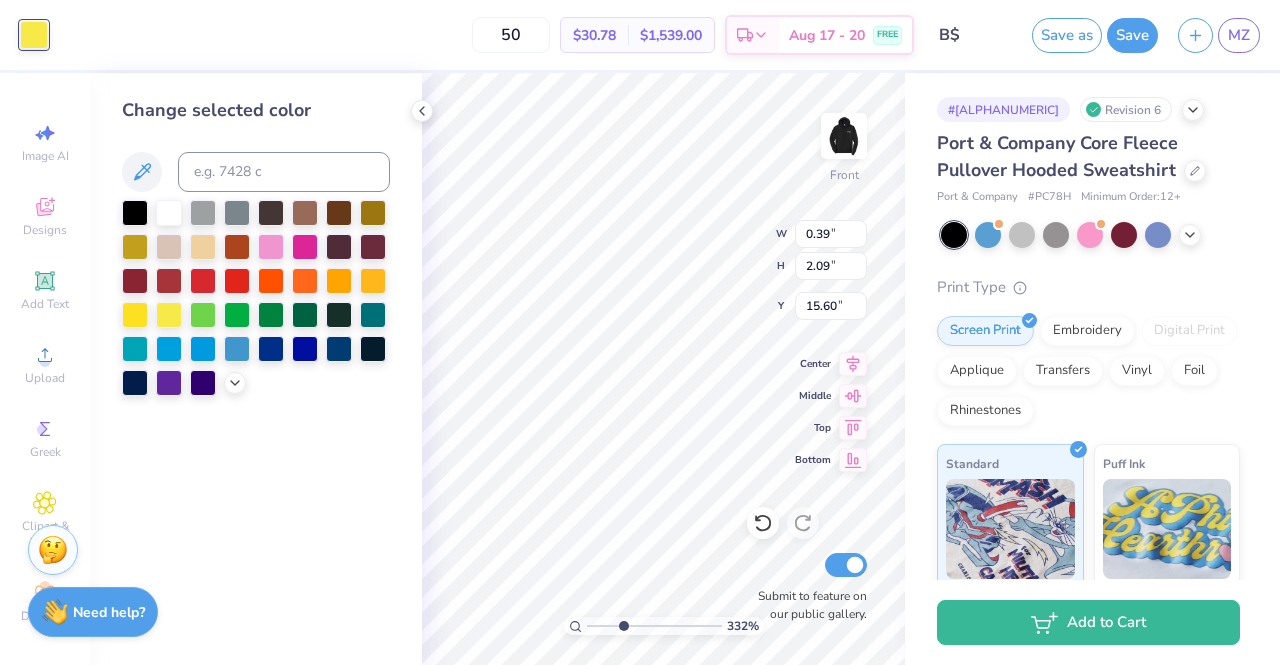 type on "3.32211092047231" 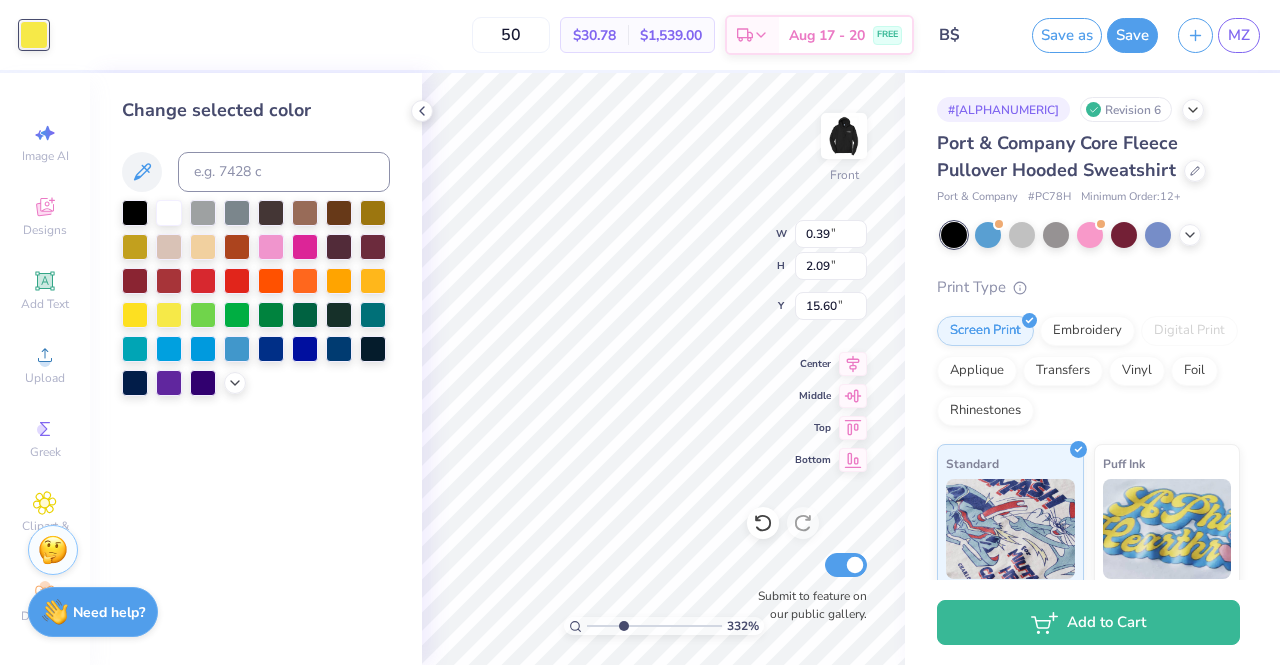 type on "0.40" 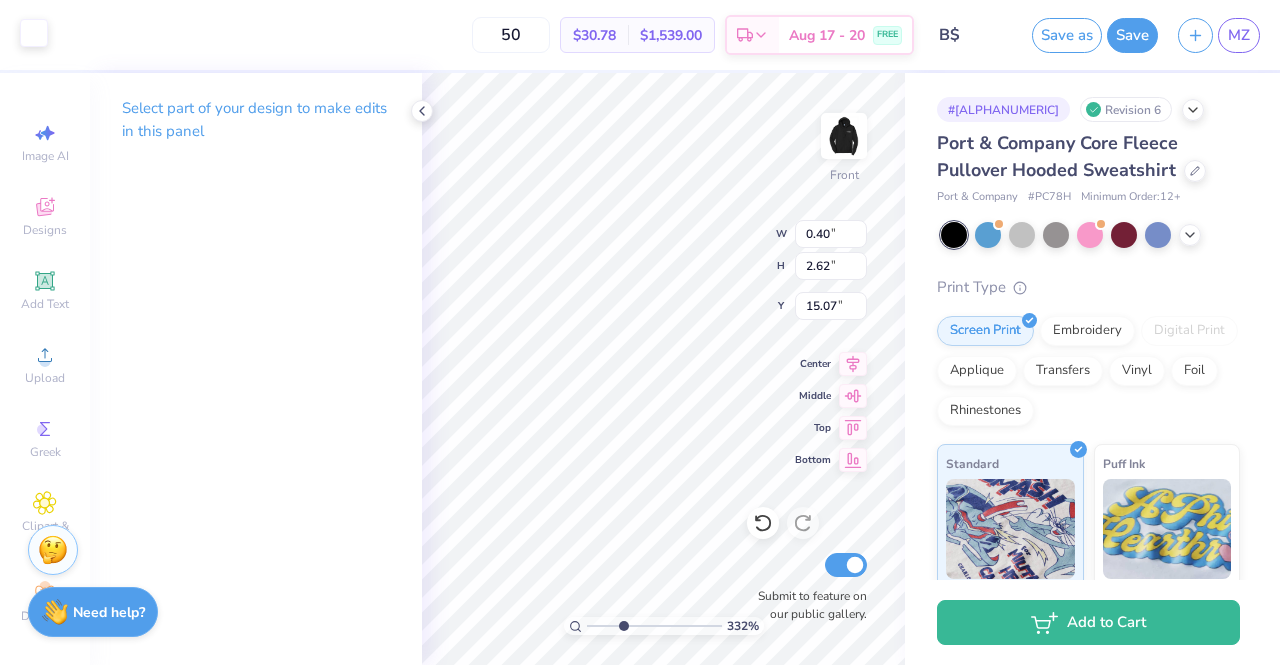 drag, startPoint x: 24, startPoint y: 31, endPoint x: 38, endPoint y: 48, distance: 22.022715 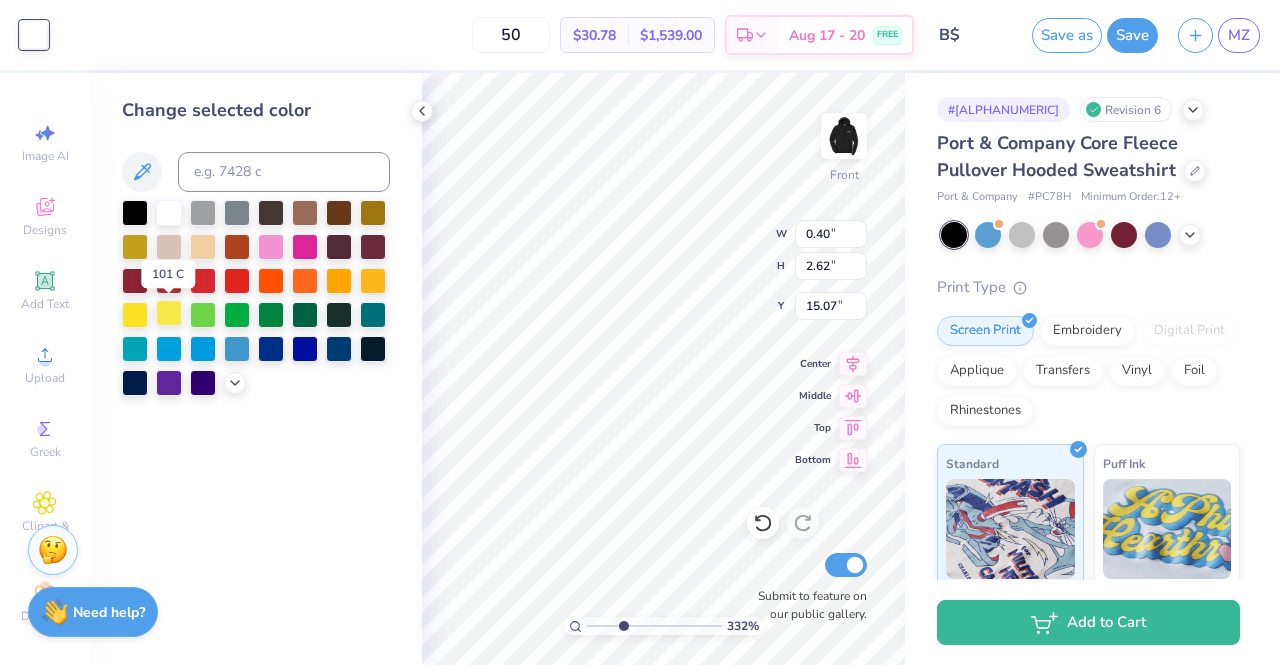 click at bounding box center [169, 313] 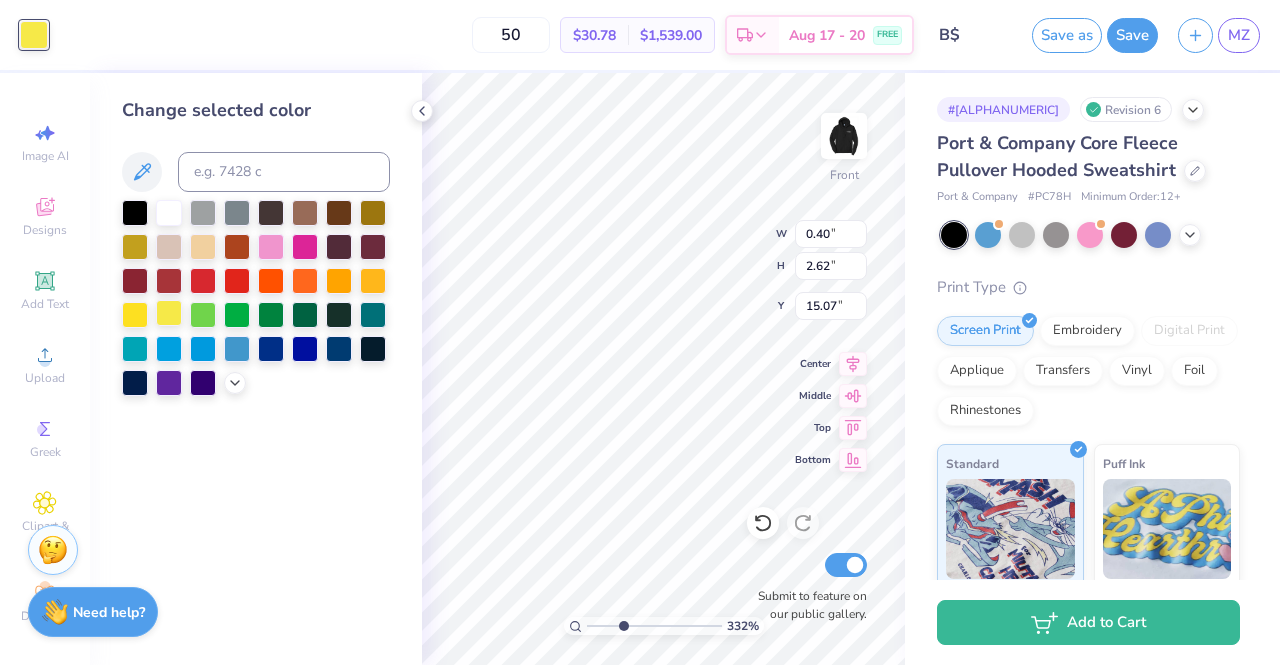 type on "3.32211092047231" 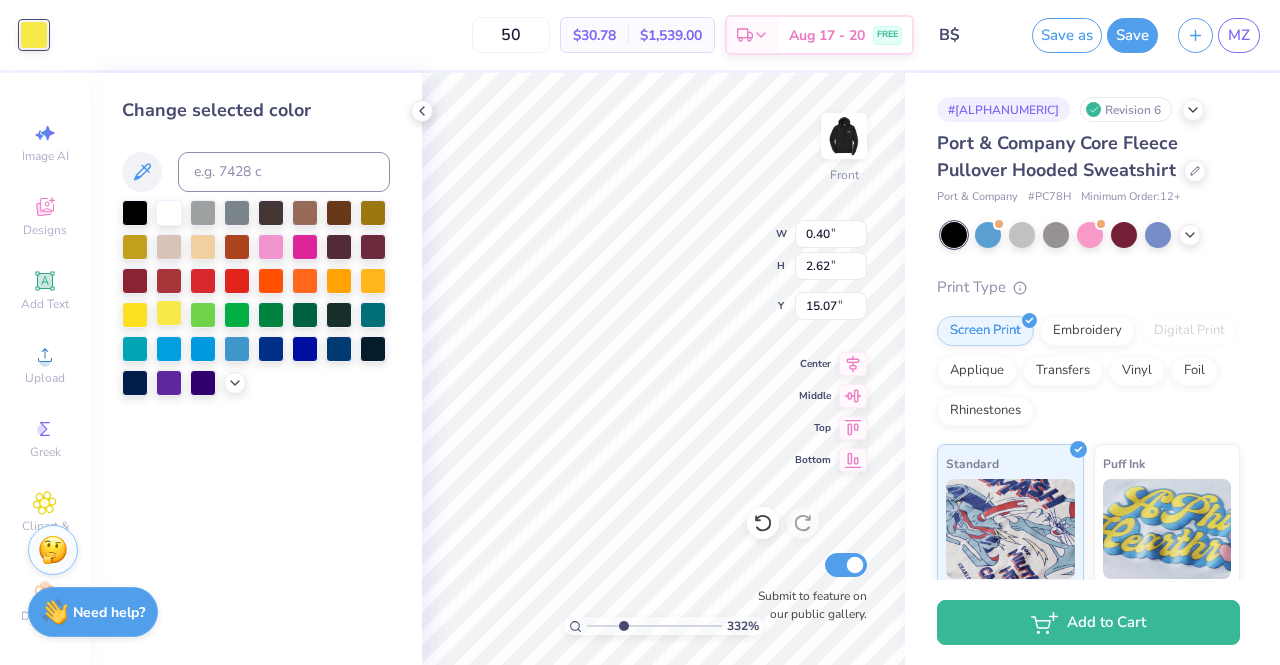 type on "3.10" 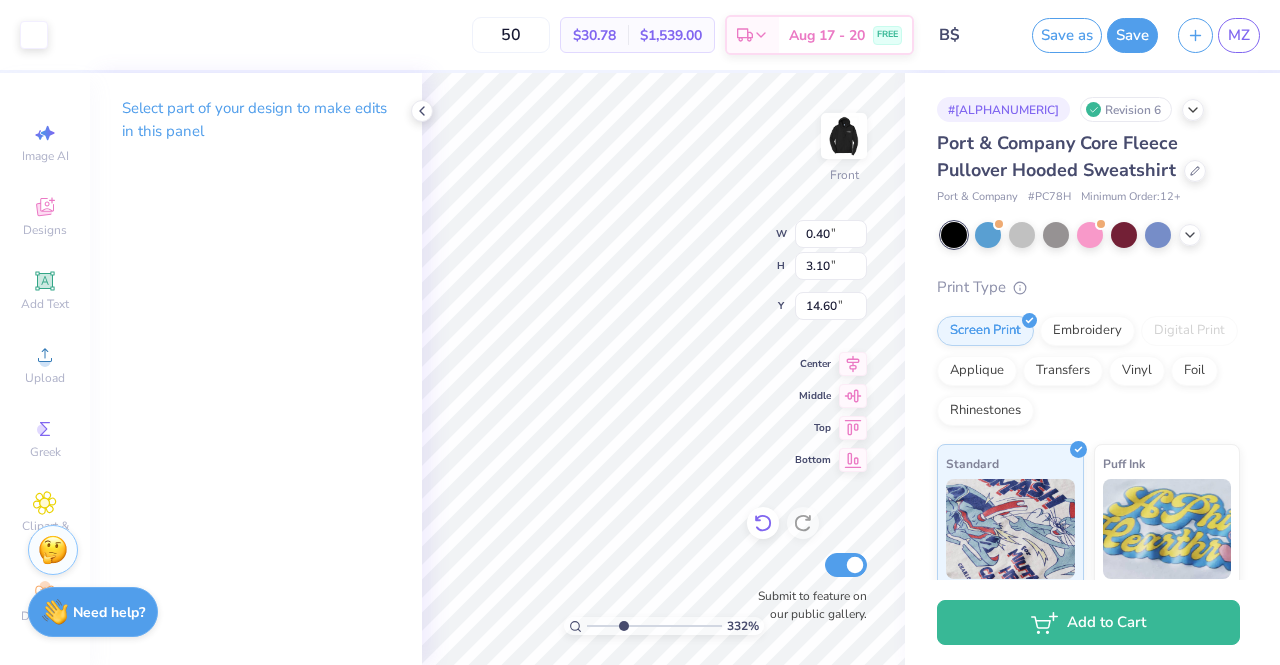 click 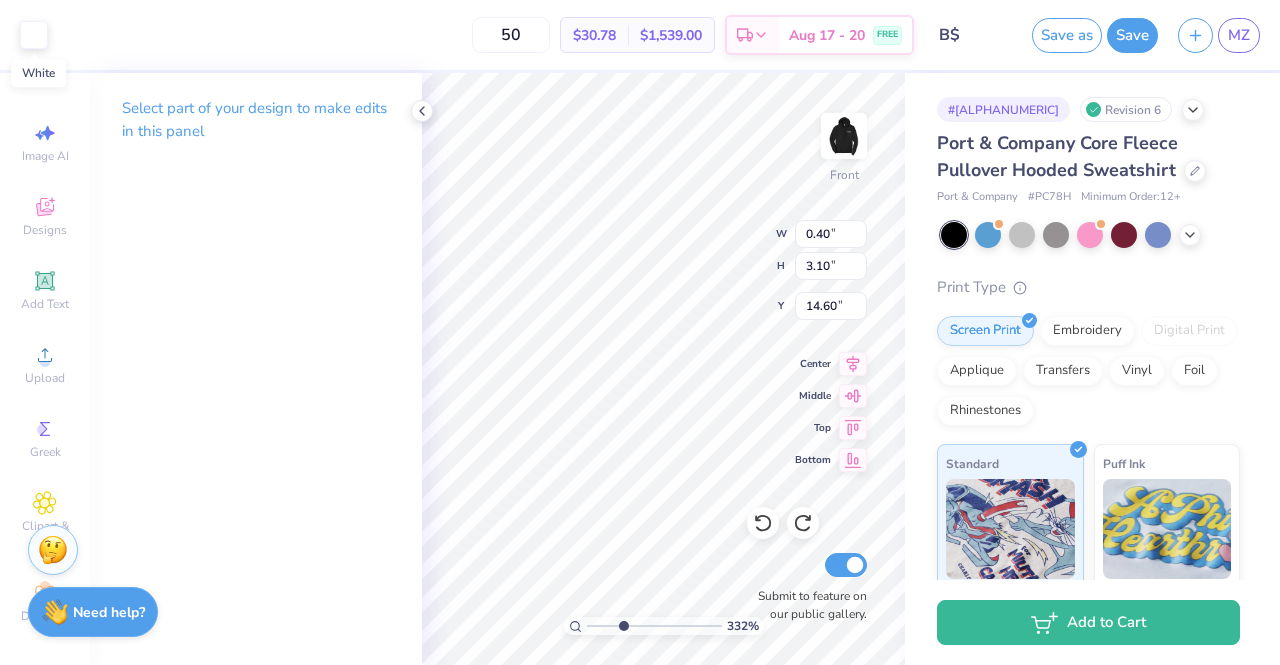 drag, startPoint x: 44, startPoint y: 29, endPoint x: 73, endPoint y: 65, distance: 46.227695 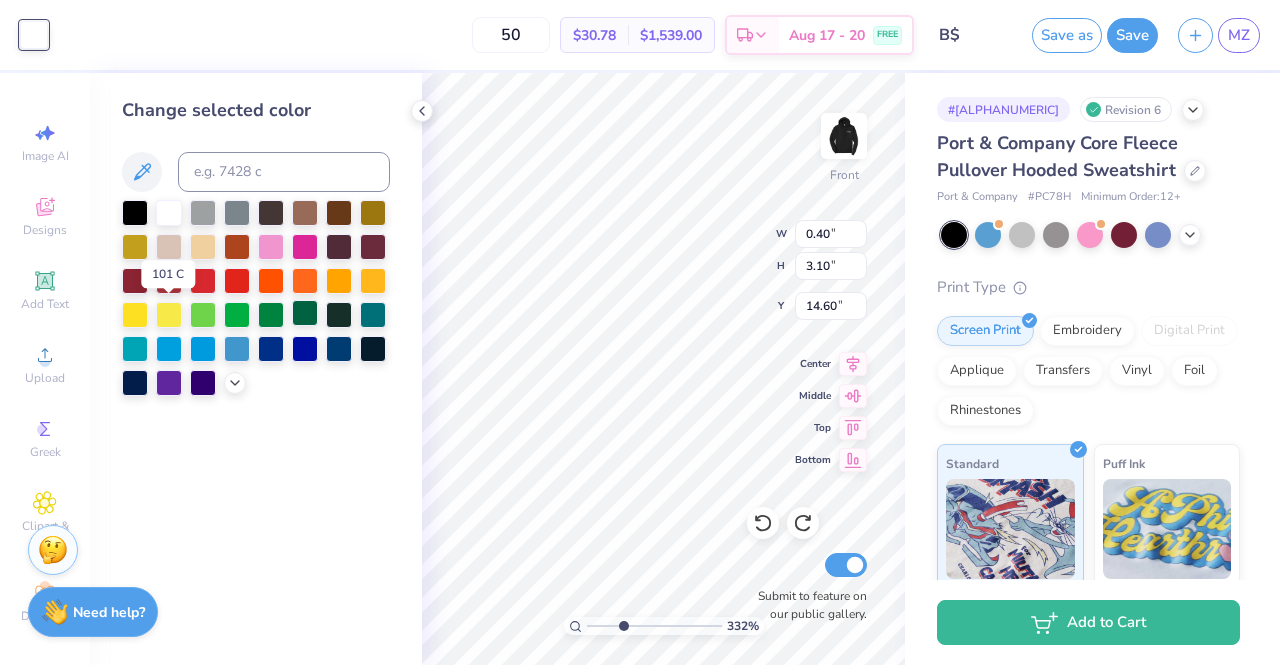 drag, startPoint x: 167, startPoint y: 307, endPoint x: 299, endPoint y: 309, distance: 132.01515 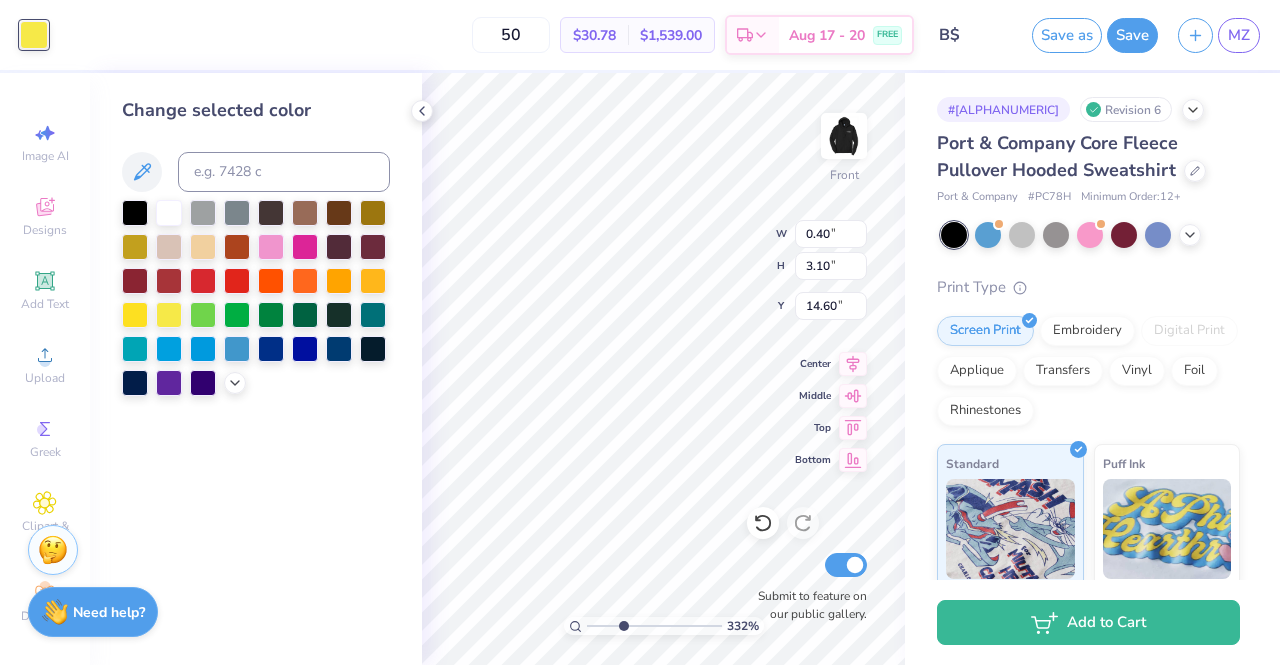 type on "3.32211092047231" 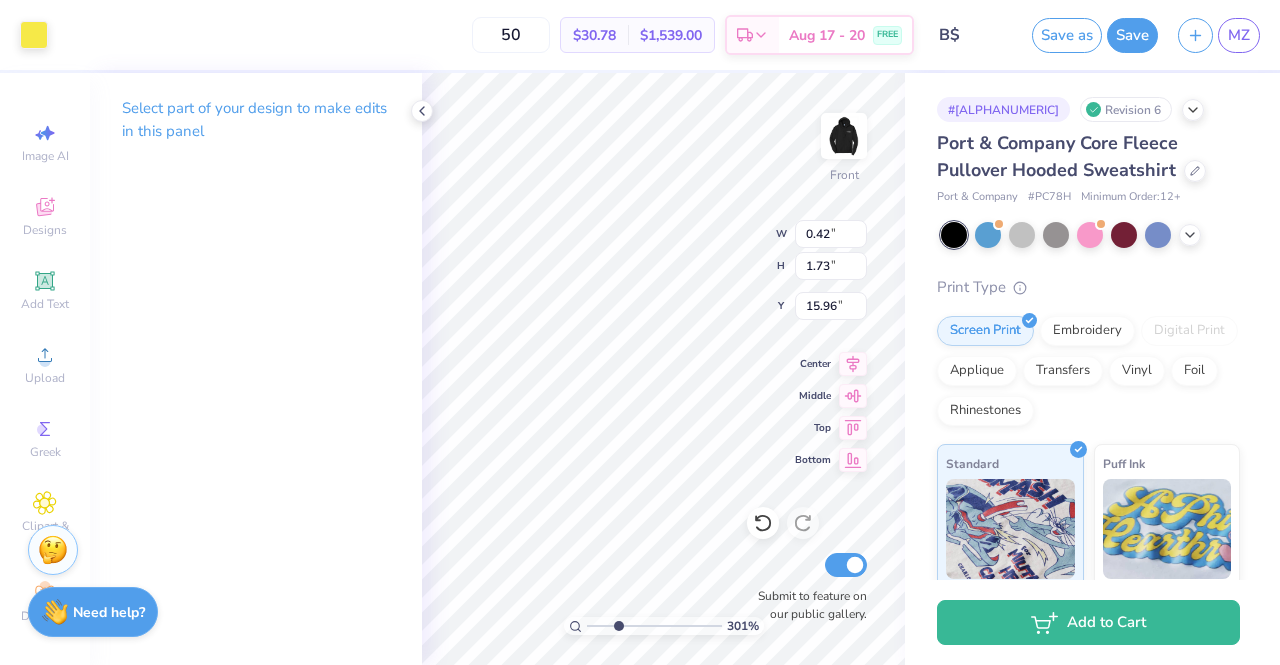 type on "3.00581987268405" 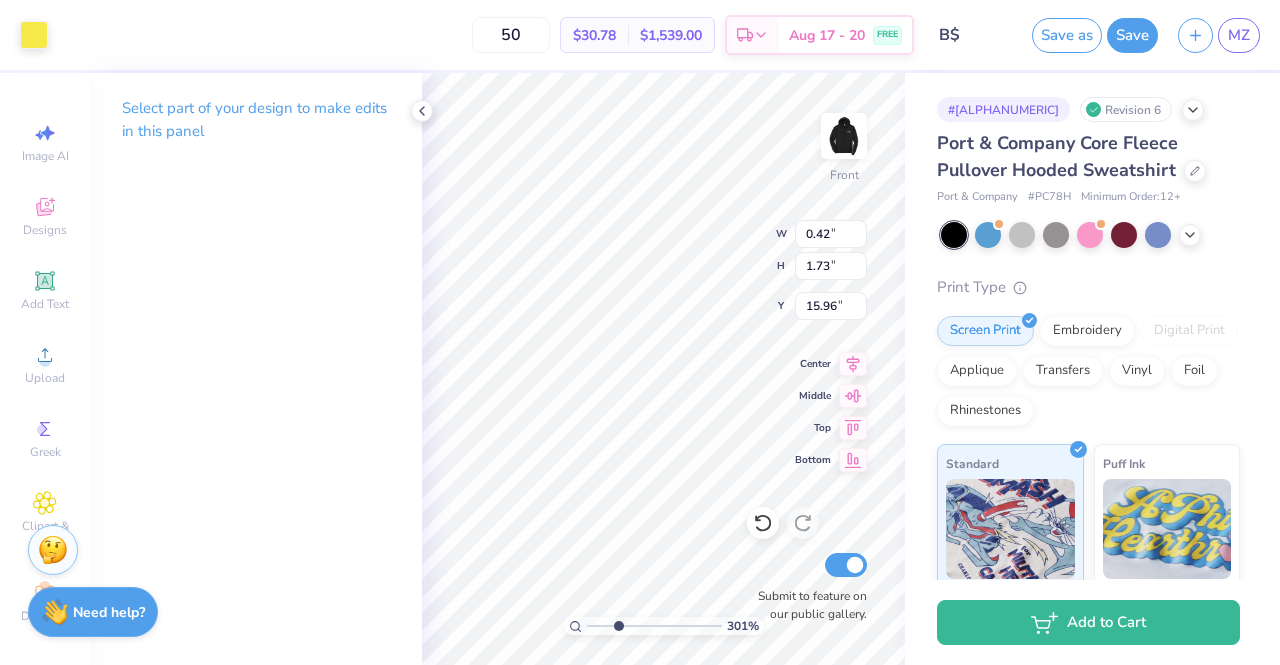 type on "16.00" 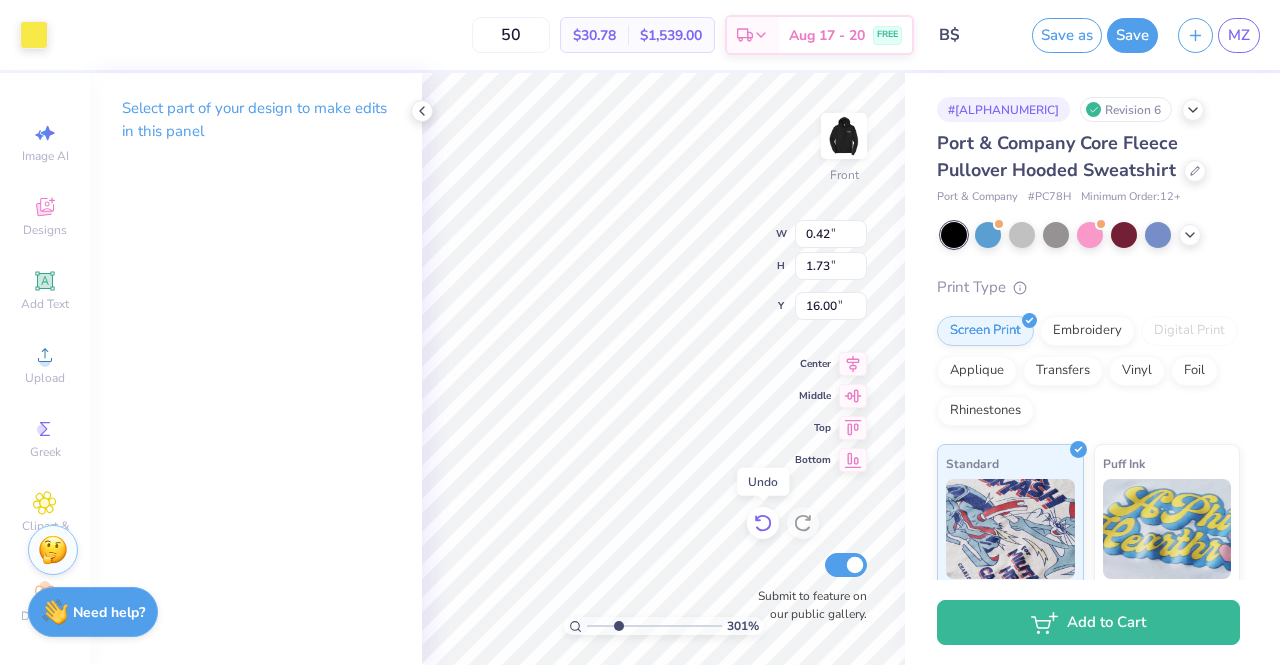 click at bounding box center [763, 523] 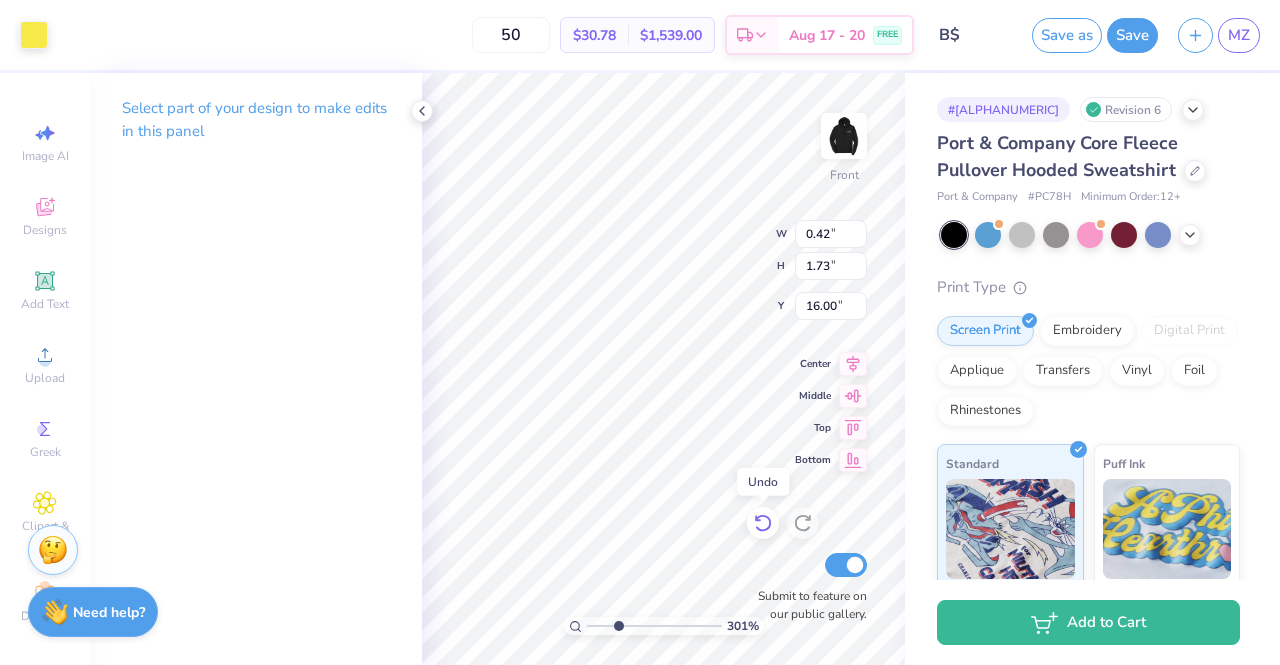 type on "3.00581987268405" 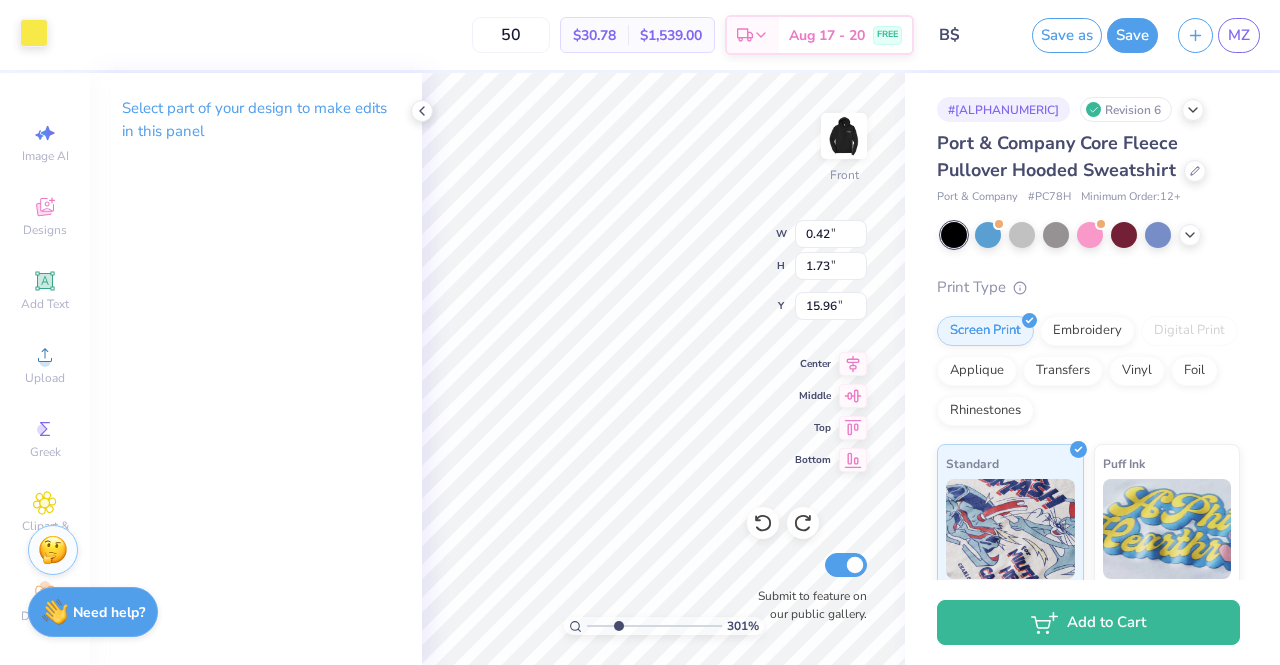 click at bounding box center [34, 33] 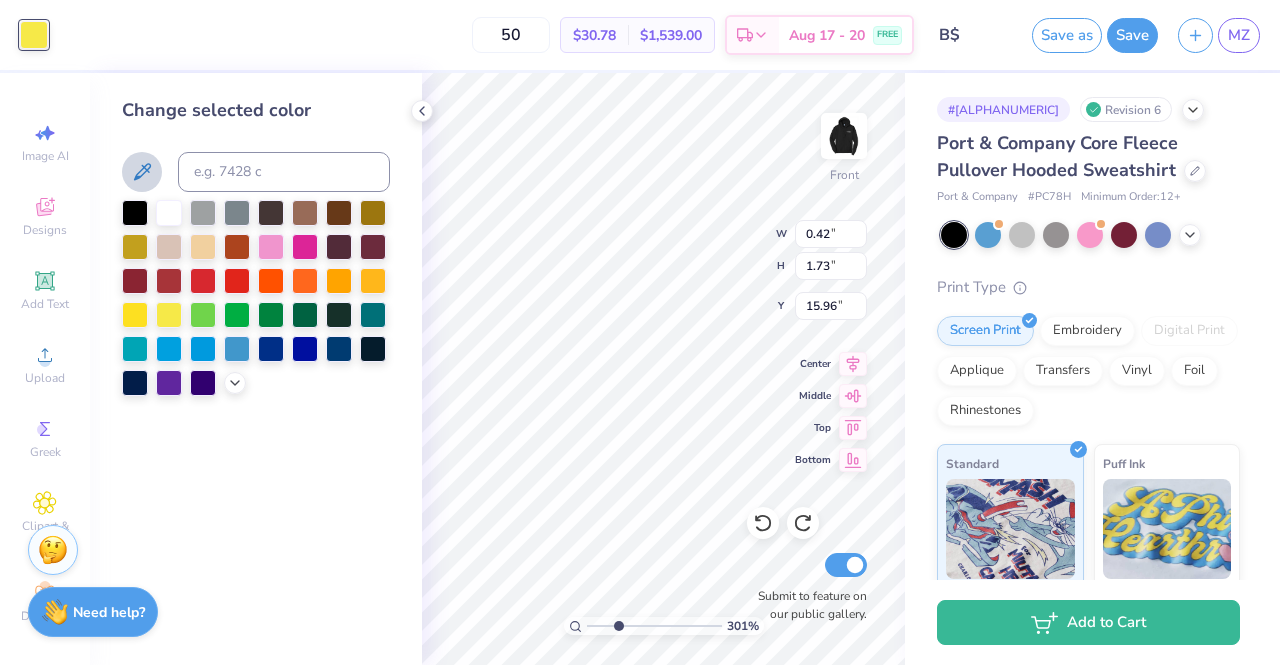 click at bounding box center (142, 172) 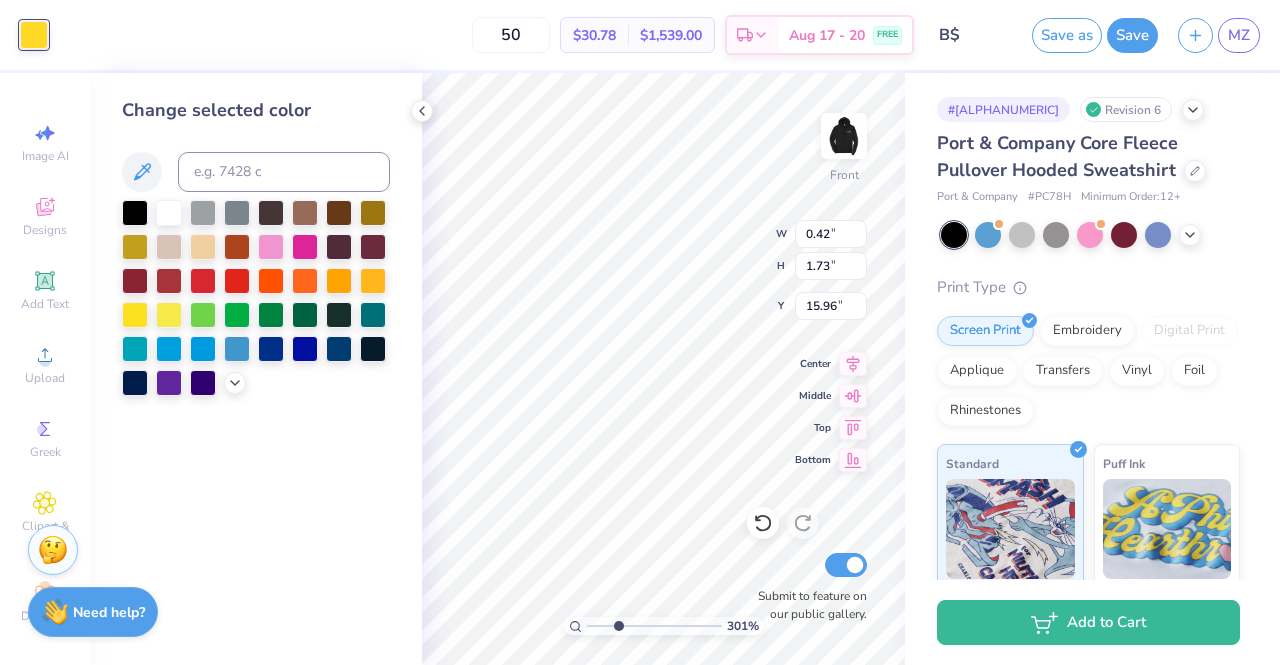 type on "3.00581987268405" 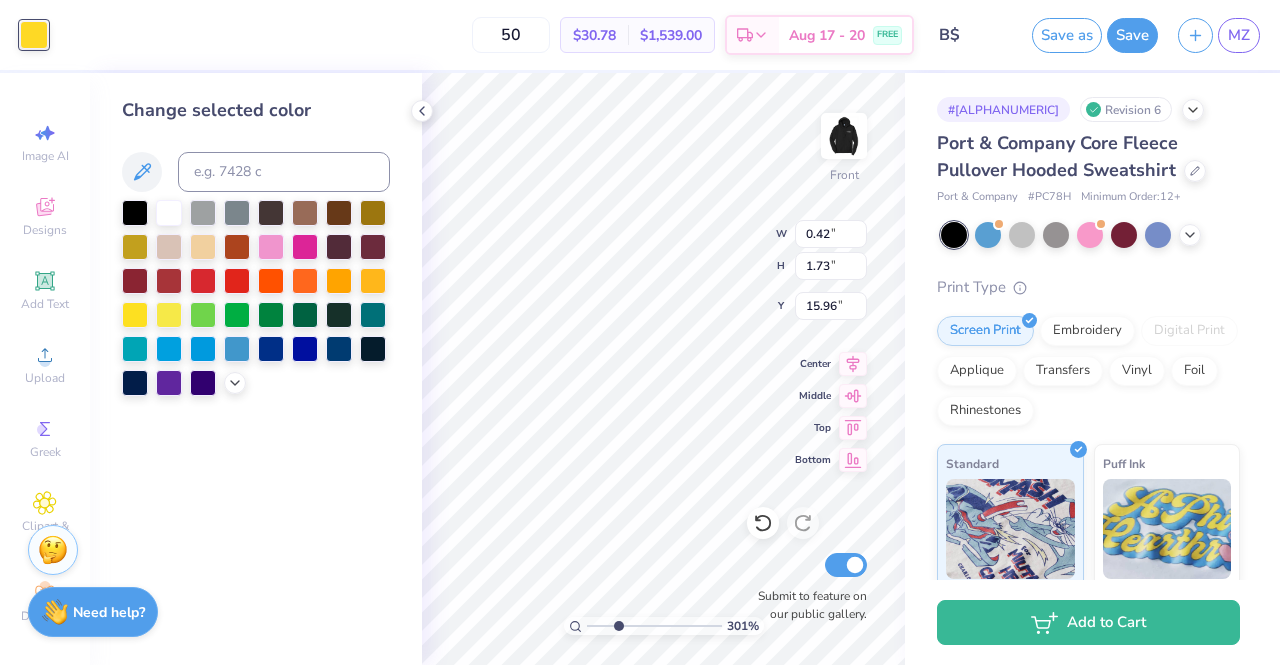 type on "0.39" 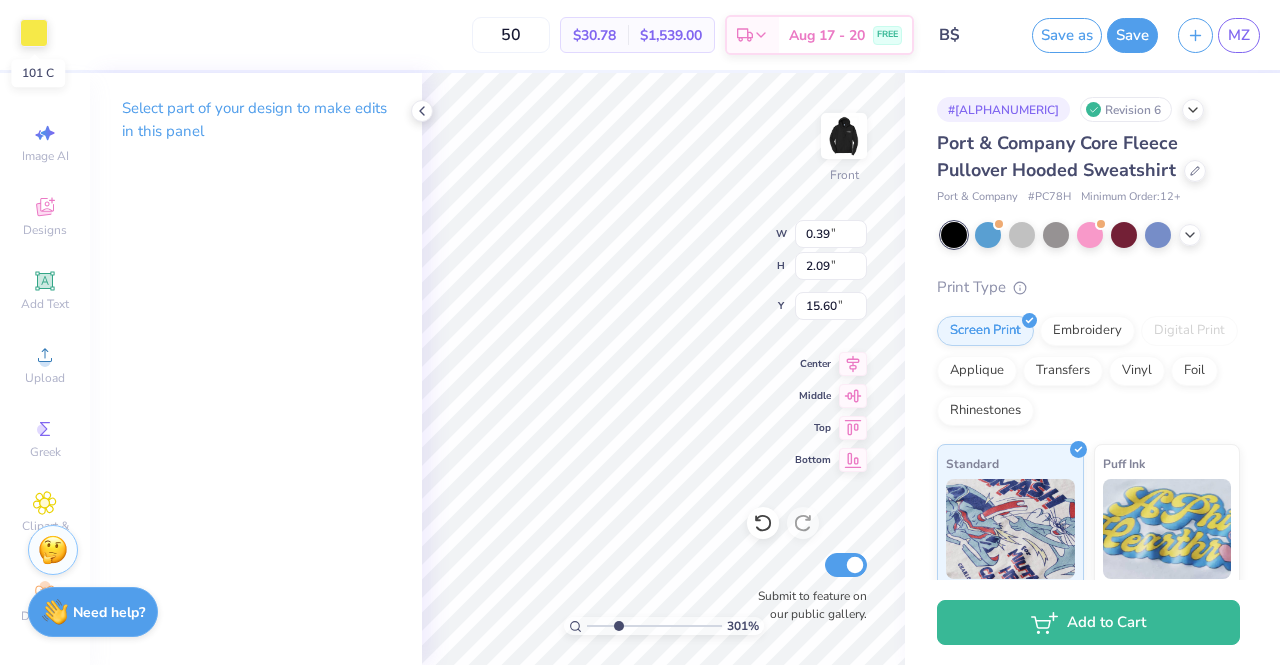 click at bounding box center [34, 33] 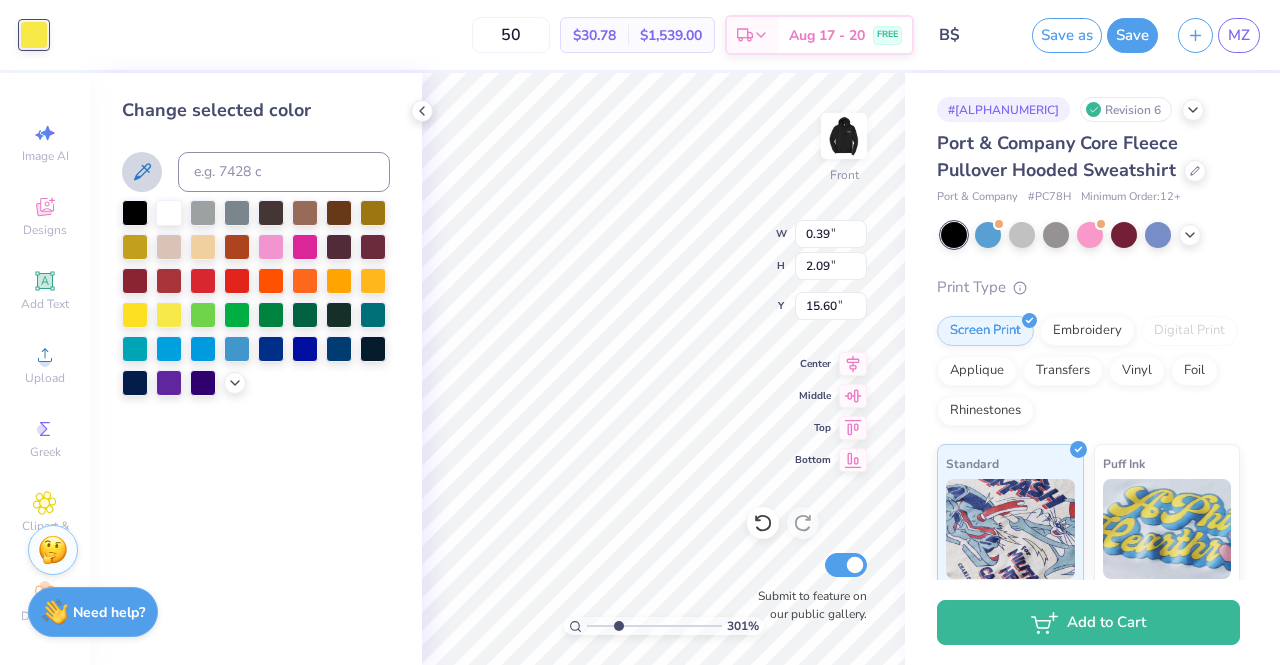 click 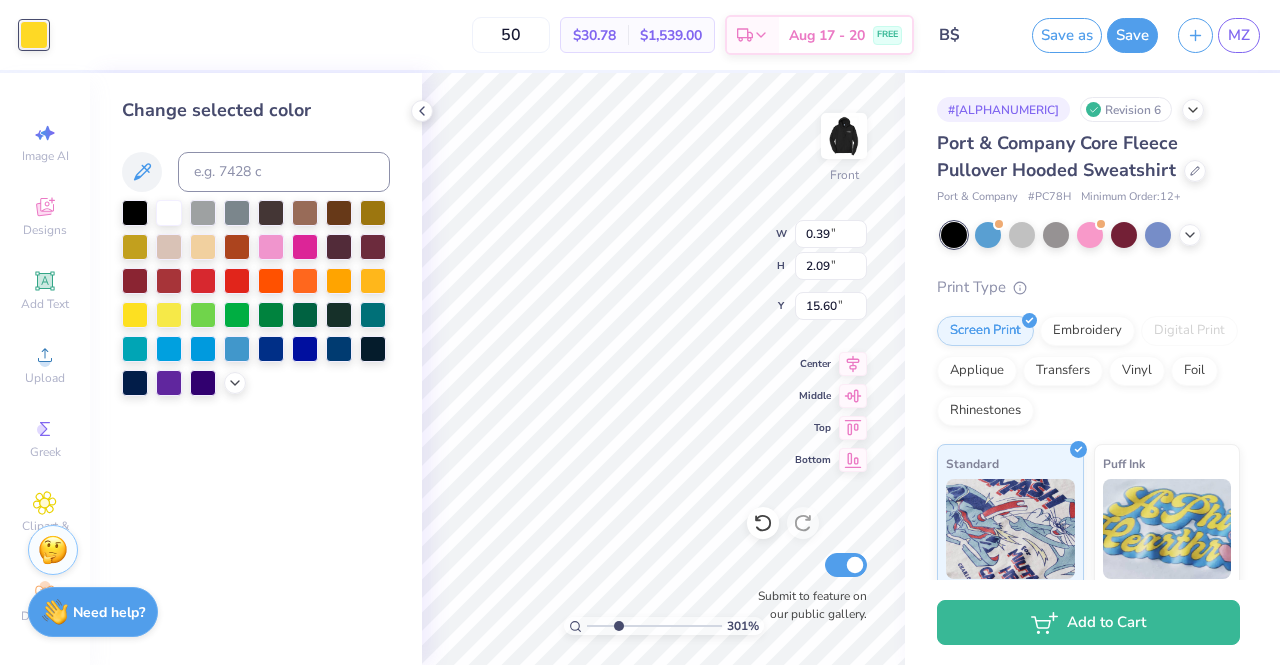 type on "3.00581987268405" 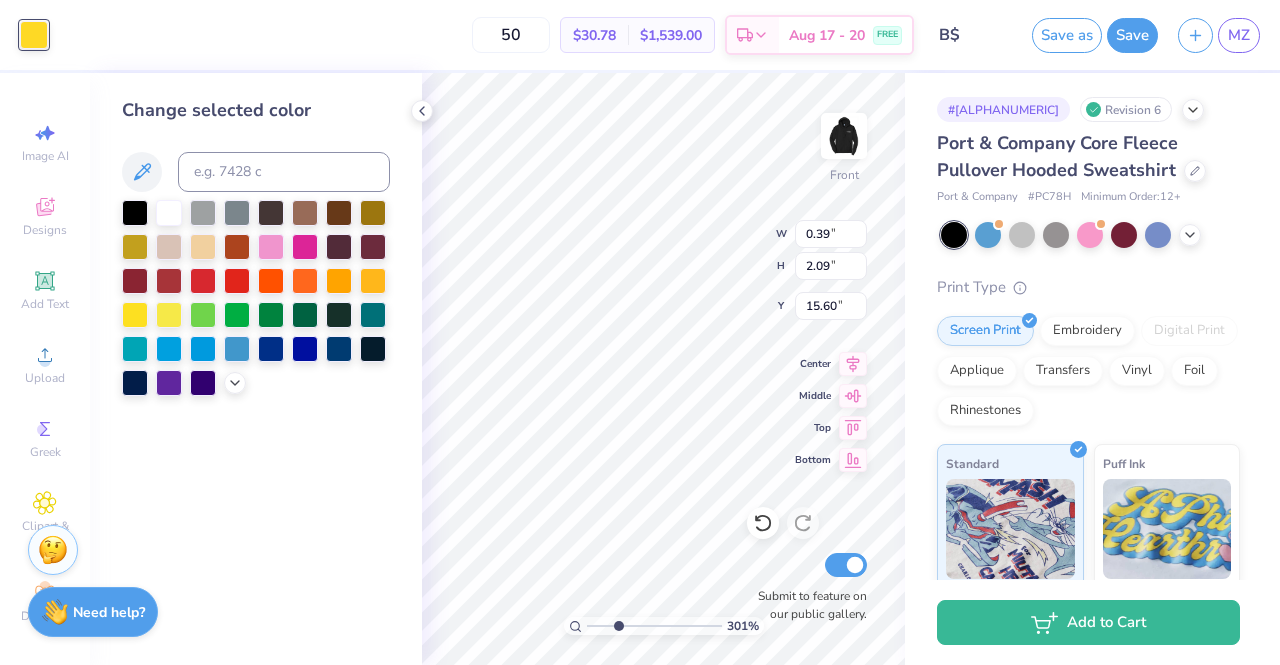 type on "0.40" 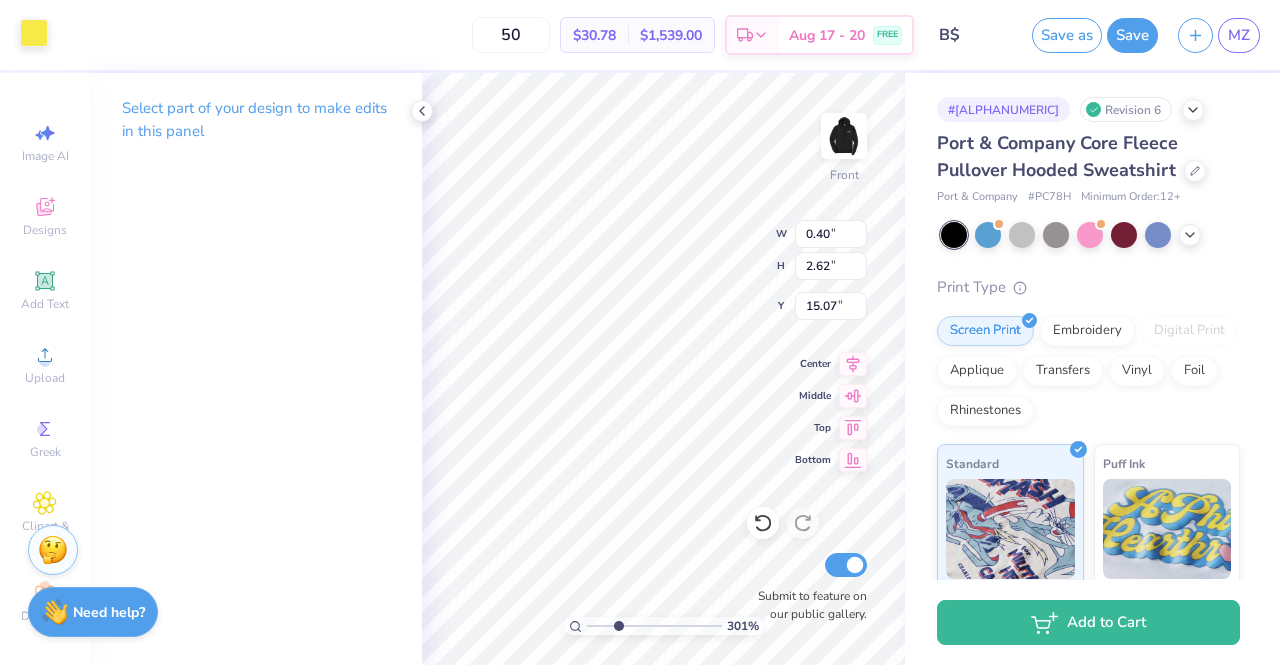 click at bounding box center (34, 33) 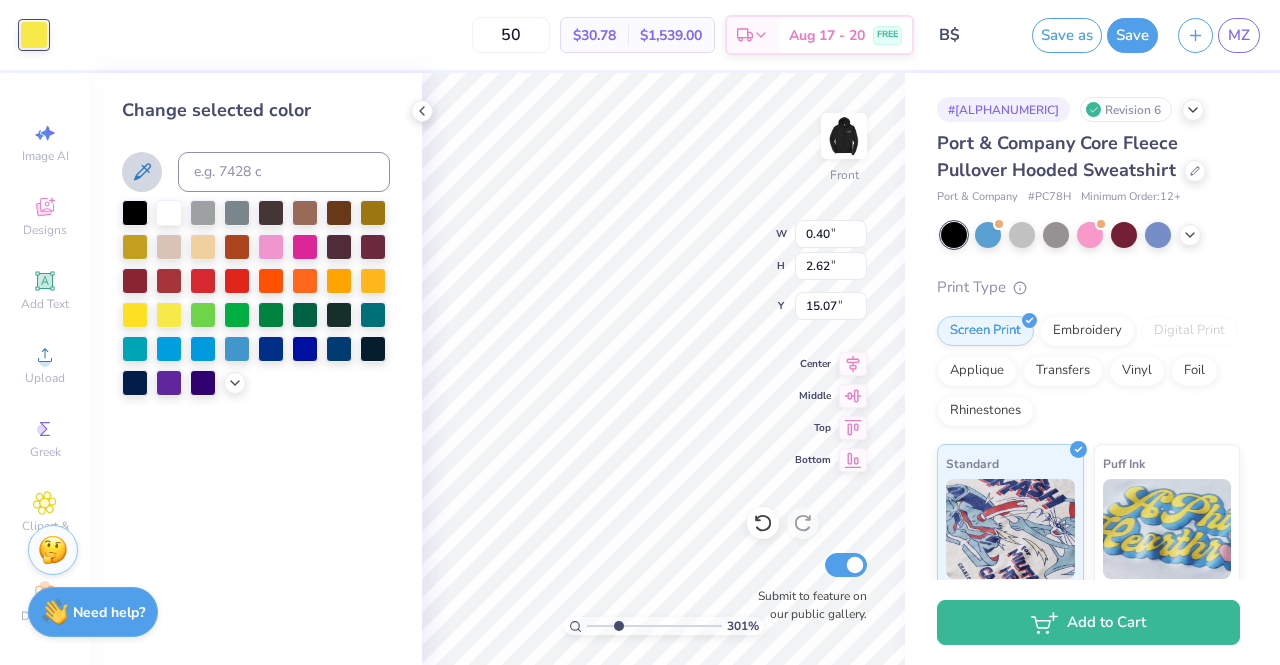 drag, startPoint x: 138, startPoint y: 173, endPoint x: 160, endPoint y: 175, distance: 22.090721 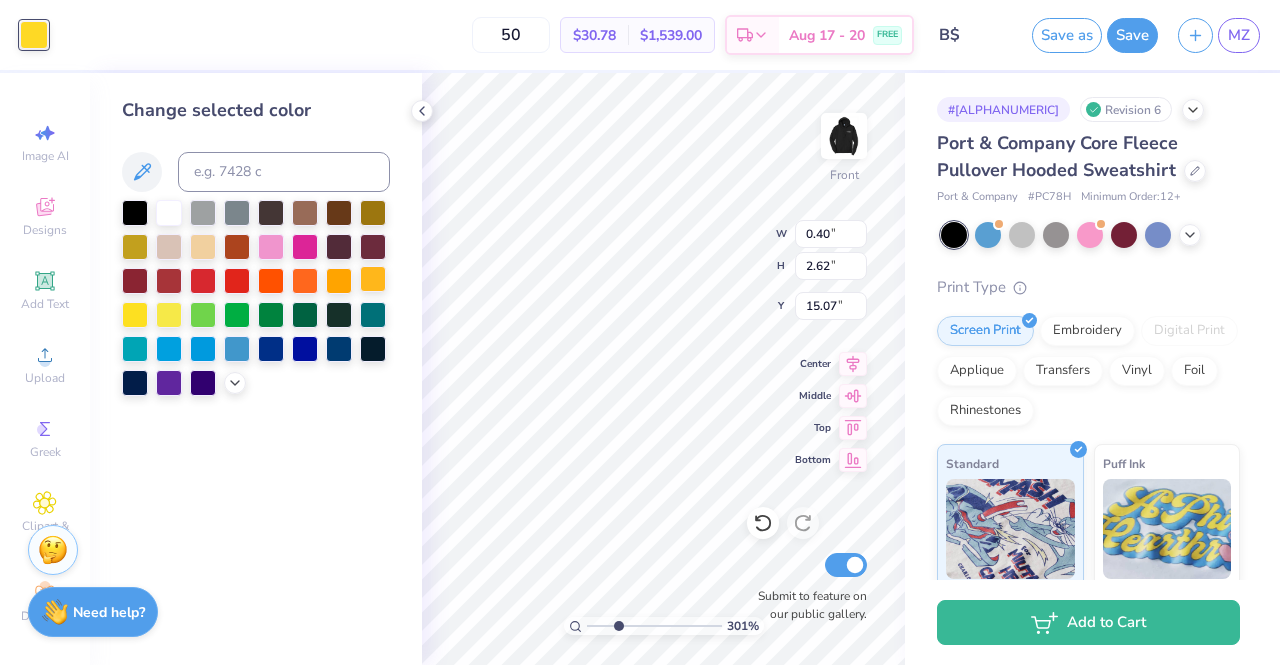type on "3.00581987268405" 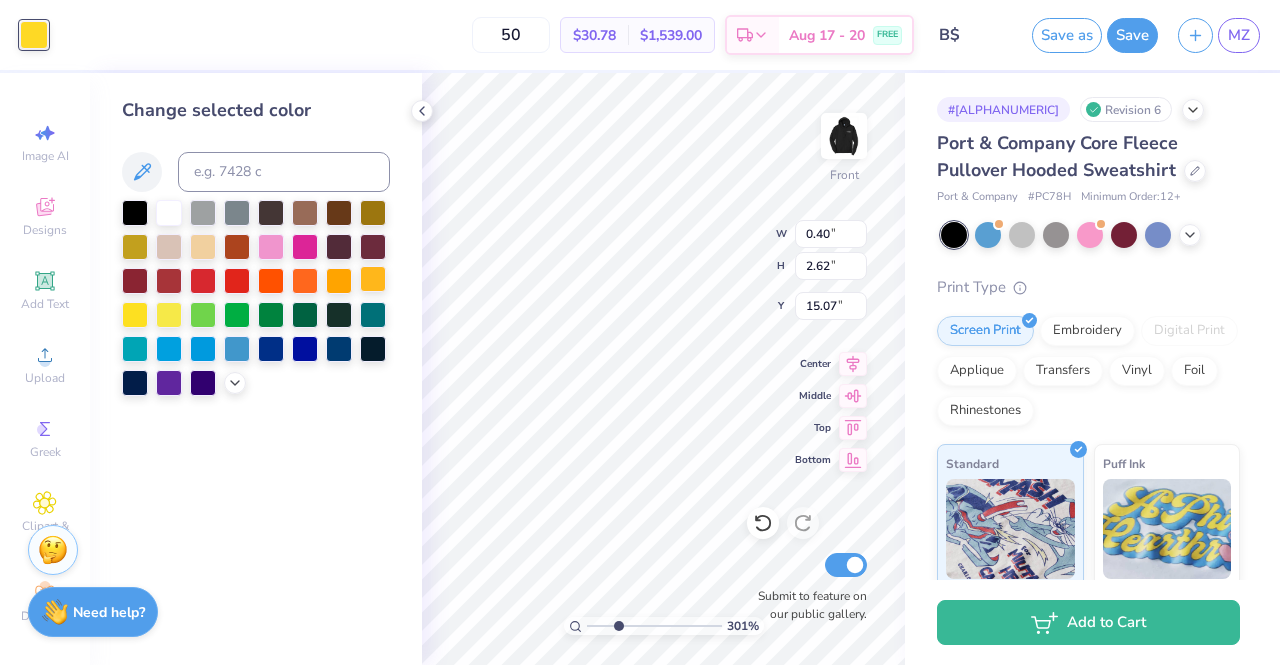type on "3.10" 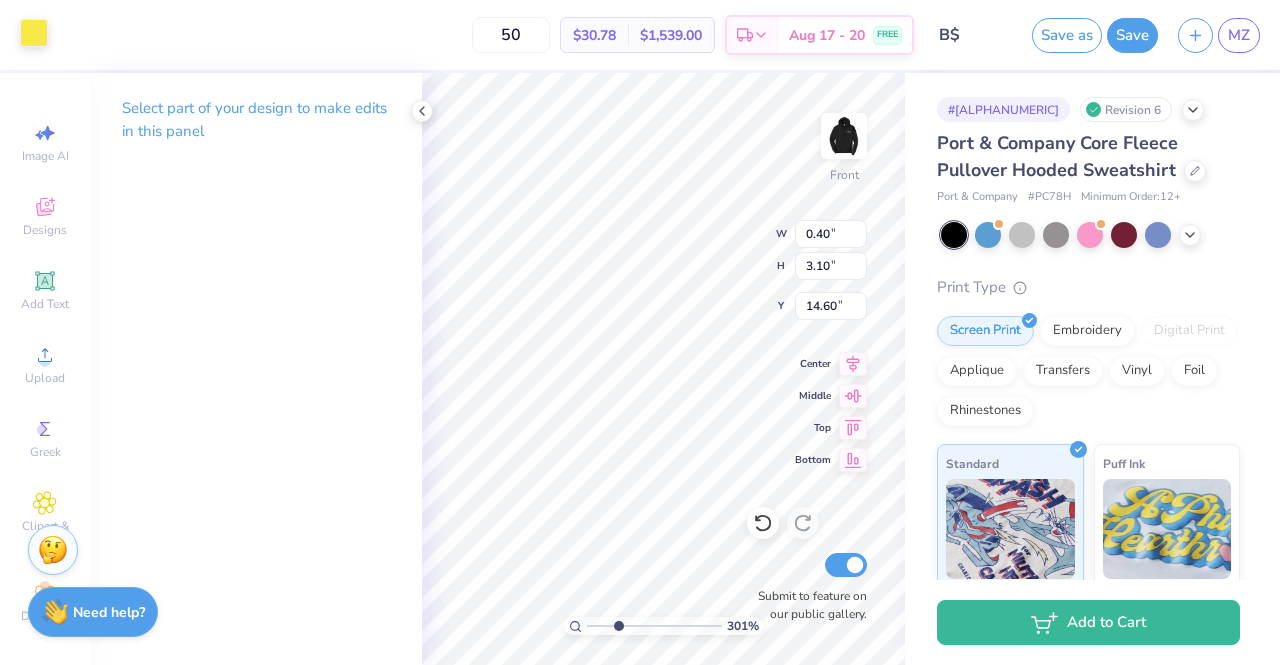 click at bounding box center [34, 33] 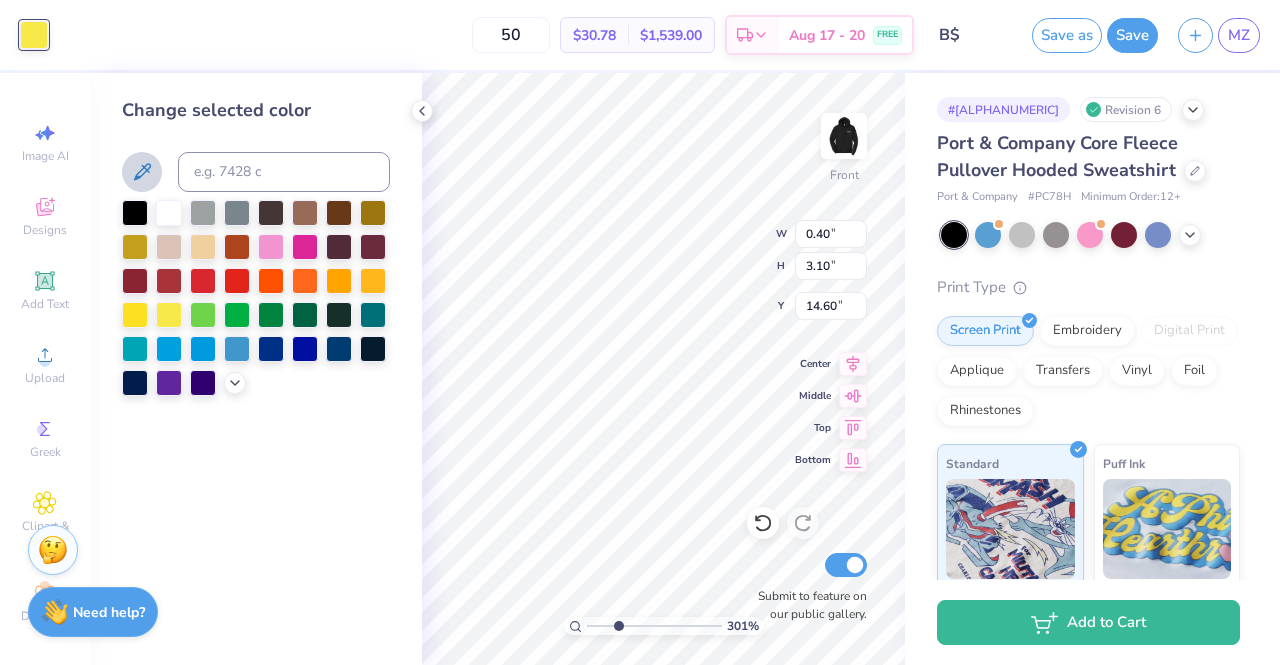 click 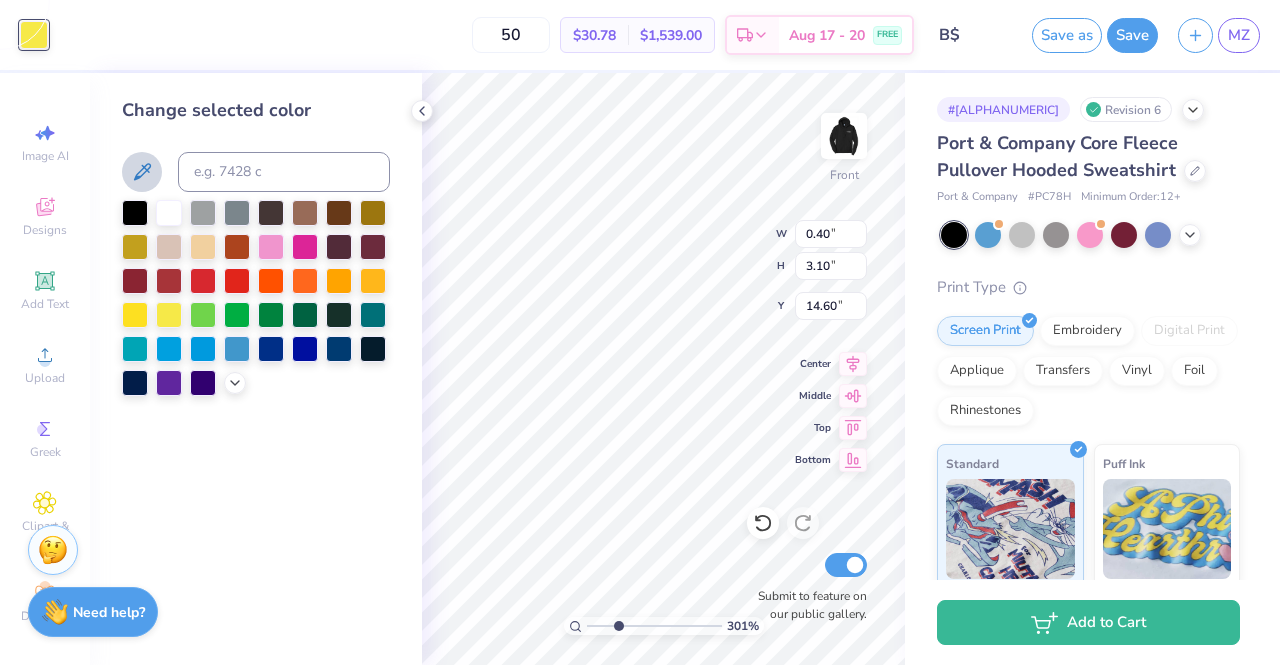 click 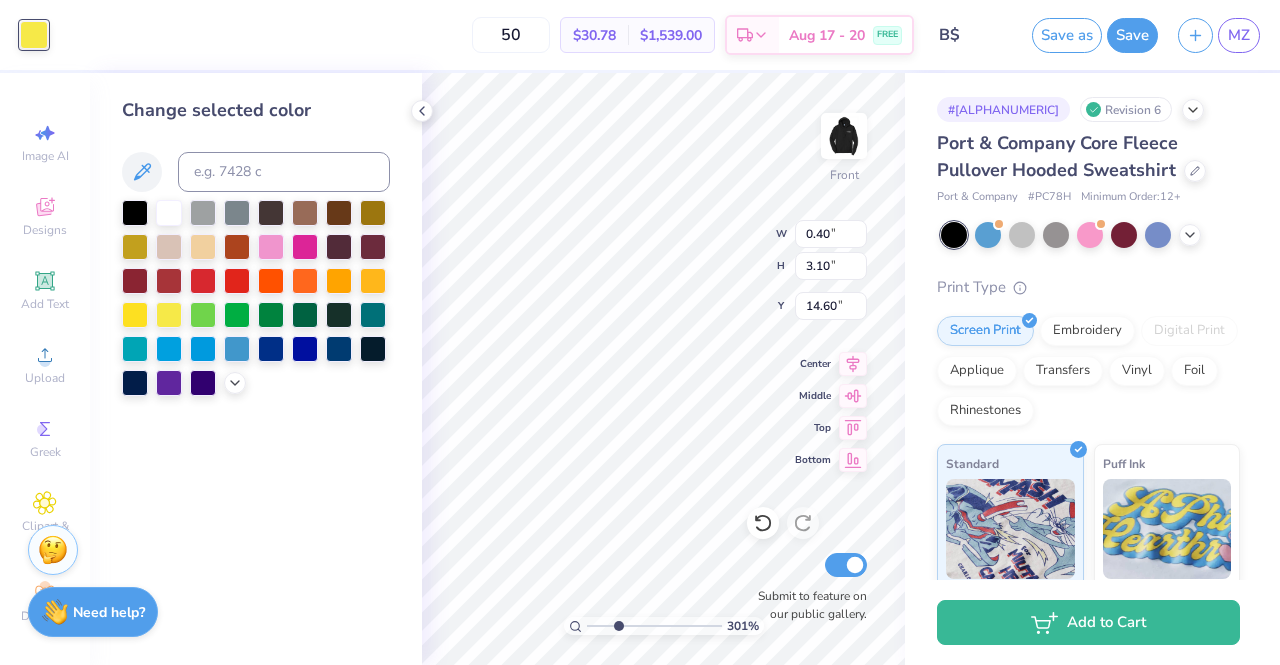 type on "3.00581987268405" 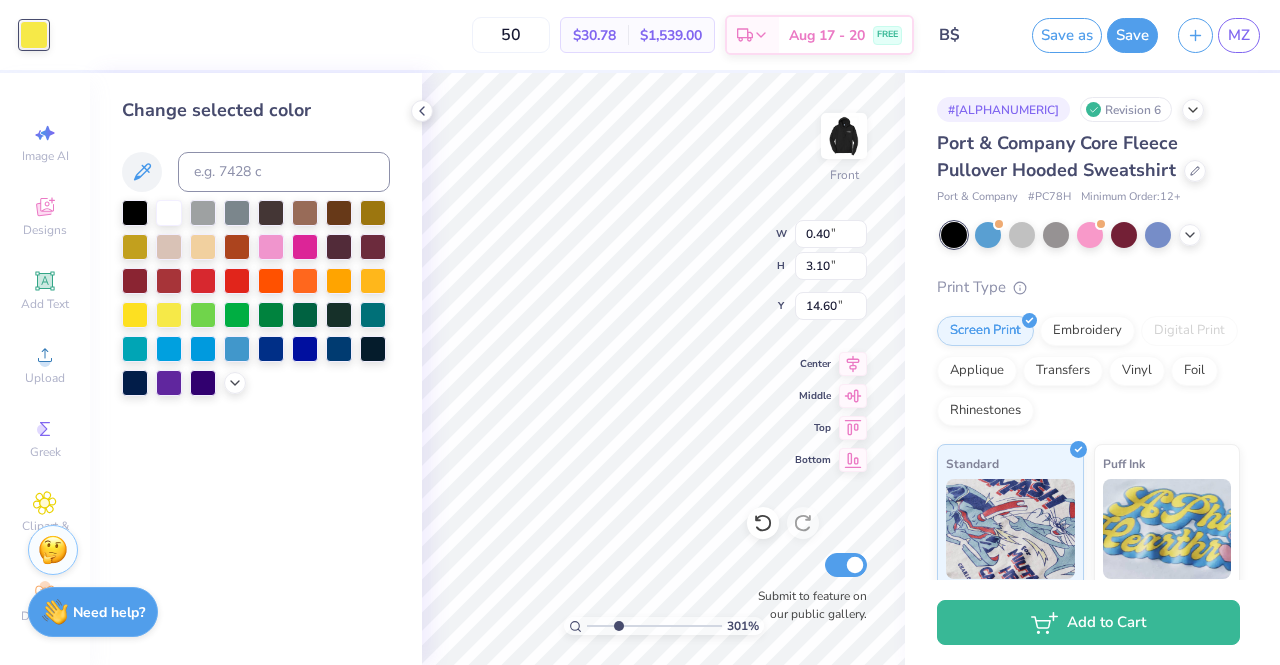 type on "3.46" 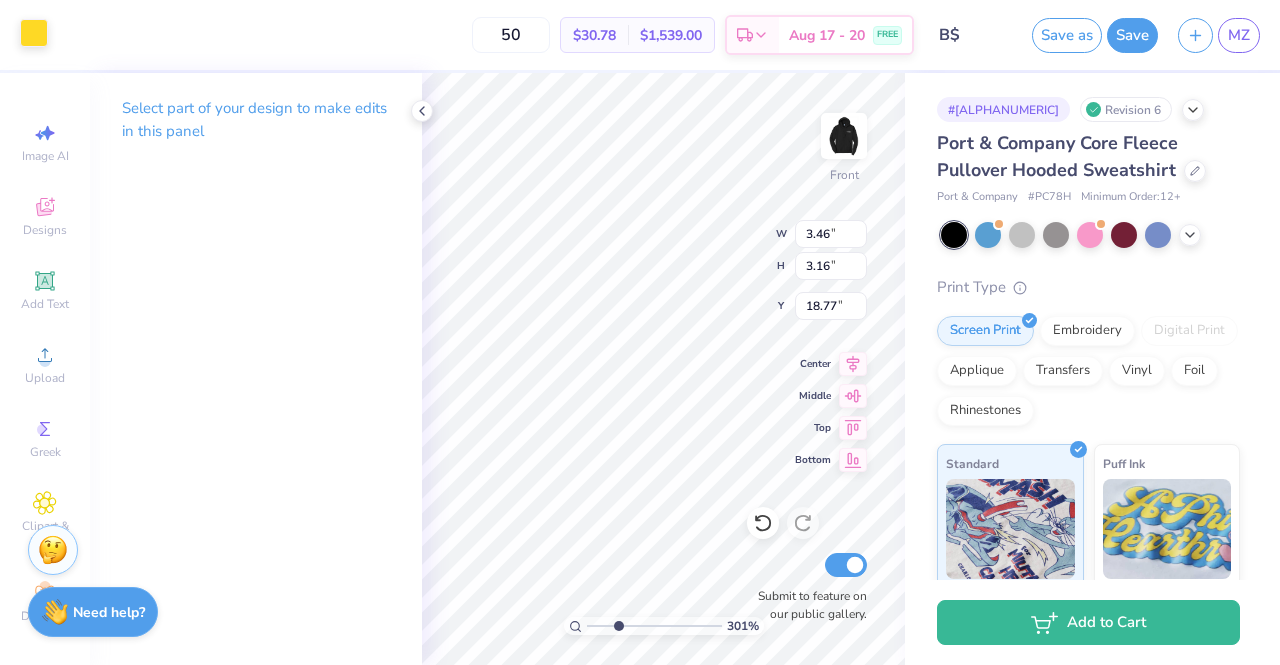 click at bounding box center (34, 33) 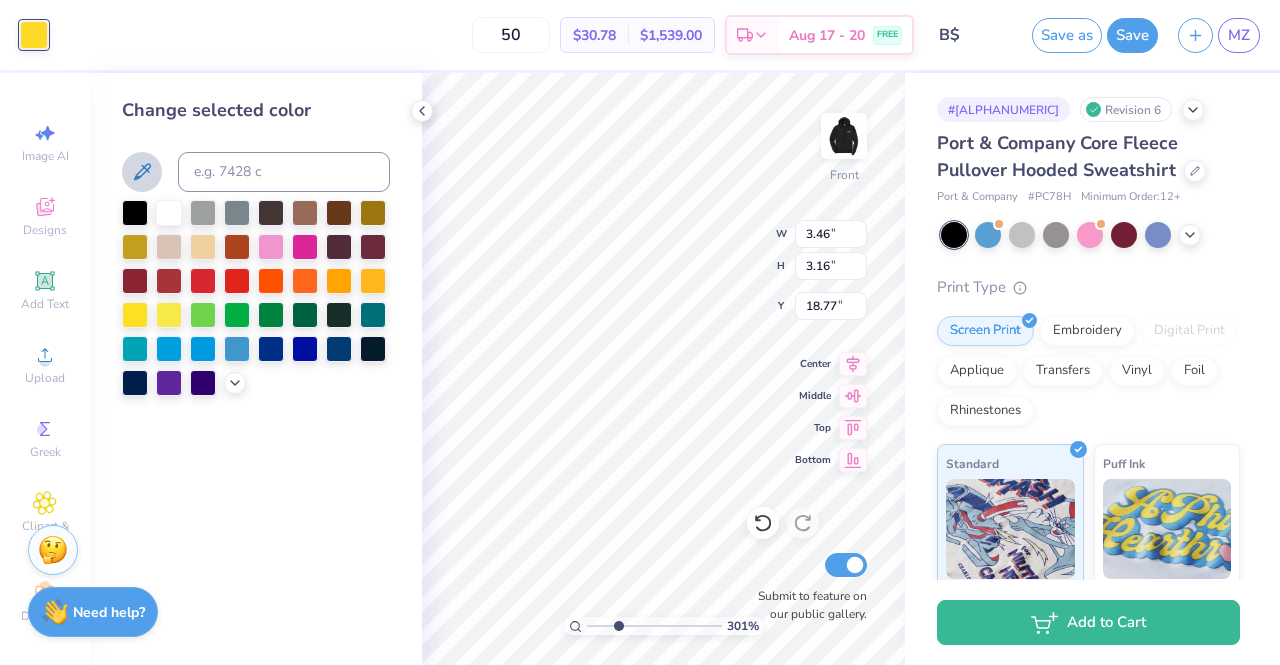 click 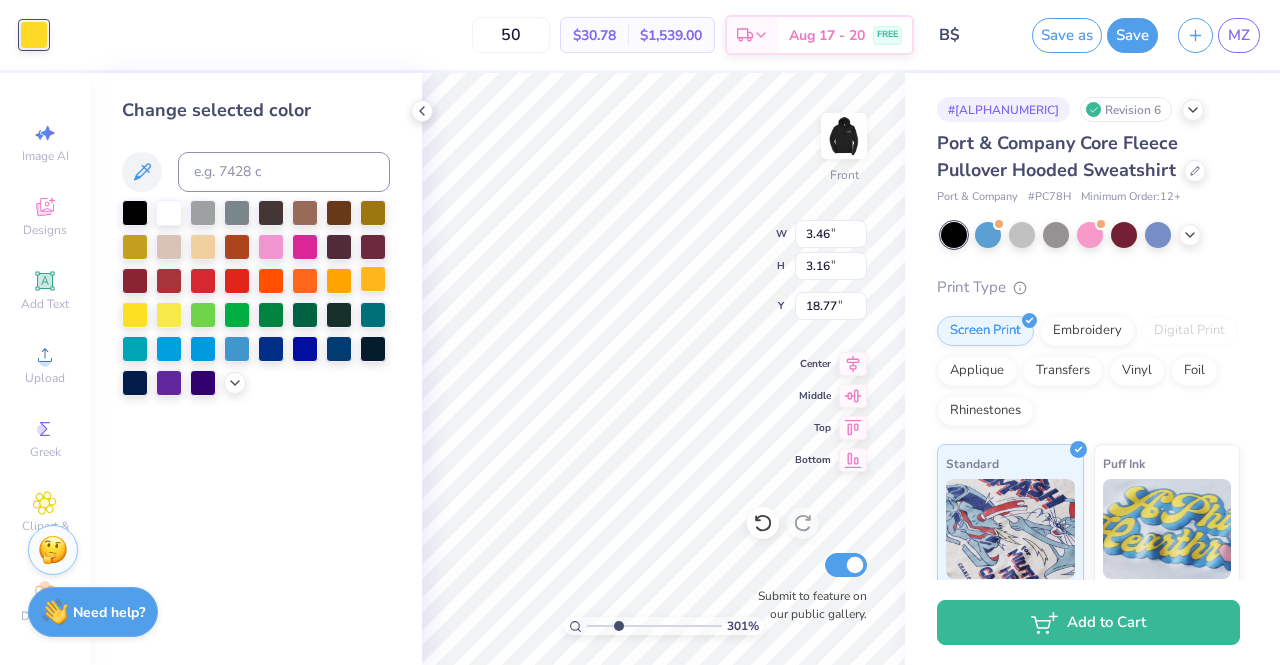 type on "3.00581987268405" 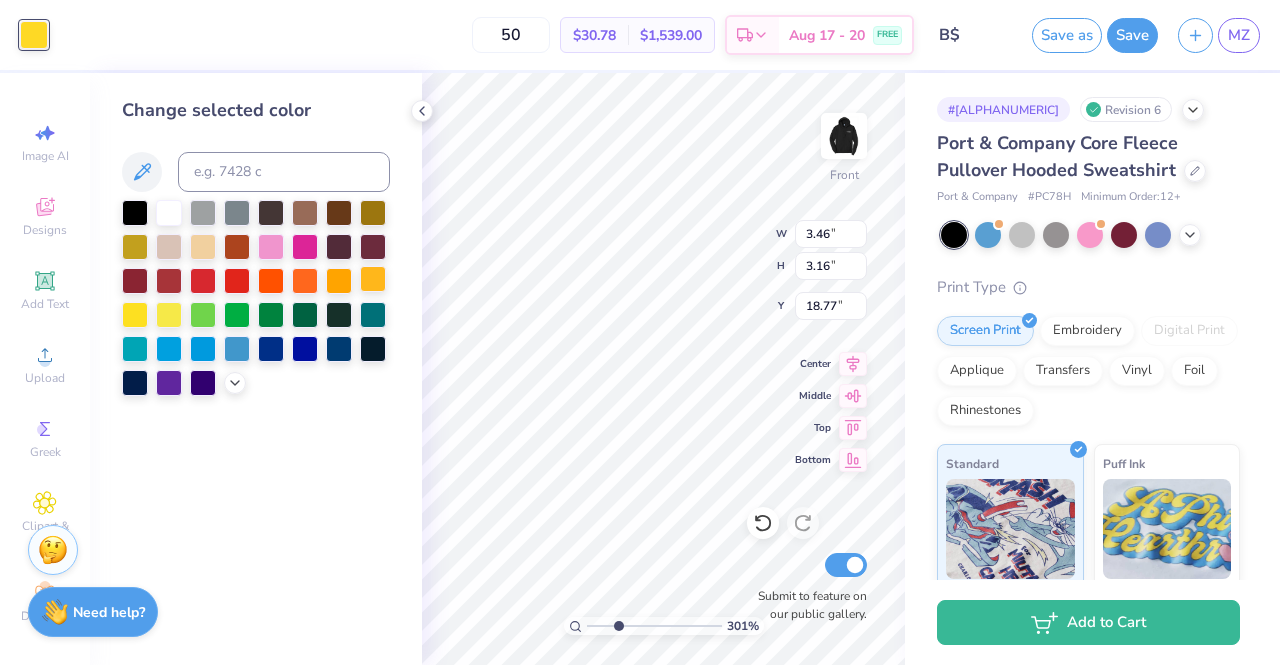 type on "0.40" 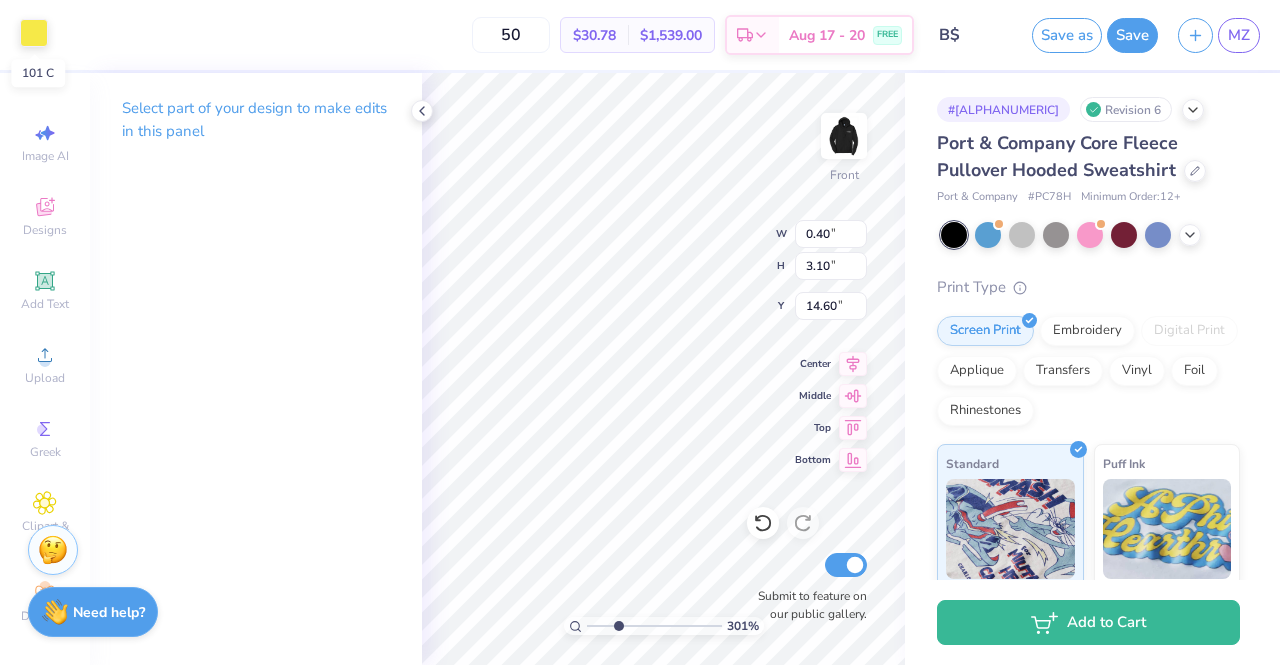 click at bounding box center (34, 33) 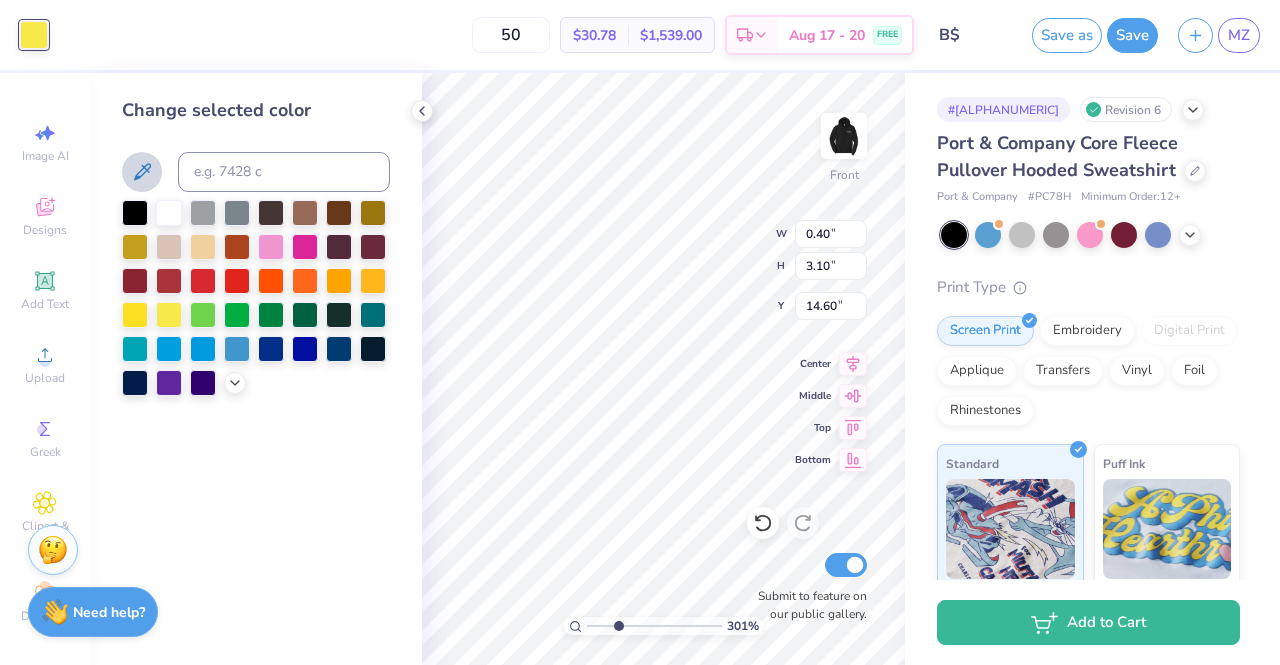 click 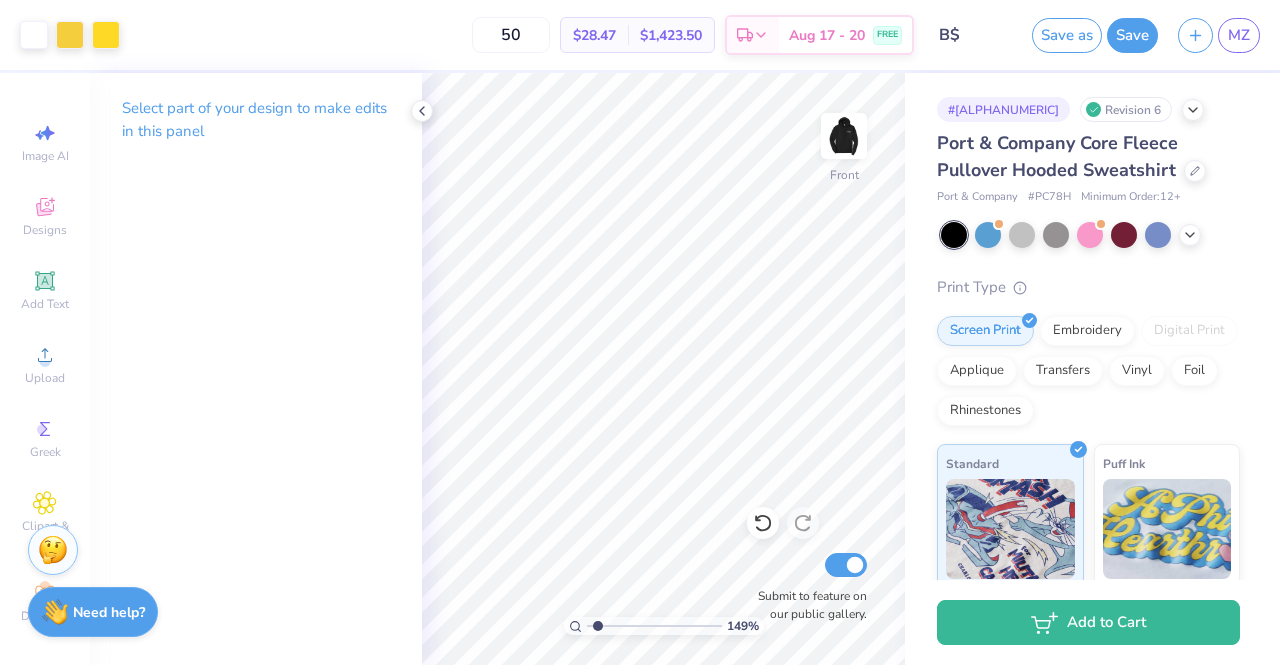 type on "1.64913377760655" 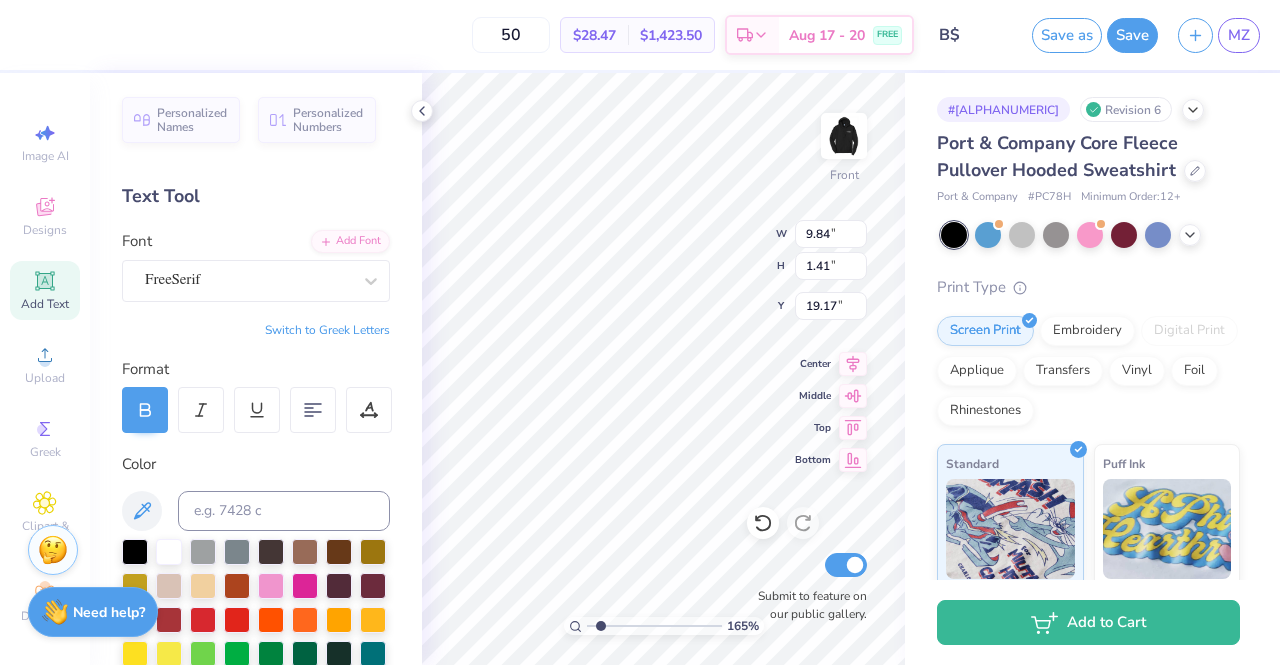 type on "19.17" 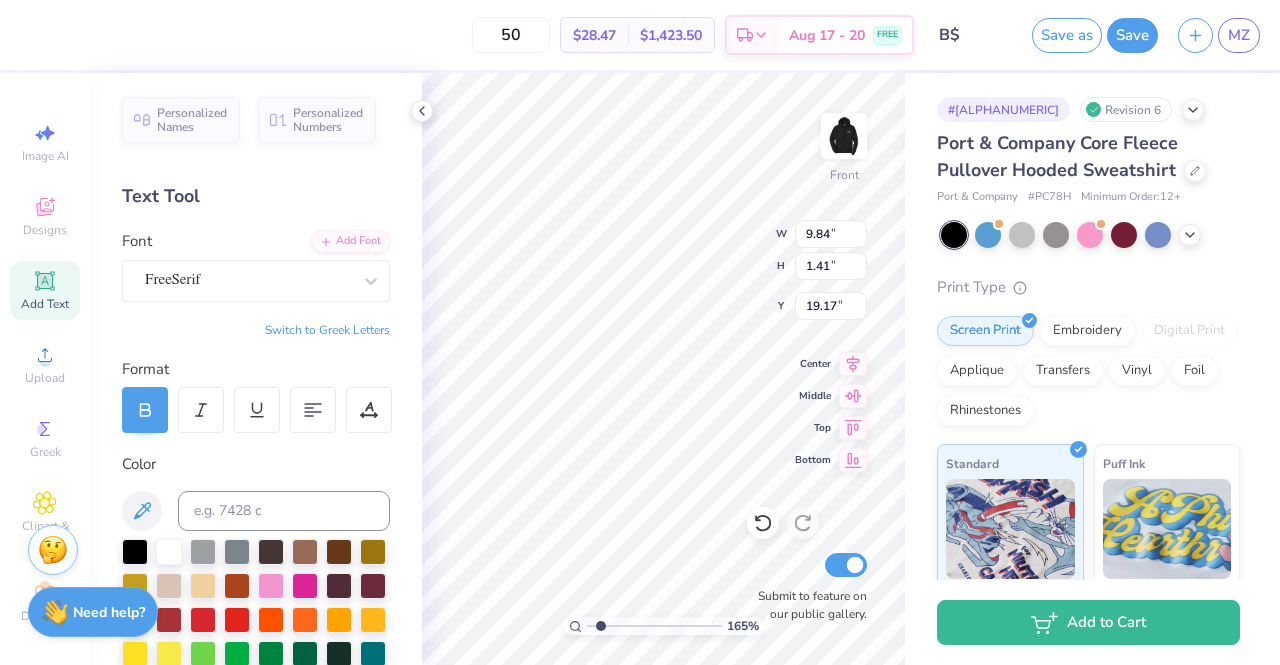 type on "8.46" 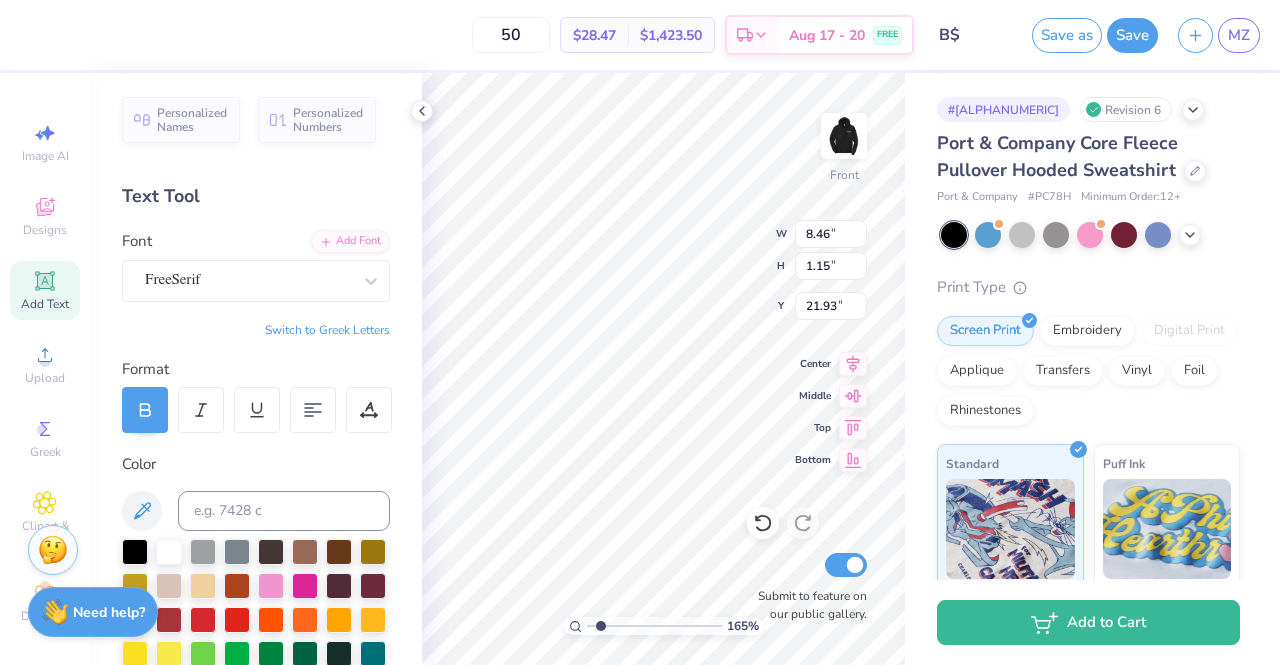 type on "21.75" 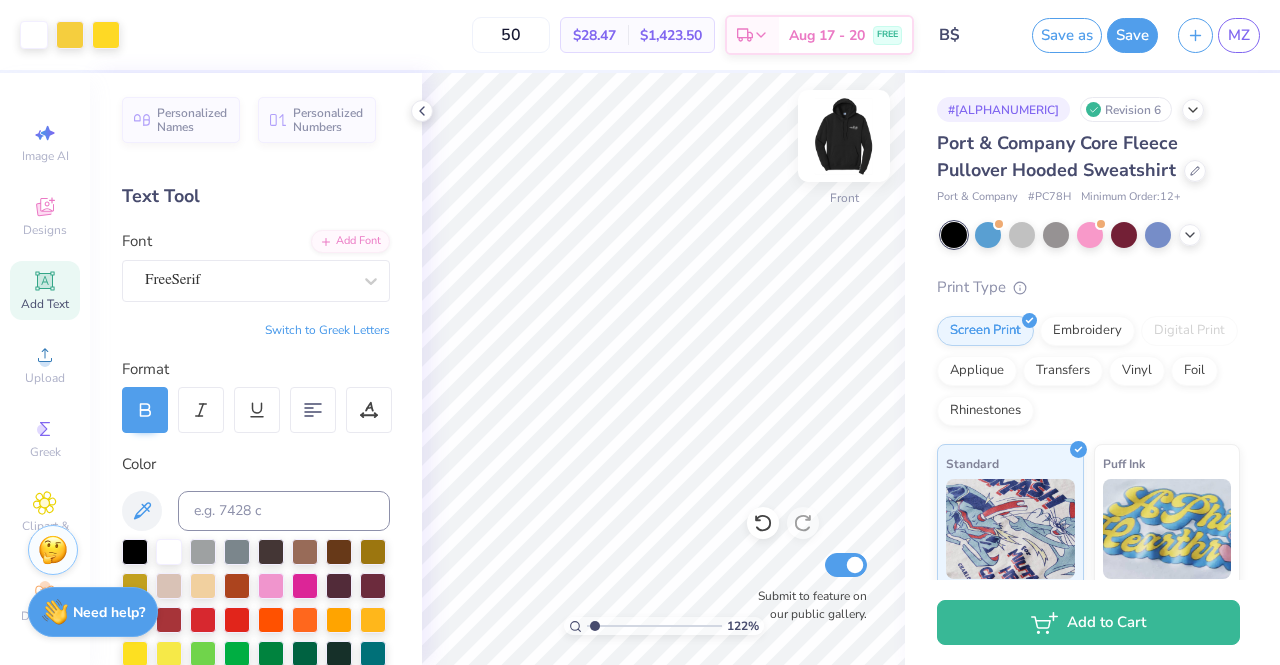 click at bounding box center [844, 136] 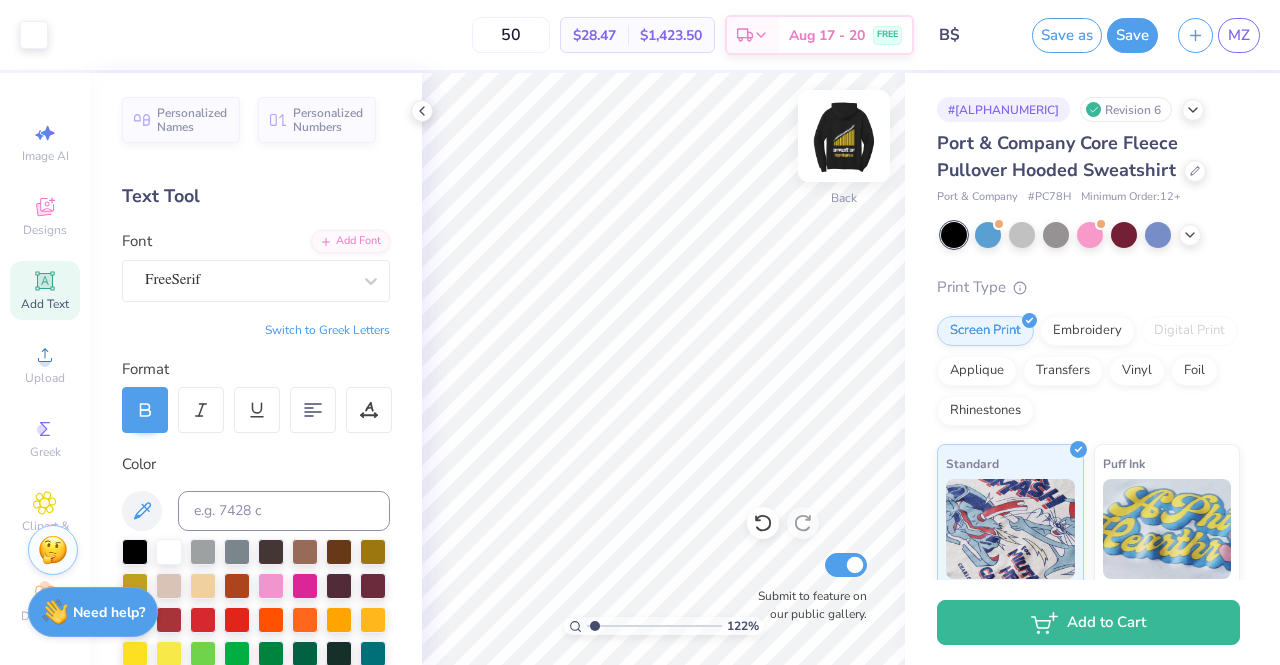 scroll, scrollTop: 316, scrollLeft: 0, axis: vertical 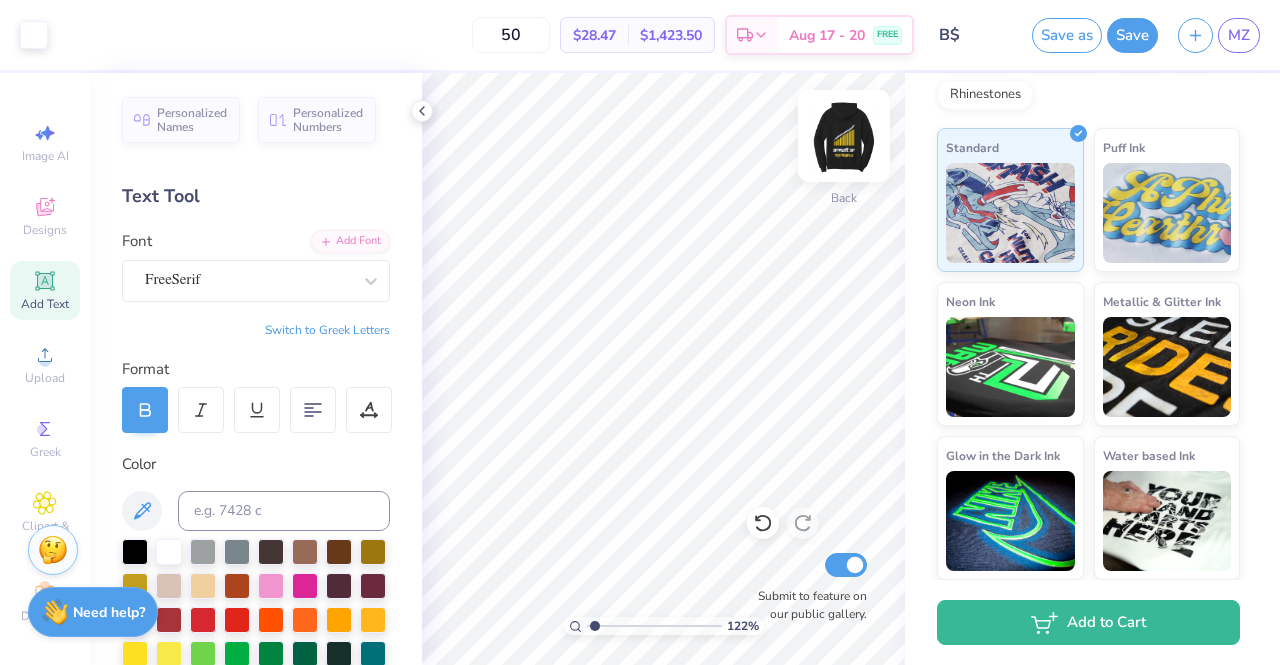 type on "1.22152498603933" 